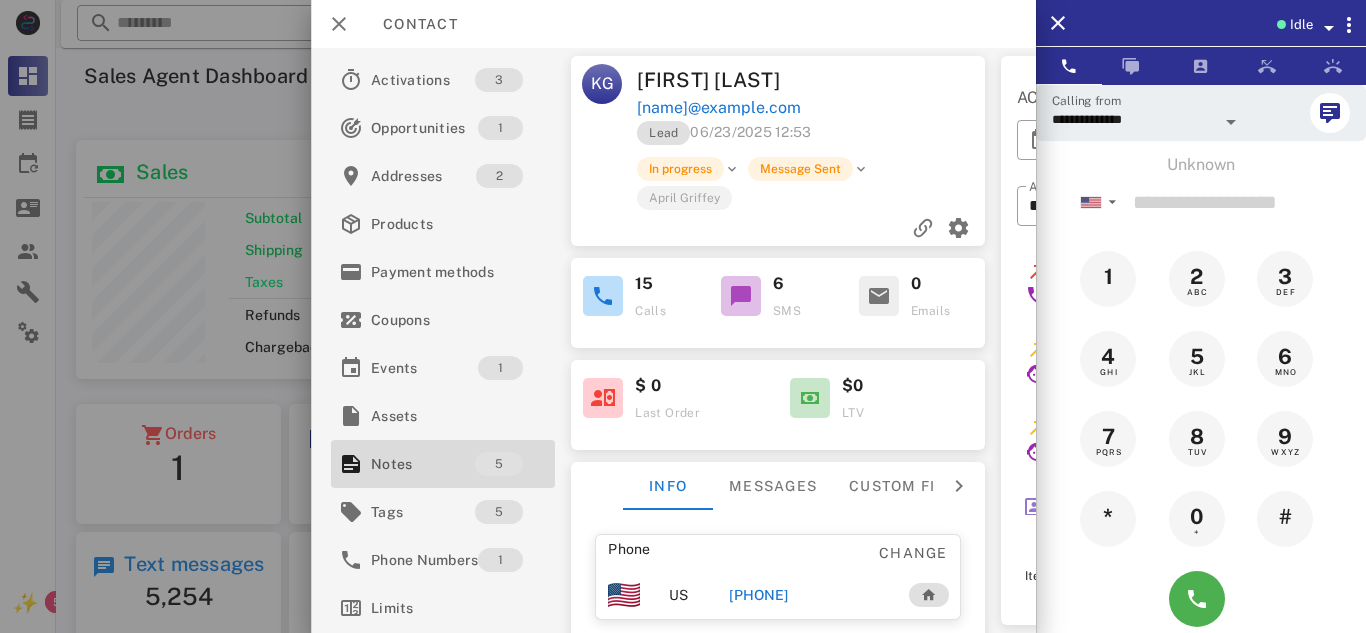 scroll, scrollTop: 0, scrollLeft: 0, axis: both 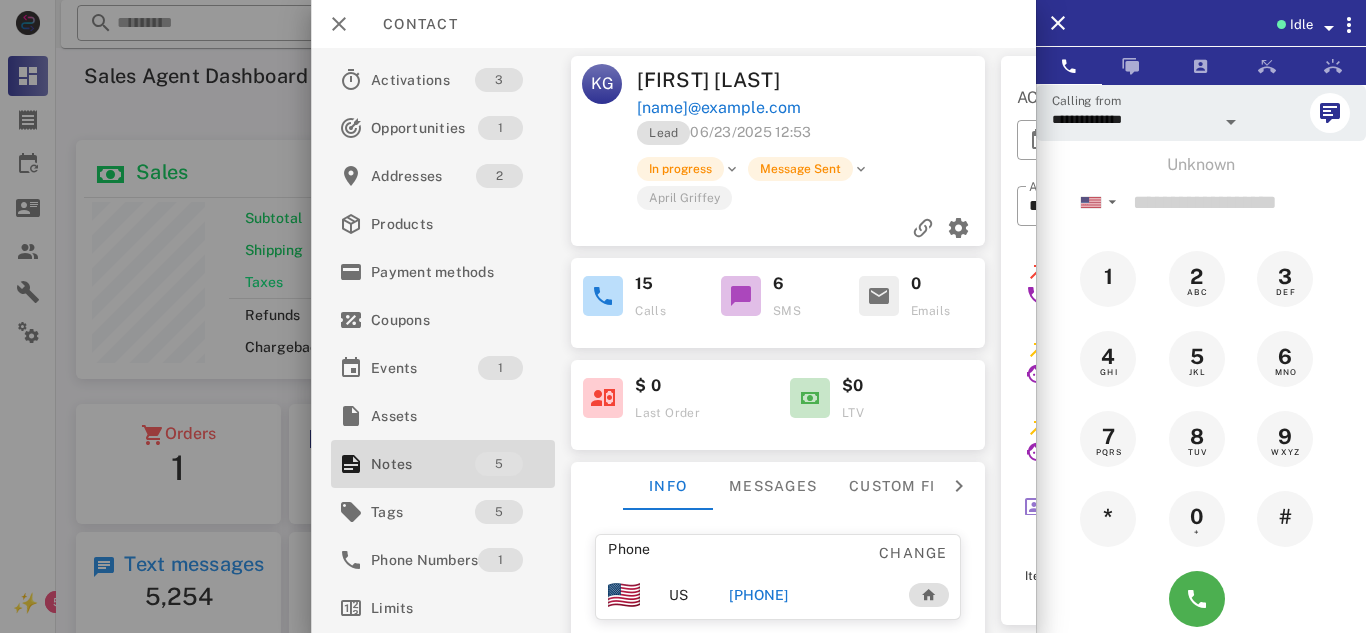 click at bounding box center [683, 316] 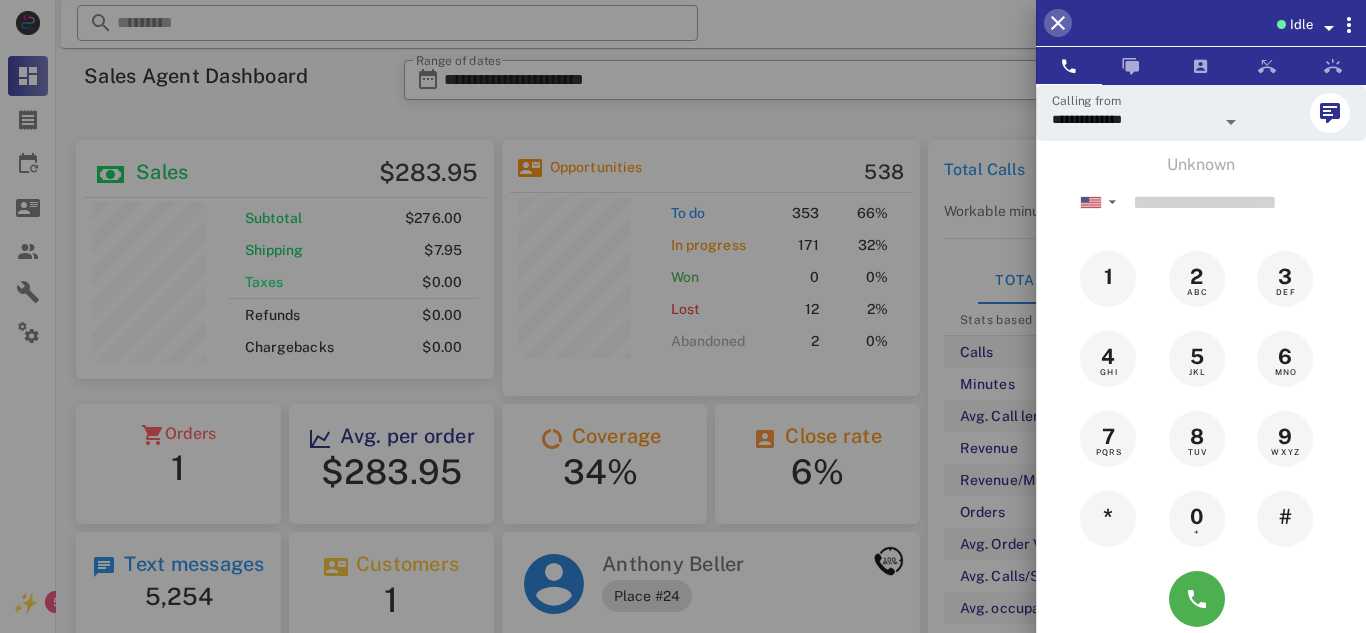 click at bounding box center (1058, 23) 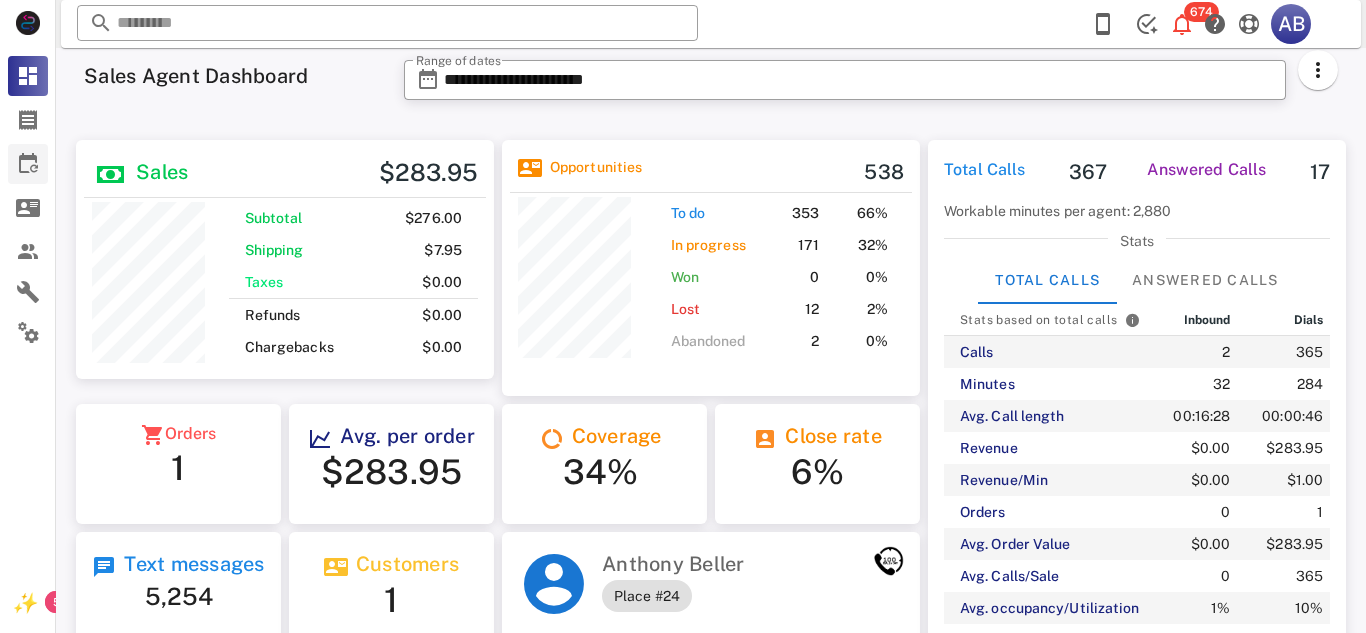 scroll, scrollTop: 240, scrollLeft: 352, axis: both 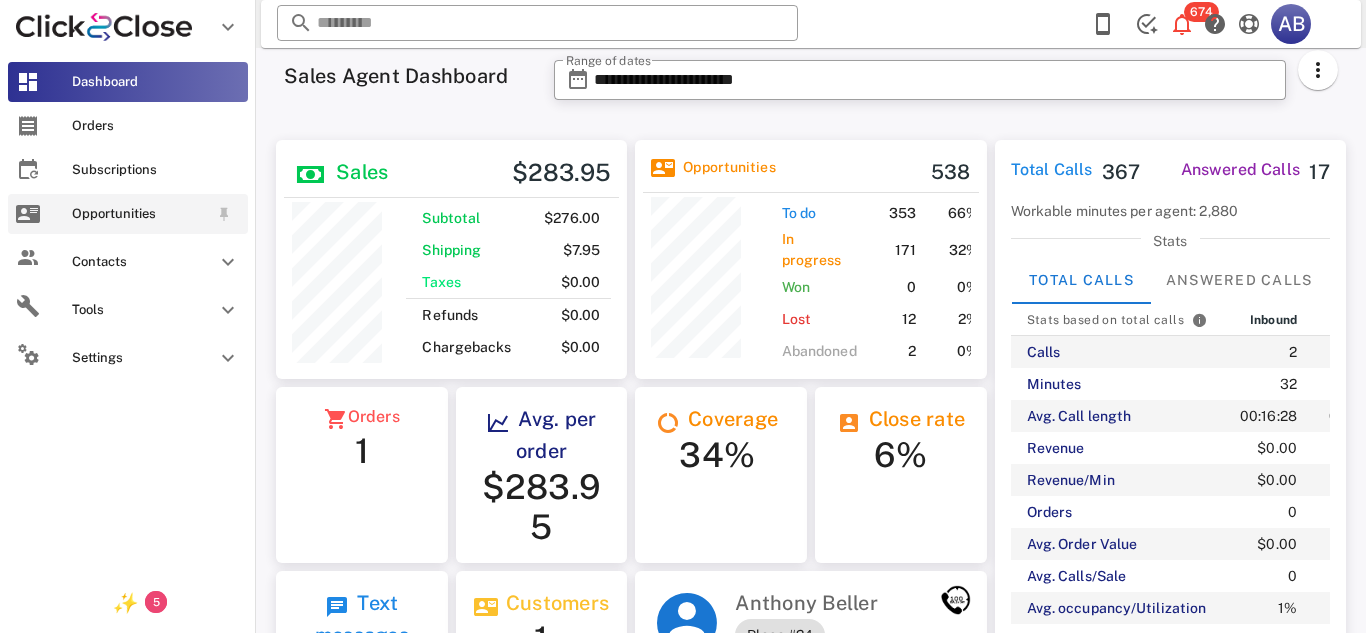 click on "Opportunities" at bounding box center (140, 214) 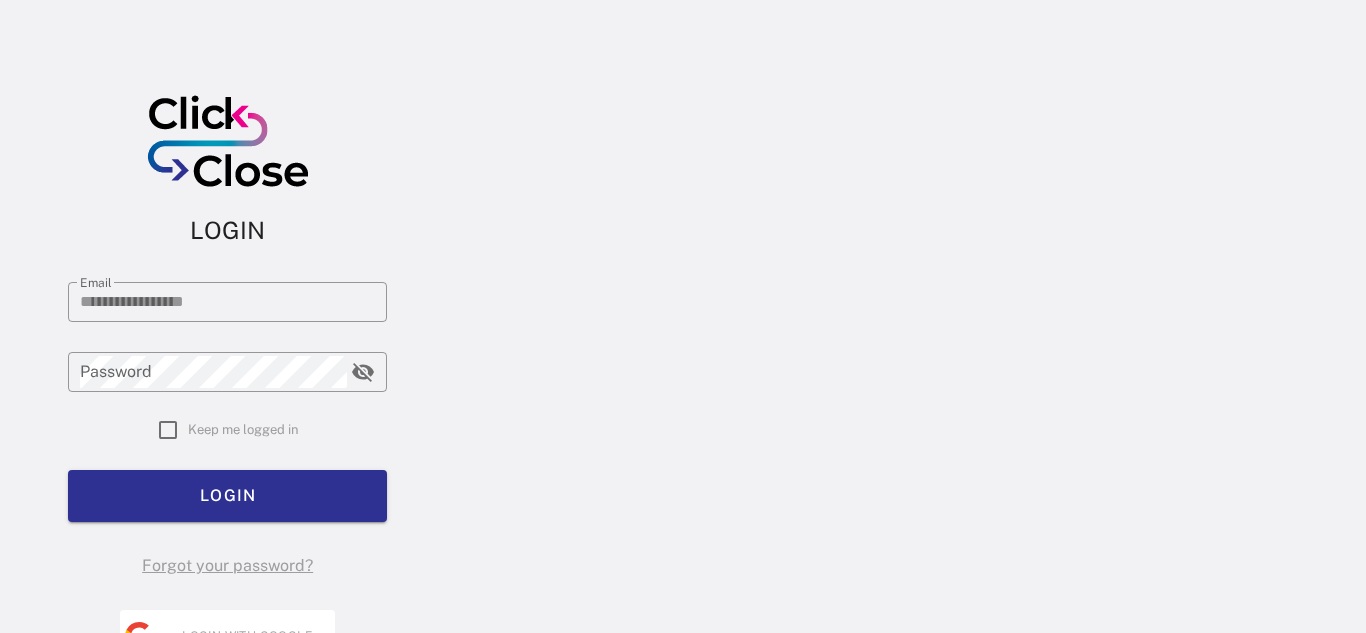 type on "**********" 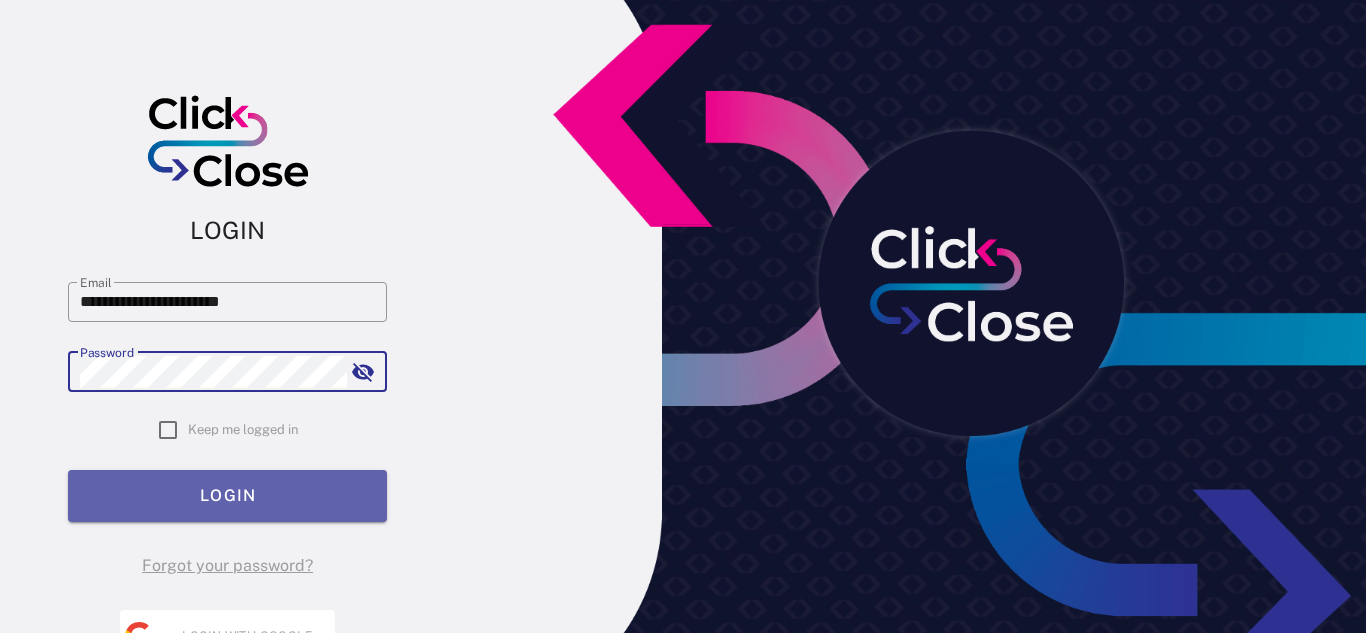 click on "LOGIN" at bounding box center [227, 496] 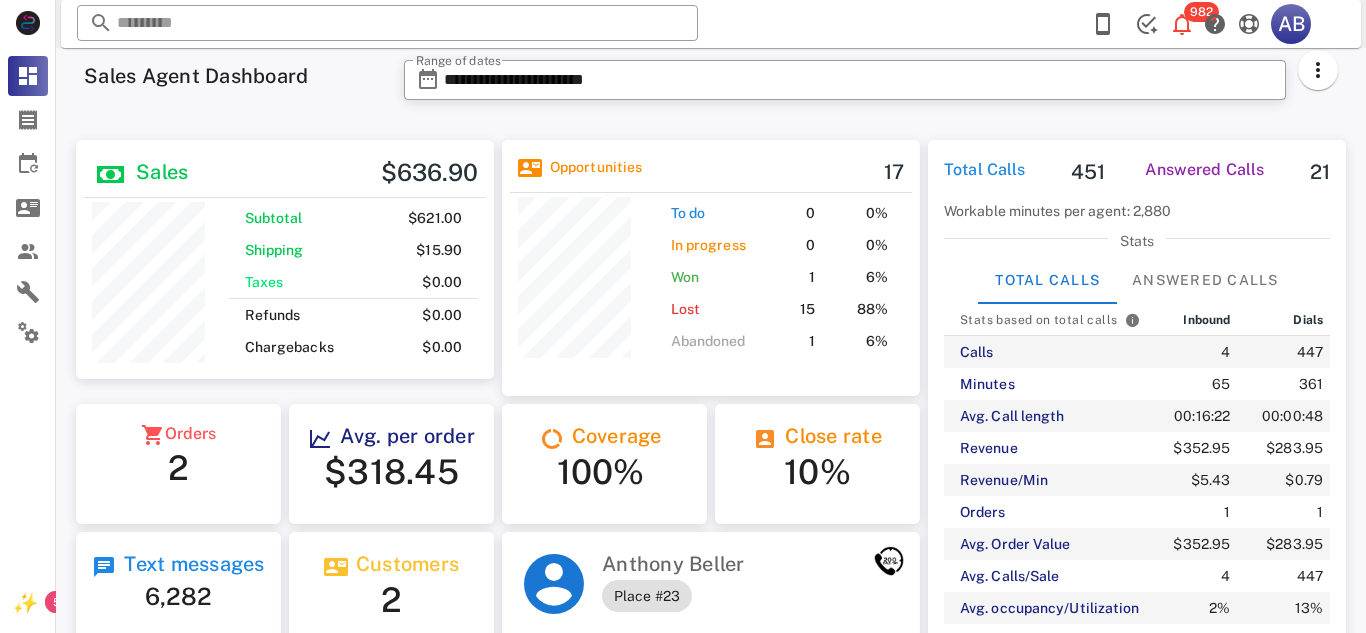 scroll, scrollTop: 0, scrollLeft: 0, axis: both 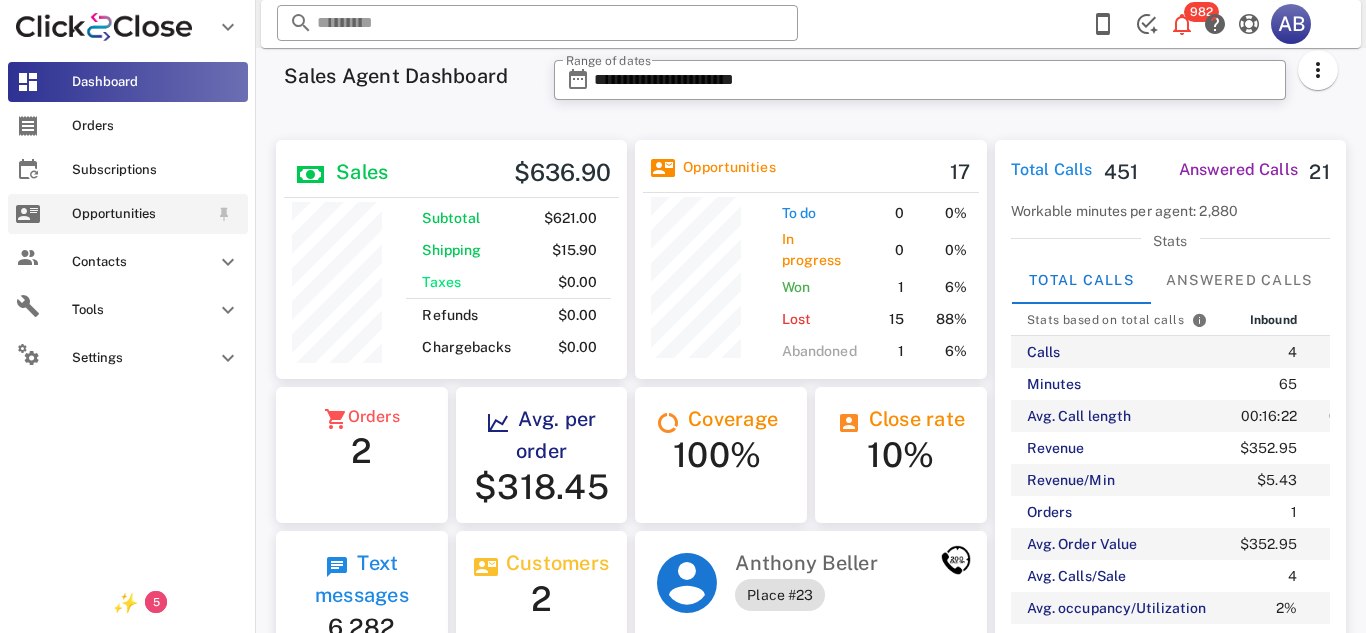 click on "Opportunities" at bounding box center [140, 214] 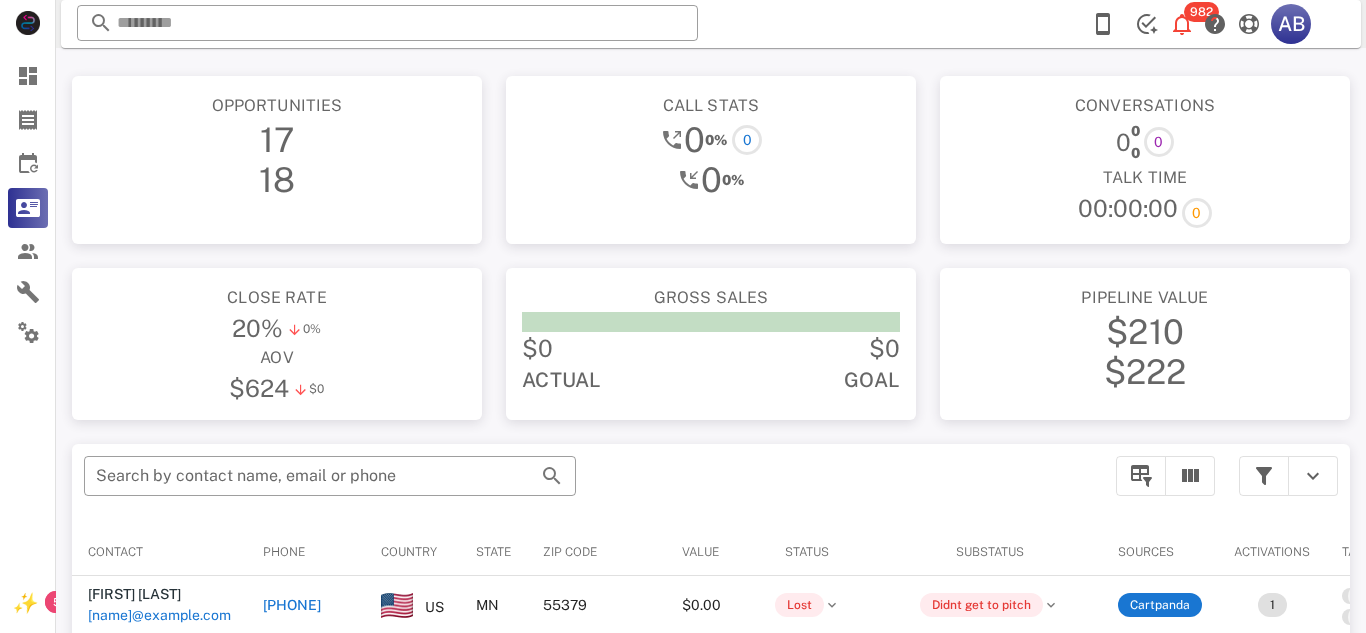 scroll, scrollTop: 1, scrollLeft: 0, axis: vertical 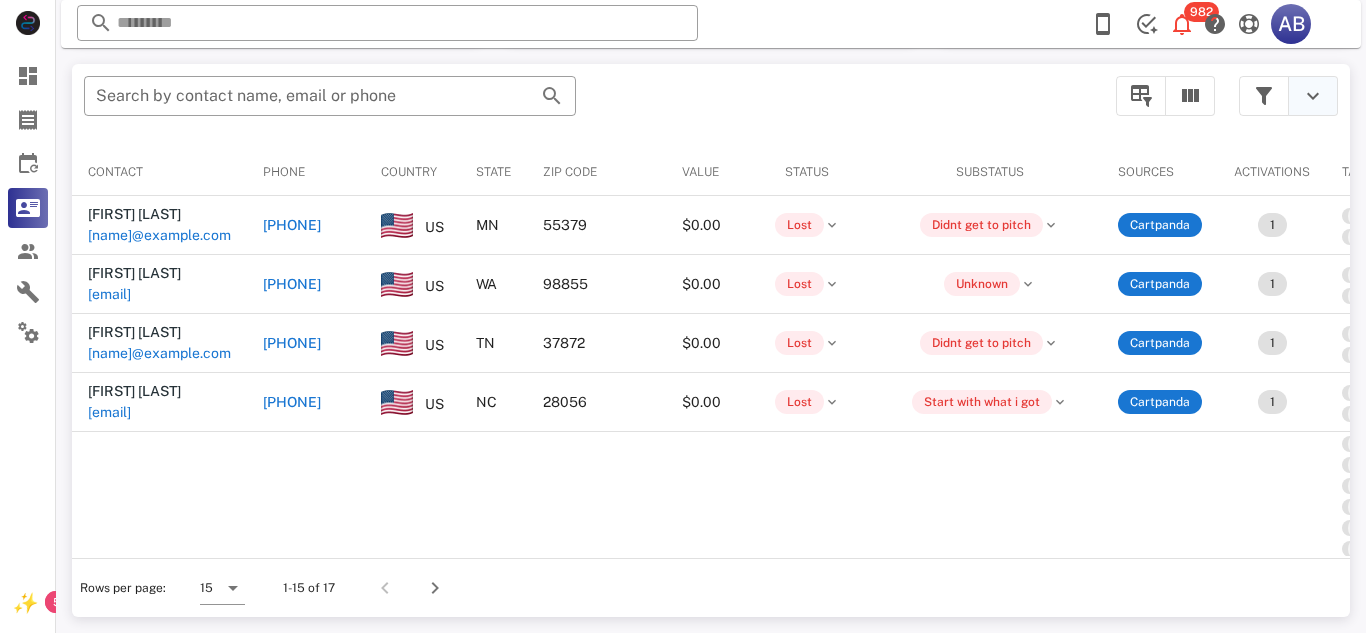 click at bounding box center [1313, 96] 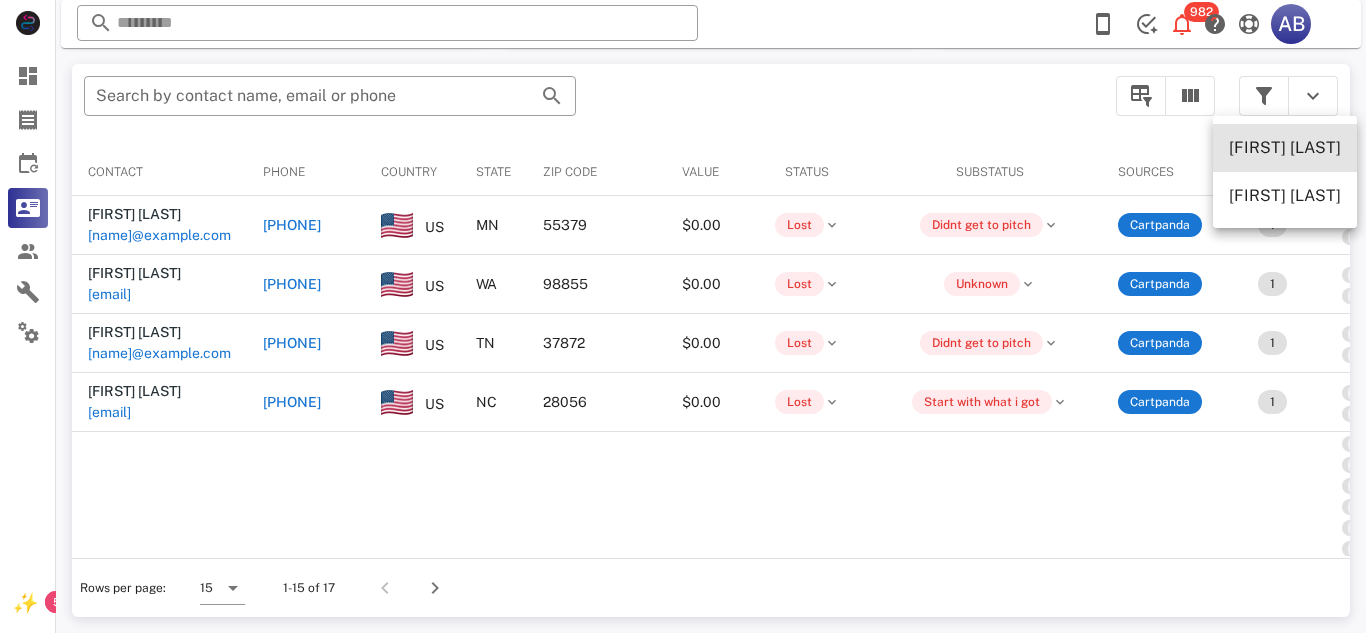click on "[FIRST] [LAST]" at bounding box center [1285, 148] 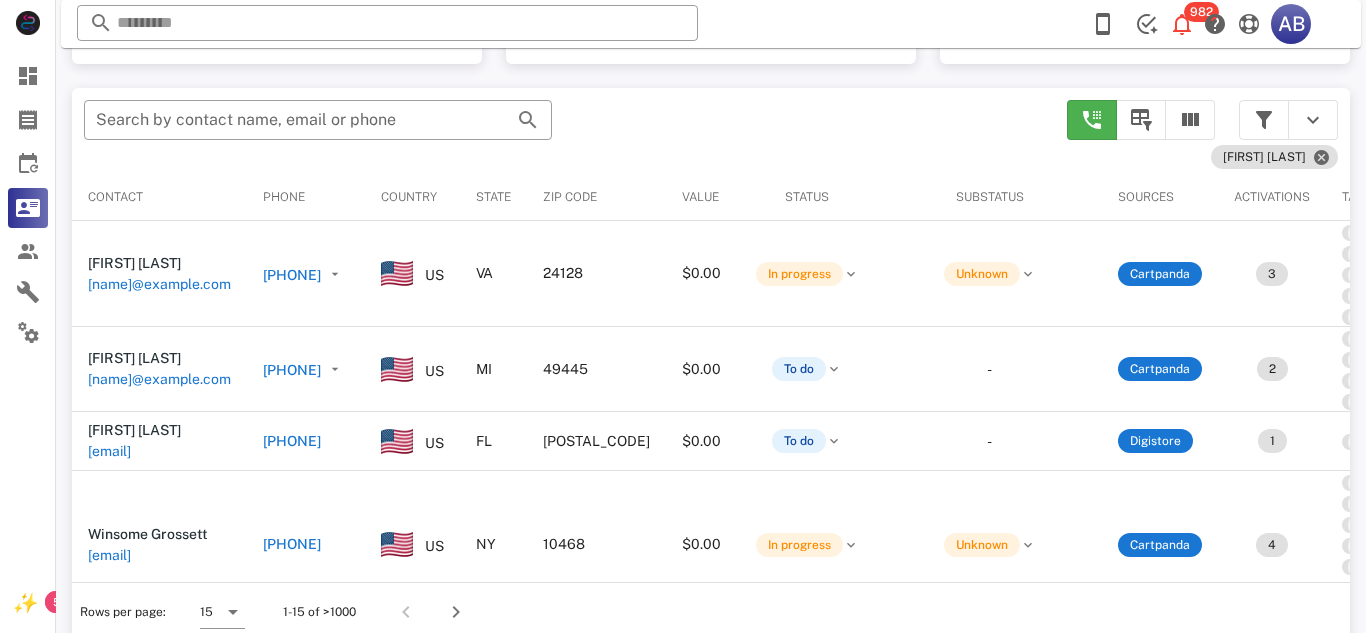 scroll, scrollTop: 380, scrollLeft: 0, axis: vertical 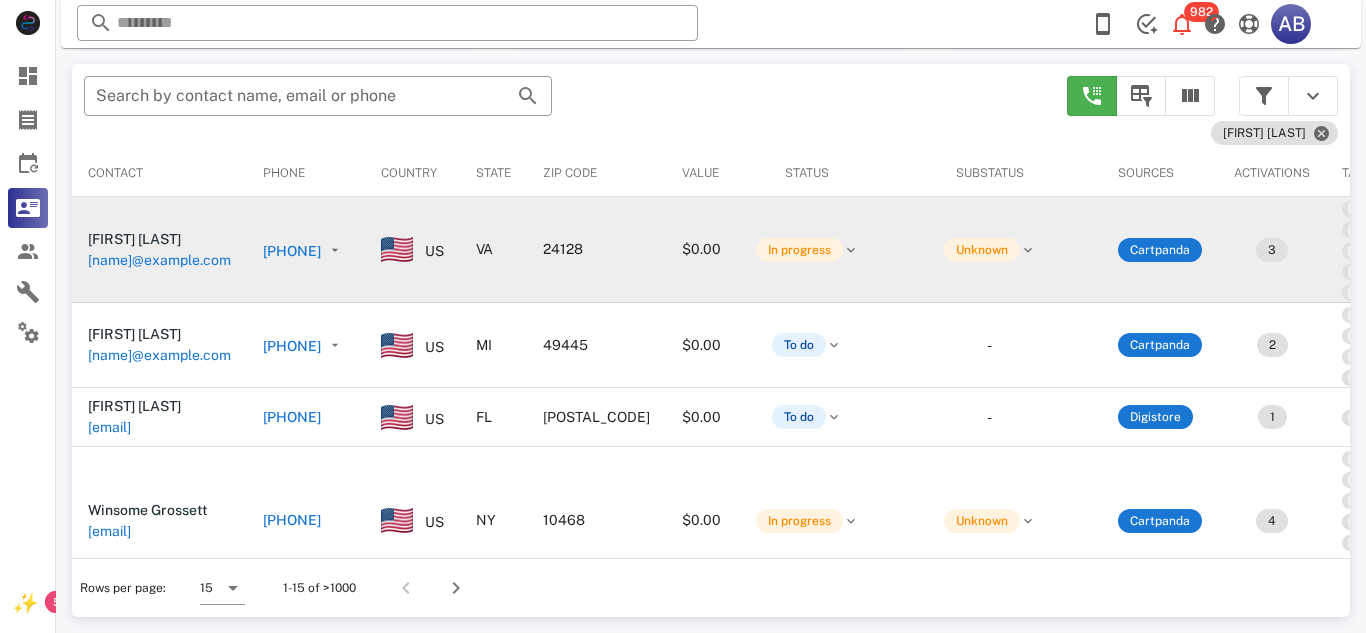 click on "[PHONE]" at bounding box center [292, 251] 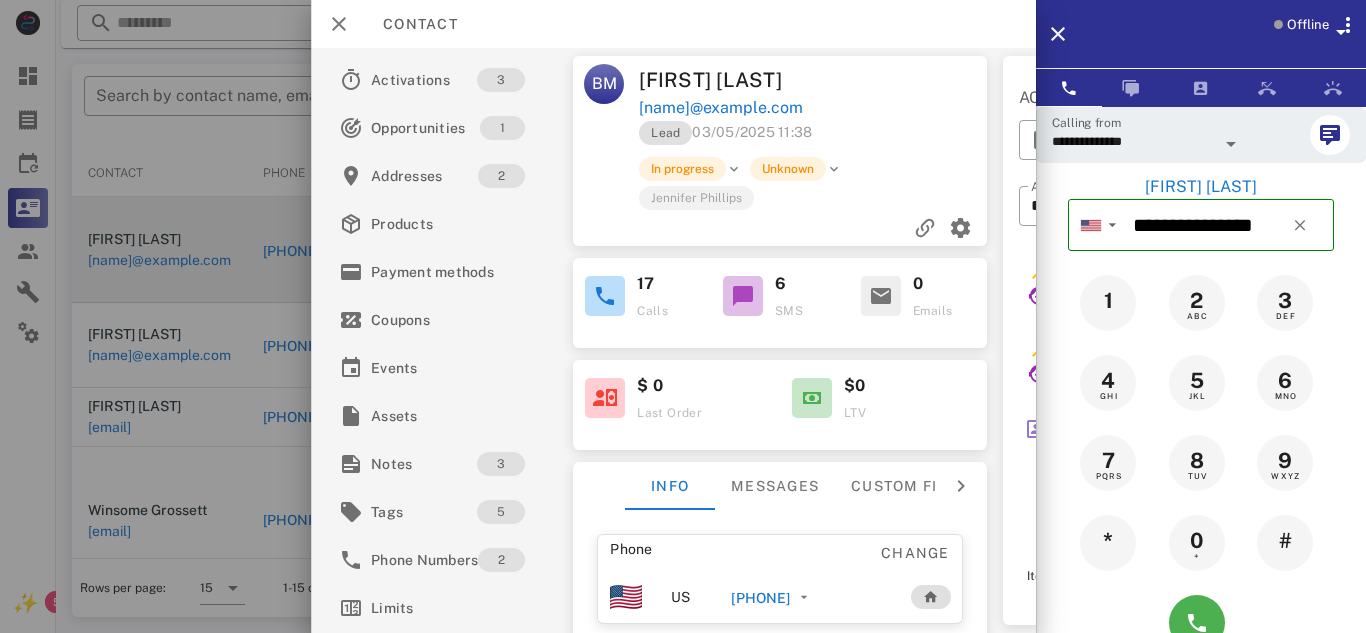 click on "[PHONE]" at bounding box center (760, 598) 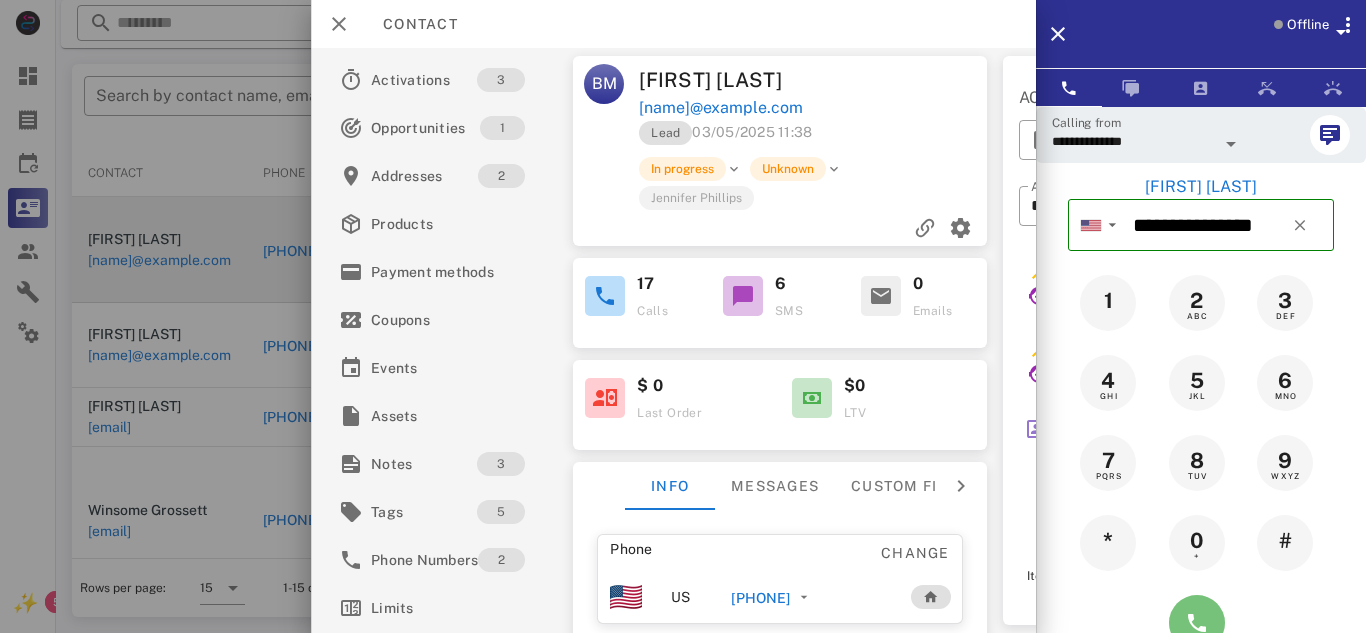 click at bounding box center [1197, 623] 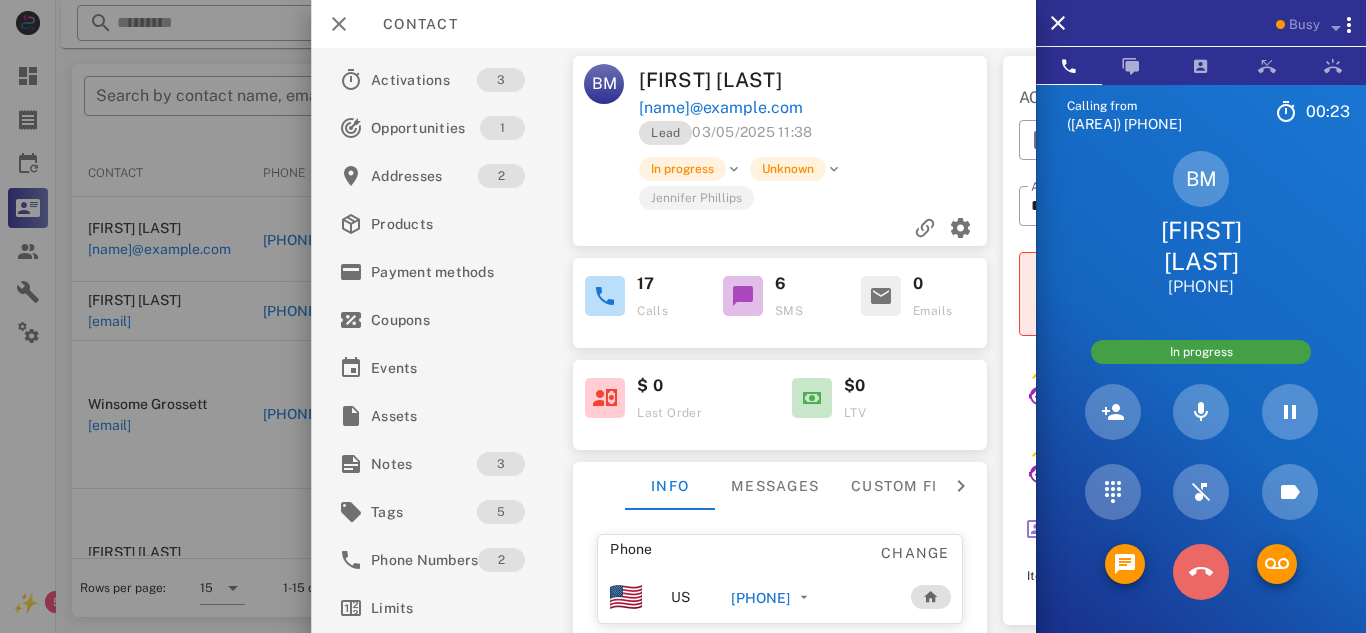 click at bounding box center (1201, 572) 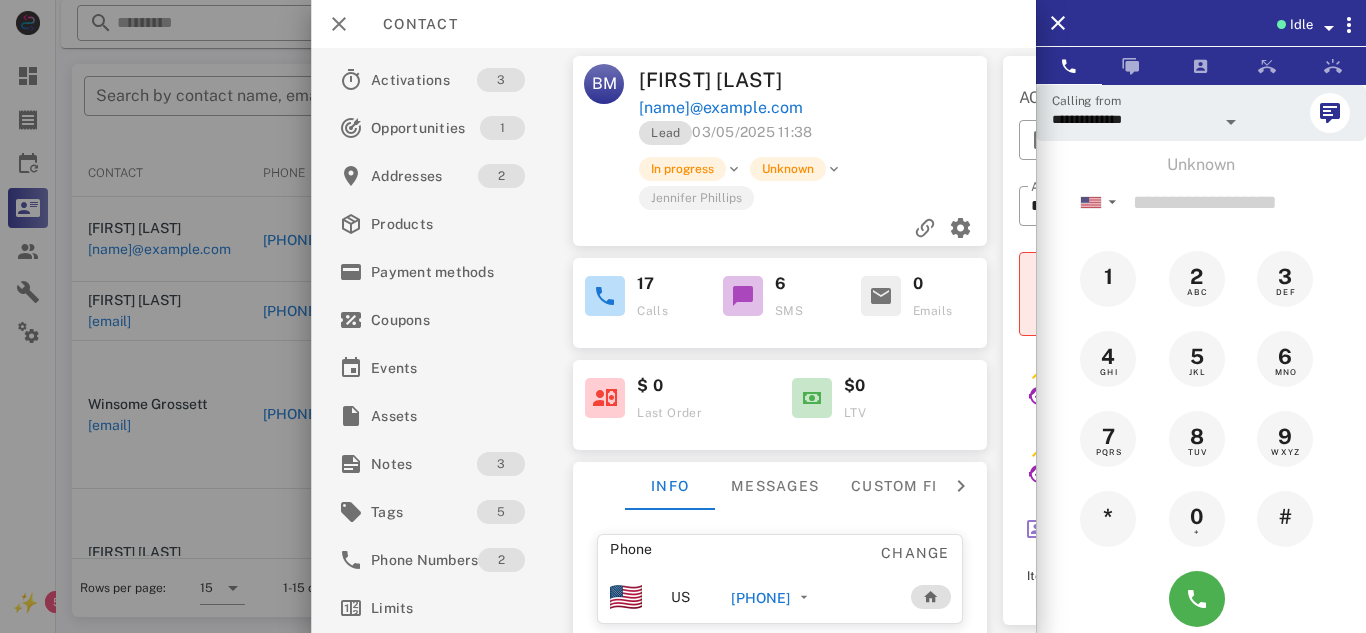click on "[PHONE]" at bounding box center [760, 598] 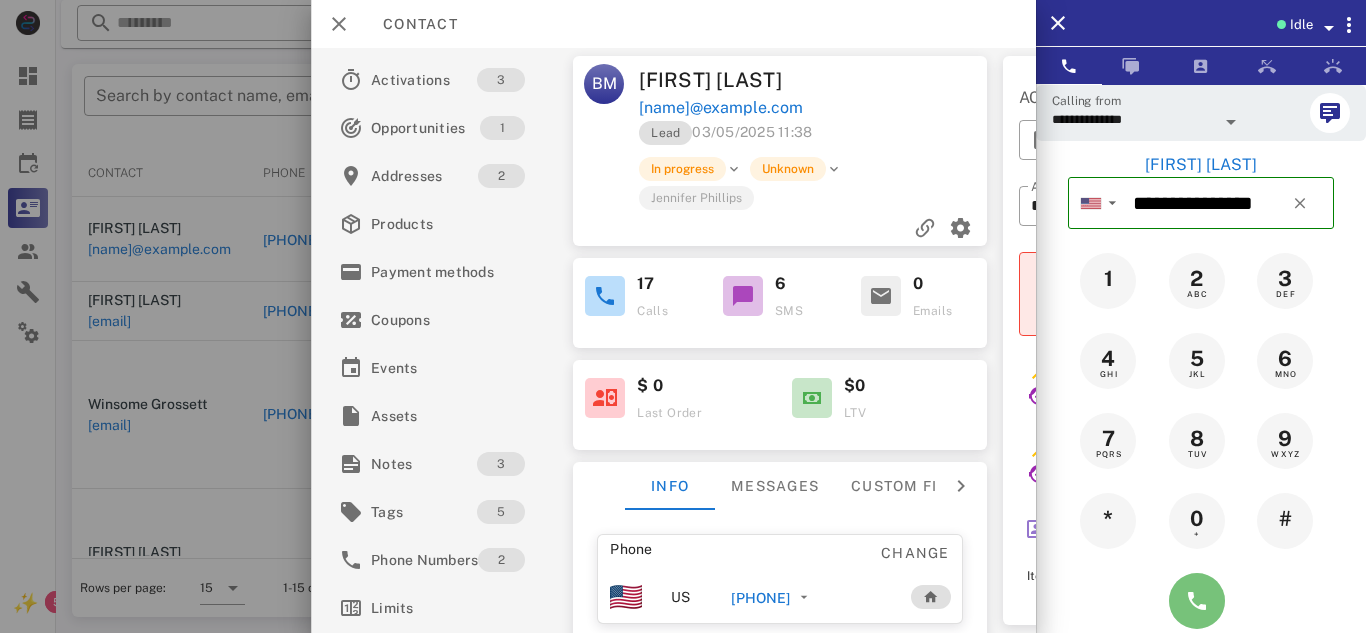 click at bounding box center (1197, 601) 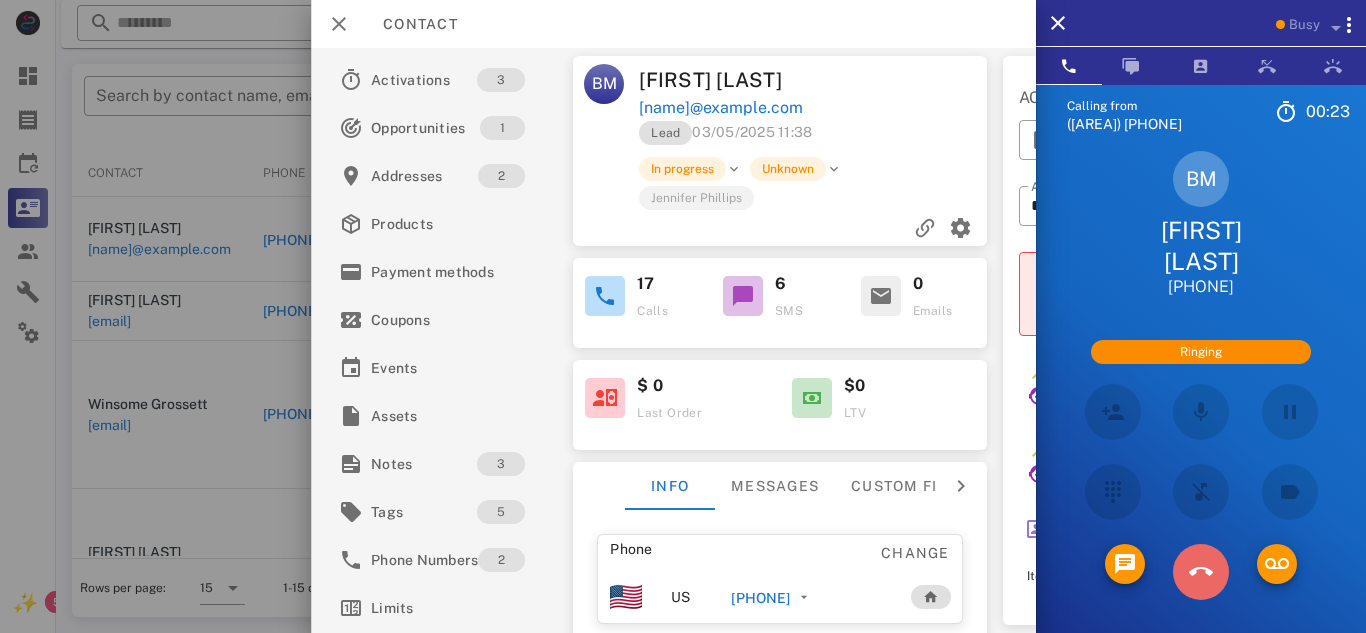 click at bounding box center (1201, 572) 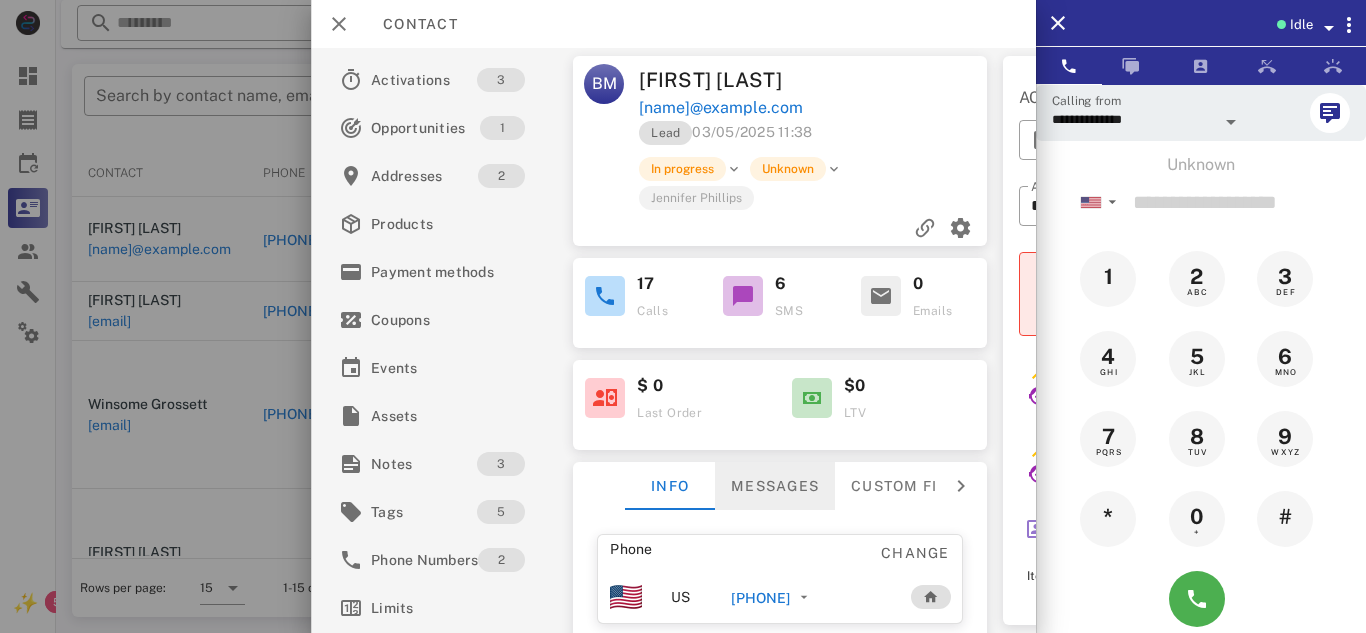 click on "Messages" at bounding box center (775, 486) 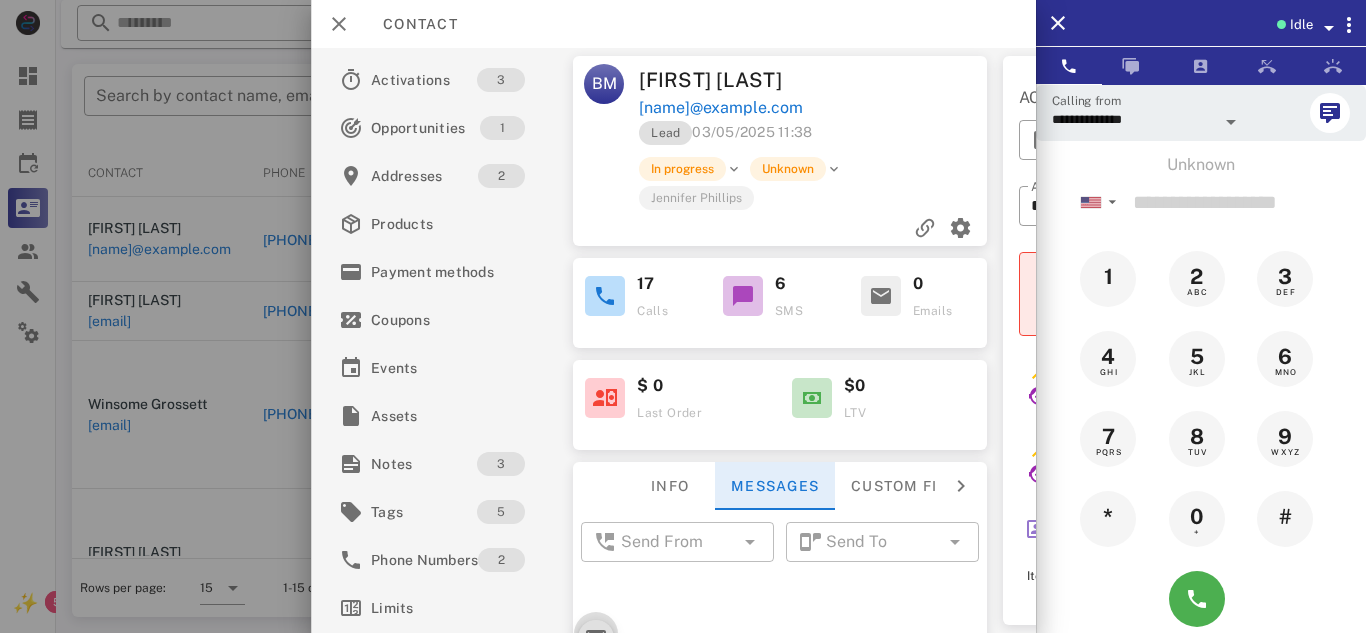 scroll, scrollTop: 1131, scrollLeft: 0, axis: vertical 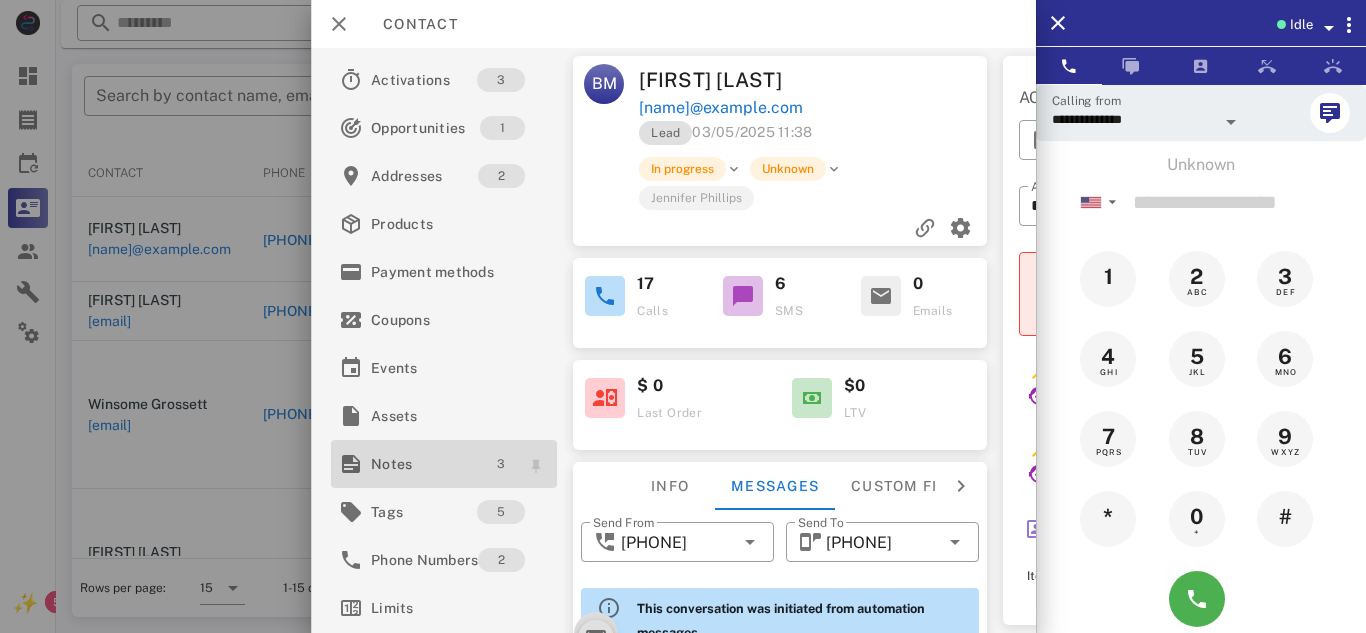 click on "3" at bounding box center [501, 464] 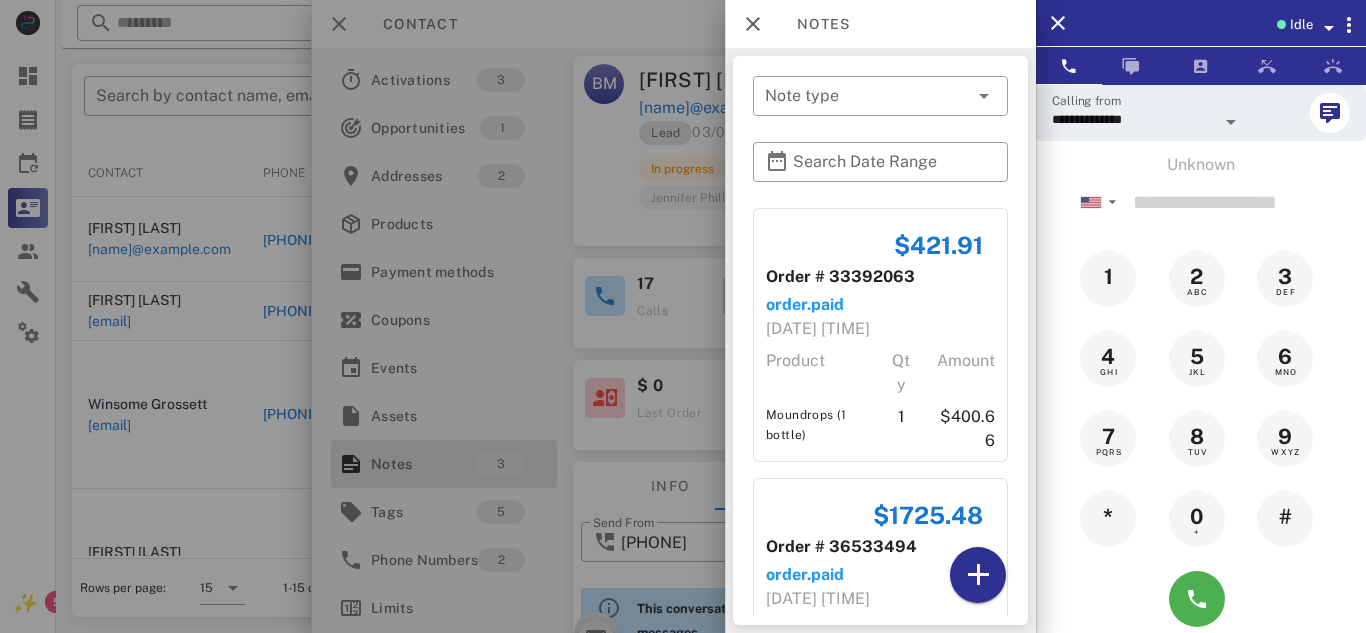 click on "[PRICE] [DATE] [TIME] [PRICE] [DATE] [TIME] [PRICE]" at bounding box center [880, 340] 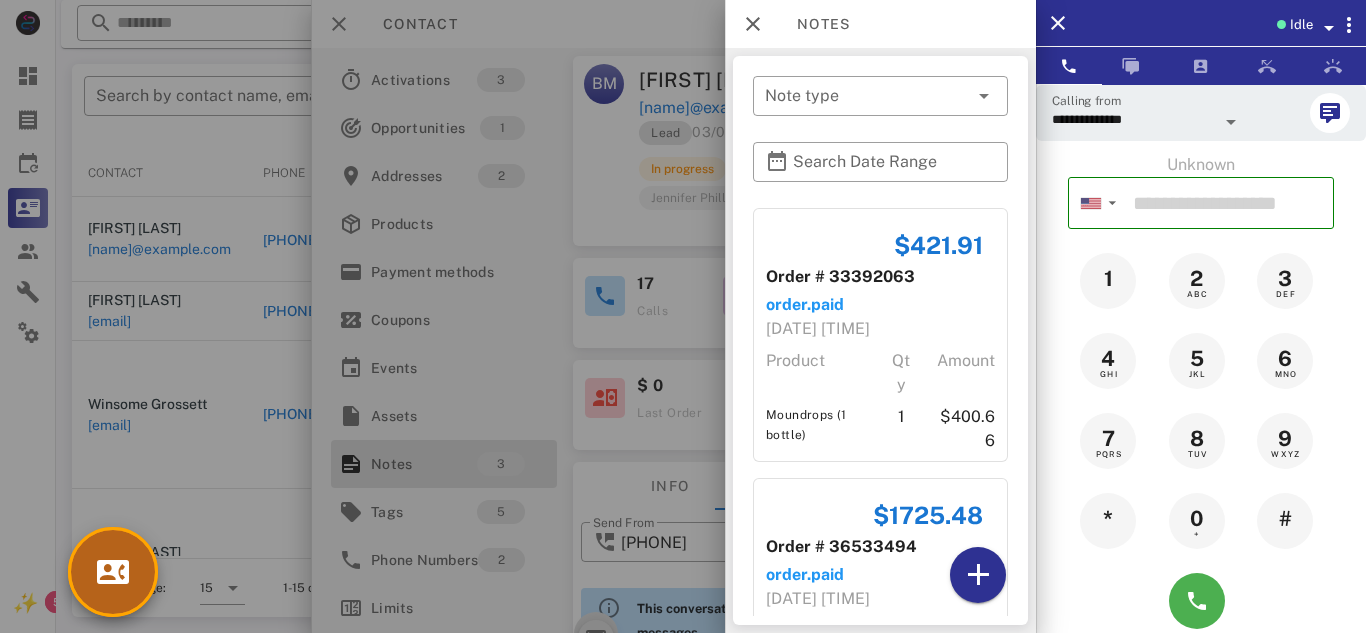 click at bounding box center (113, 572) 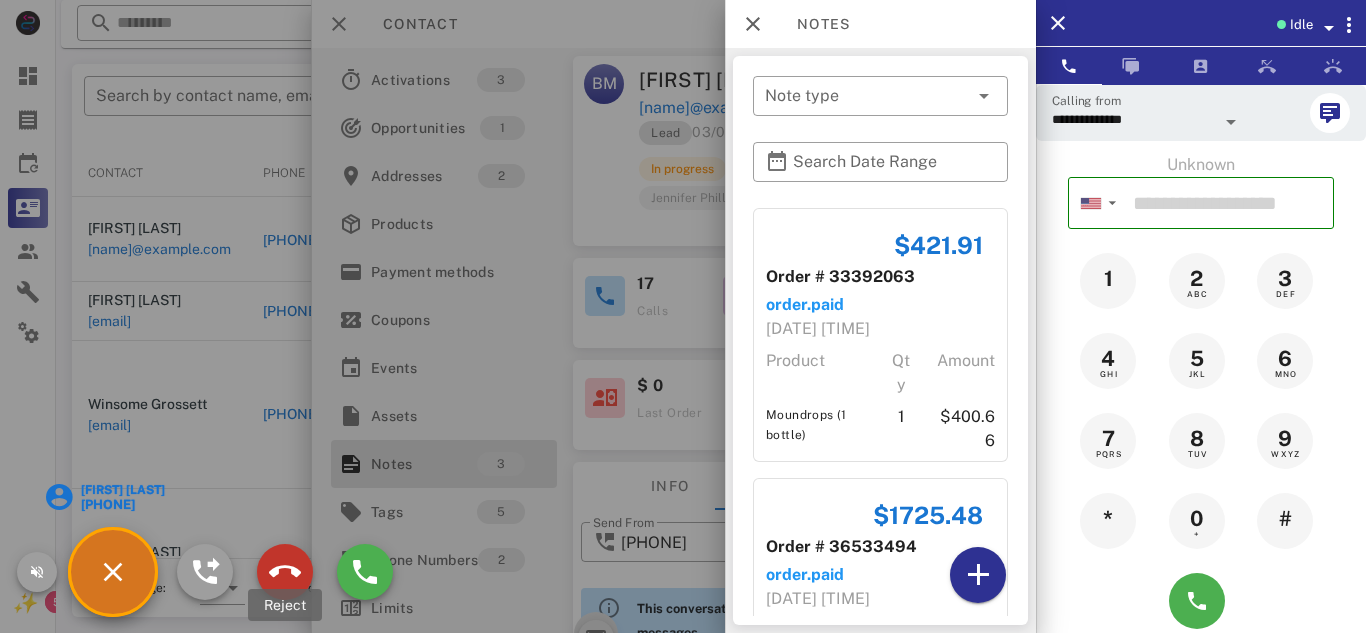 click at bounding box center (285, 572) 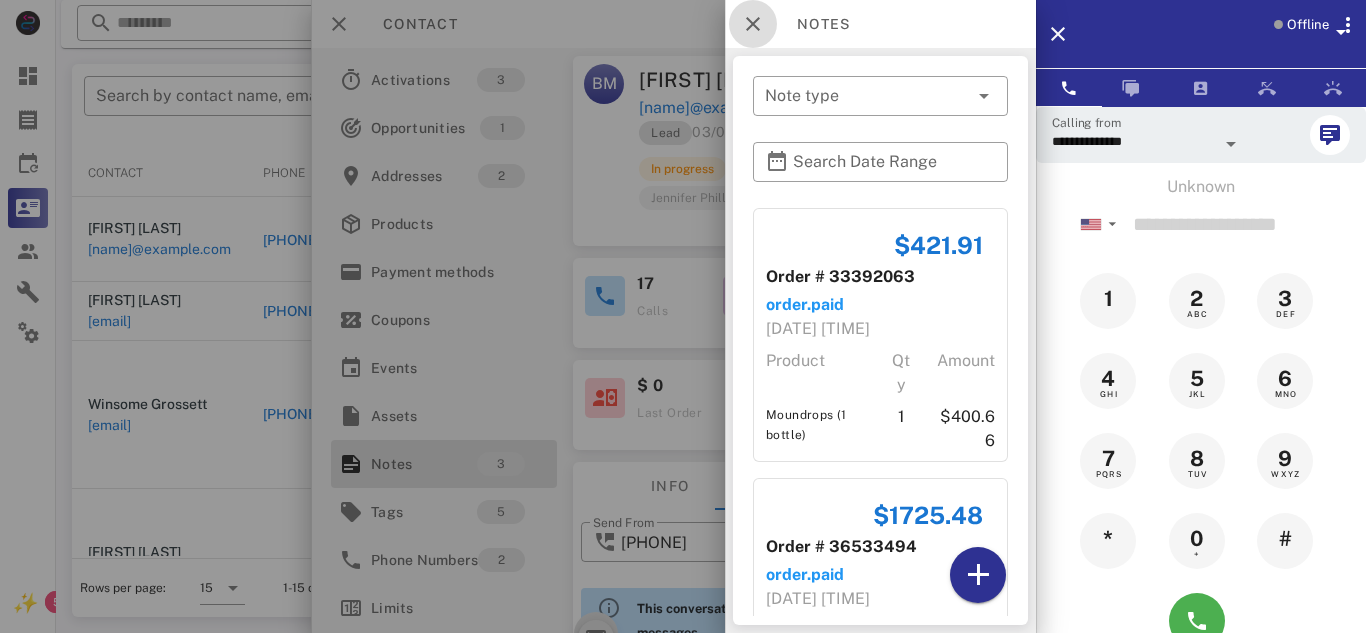 click at bounding box center (753, 24) 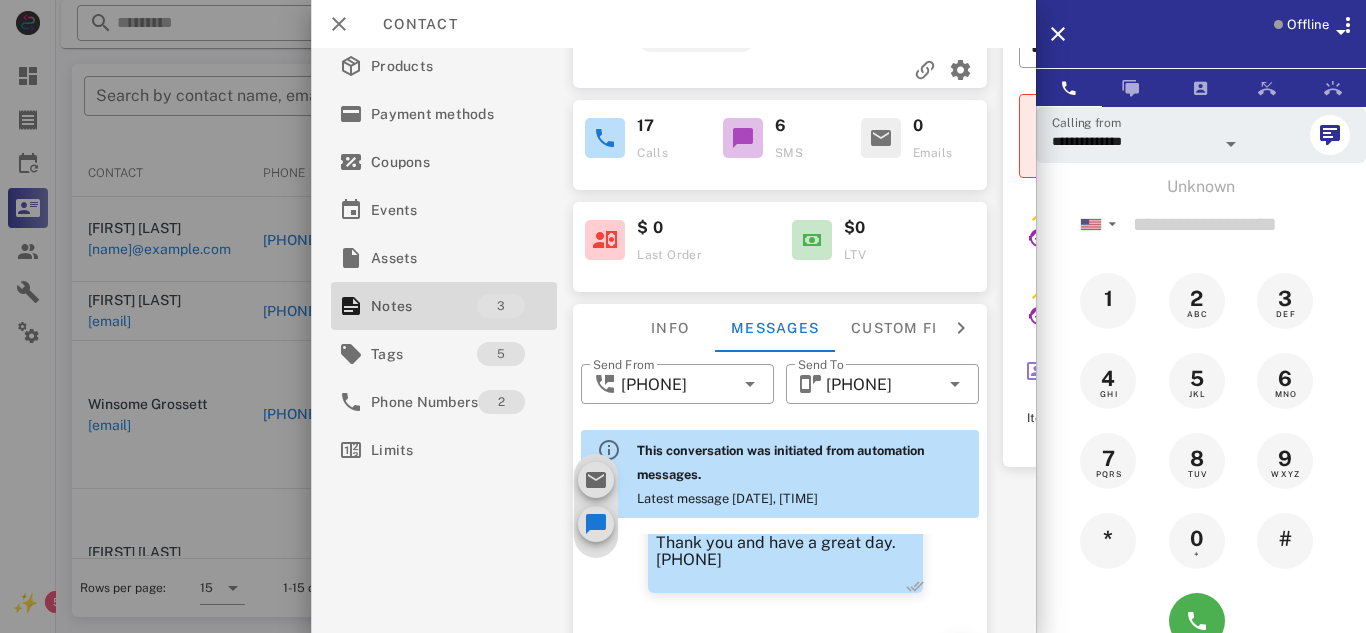 scroll, scrollTop: 289, scrollLeft: 0, axis: vertical 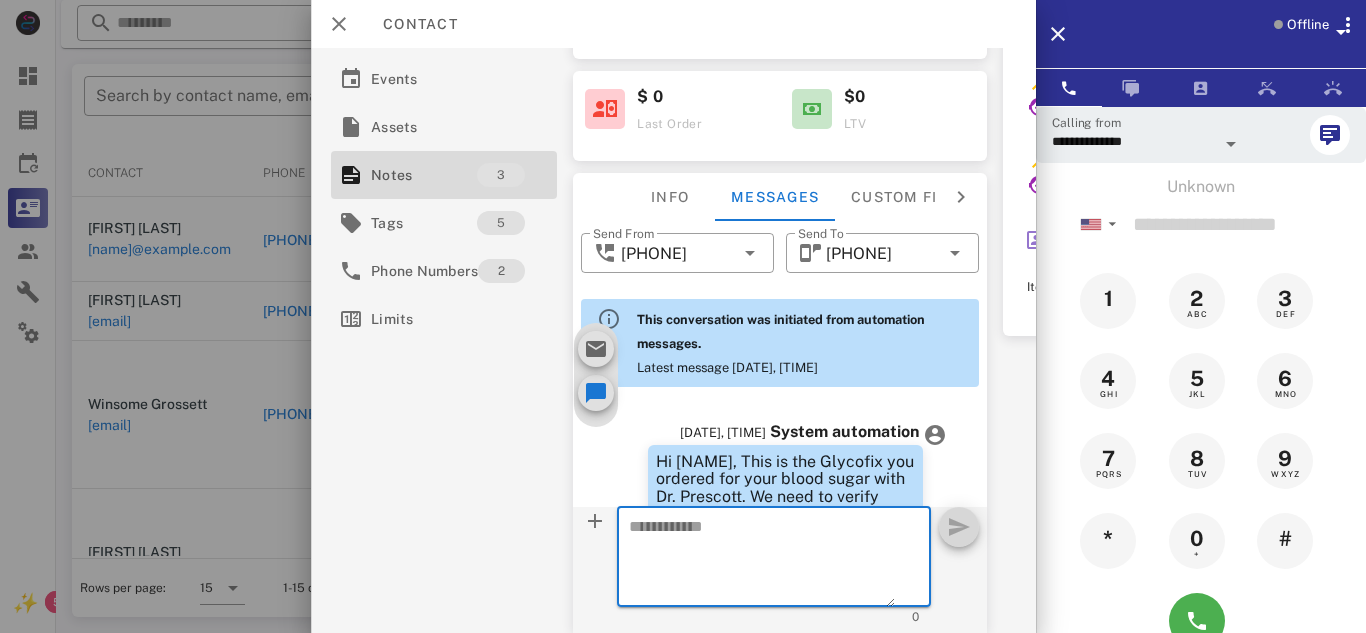 paste on "**********" 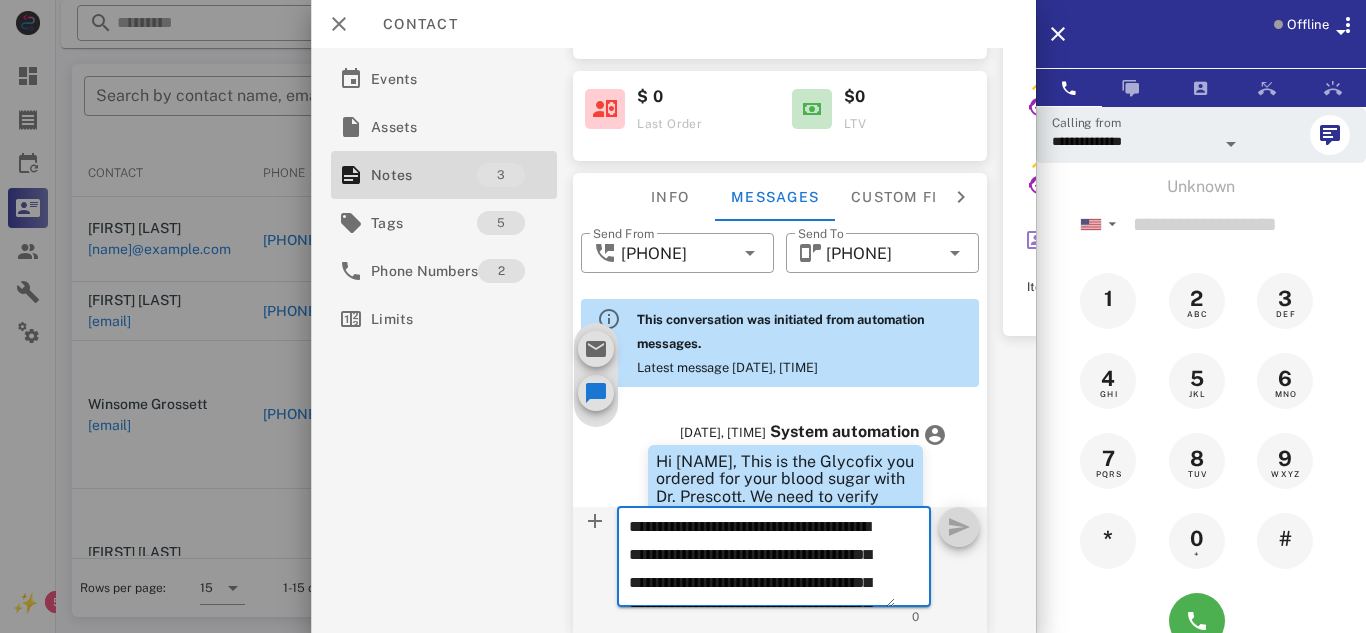 scroll, scrollTop: 153, scrollLeft: 0, axis: vertical 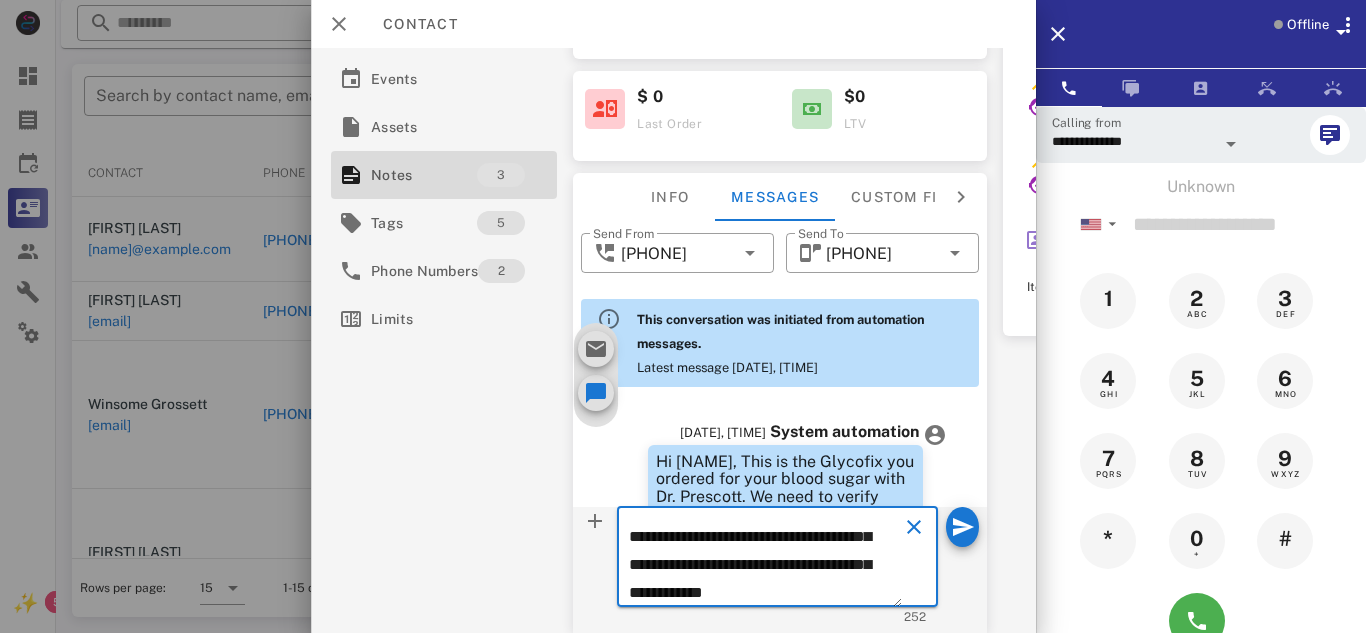 click on "**********" at bounding box center [765, 560] 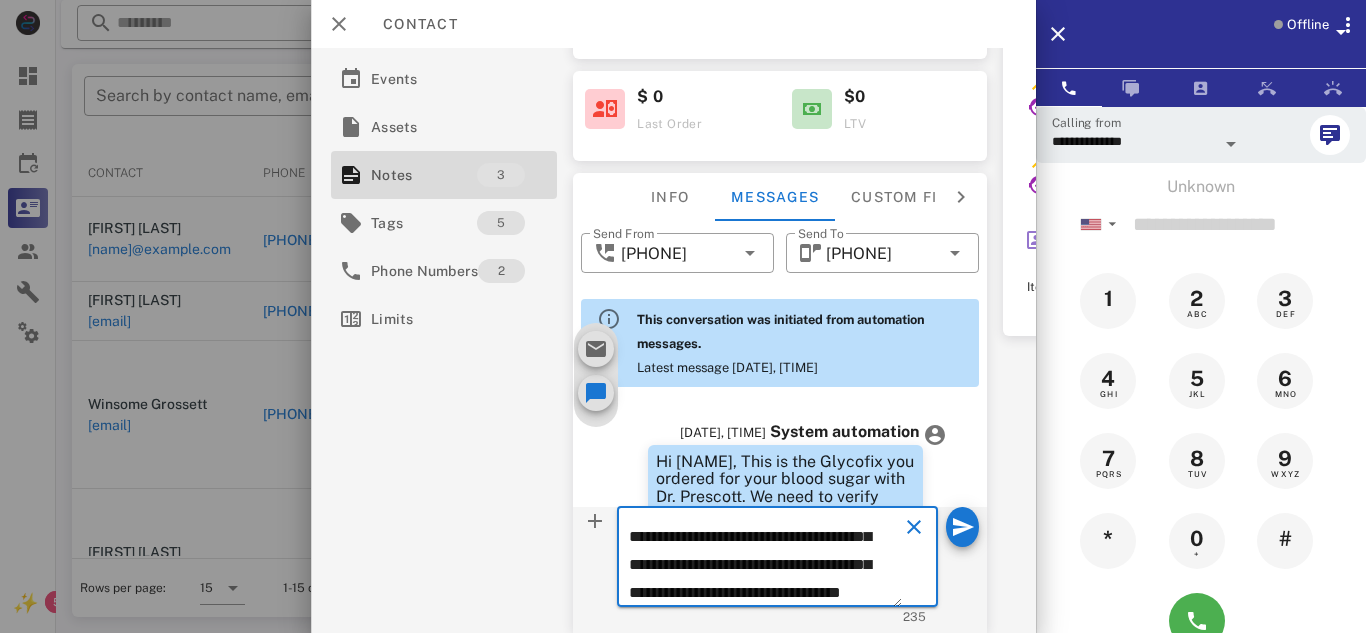scroll, scrollTop: 153, scrollLeft: 0, axis: vertical 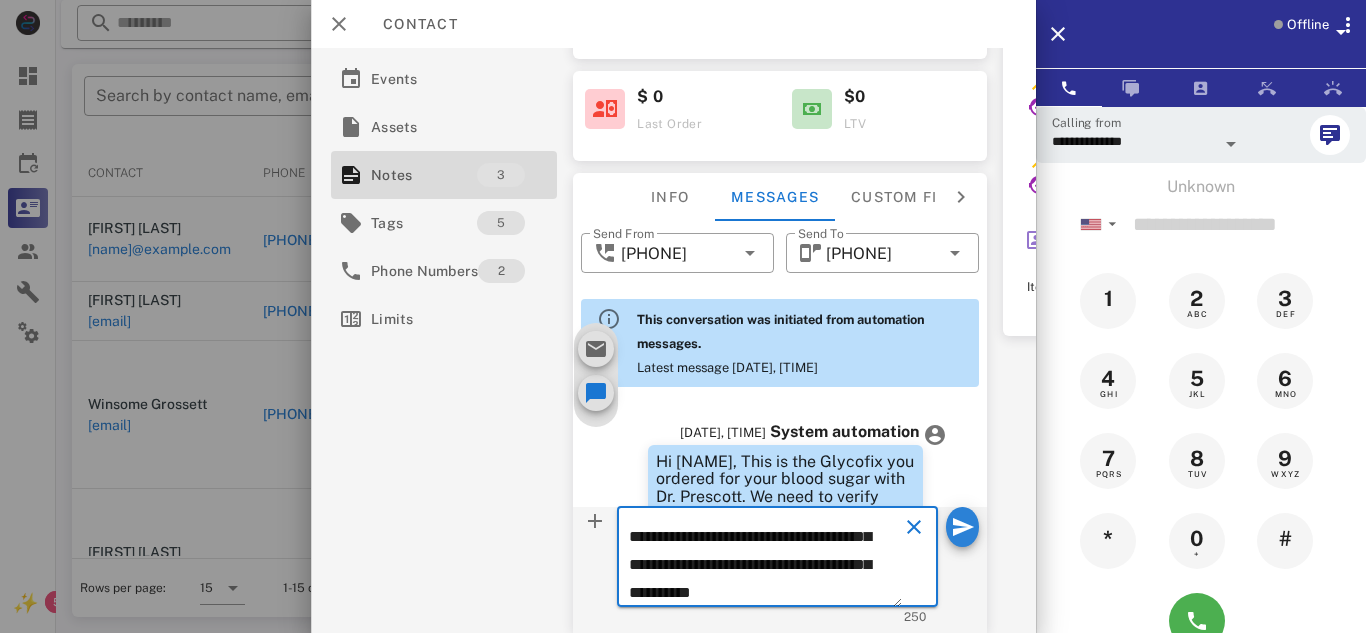 type on "**********" 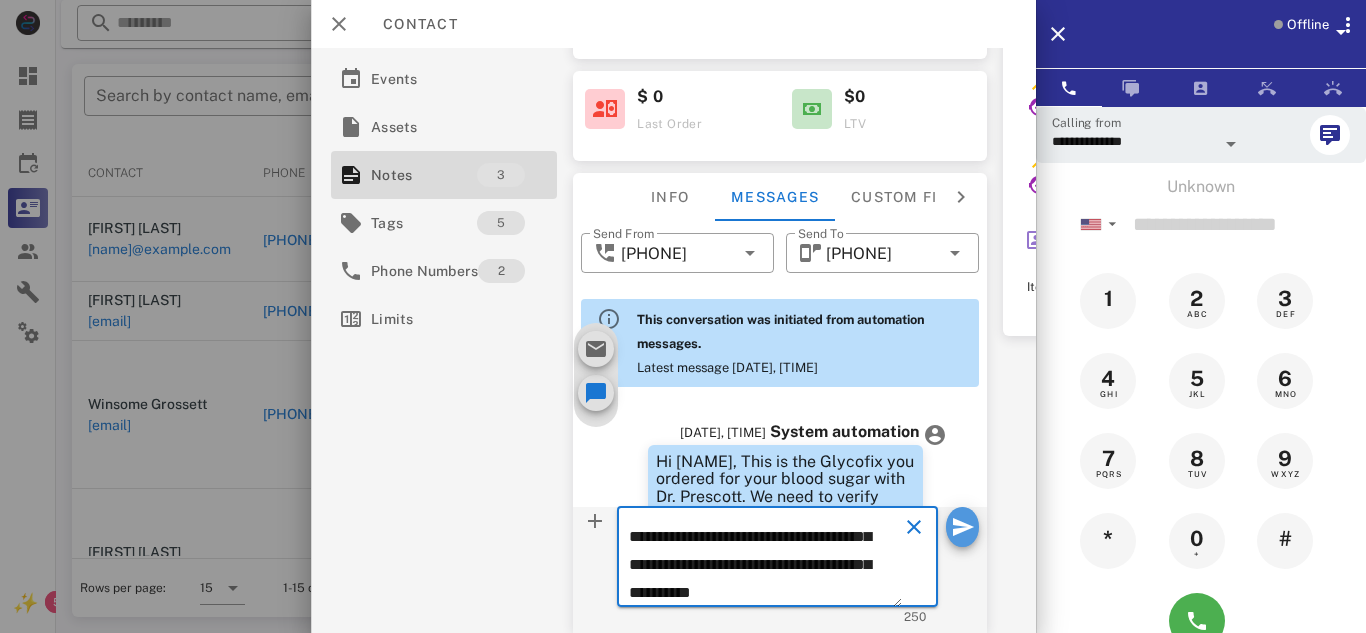 click at bounding box center [962, 527] 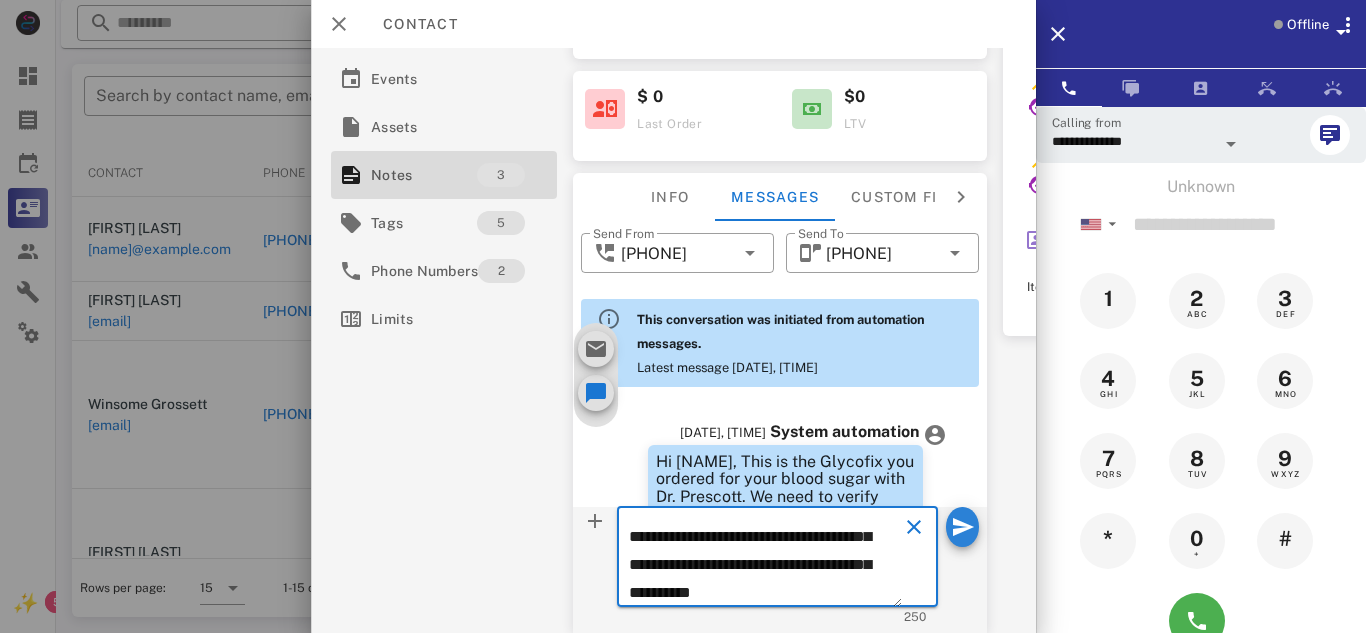 type 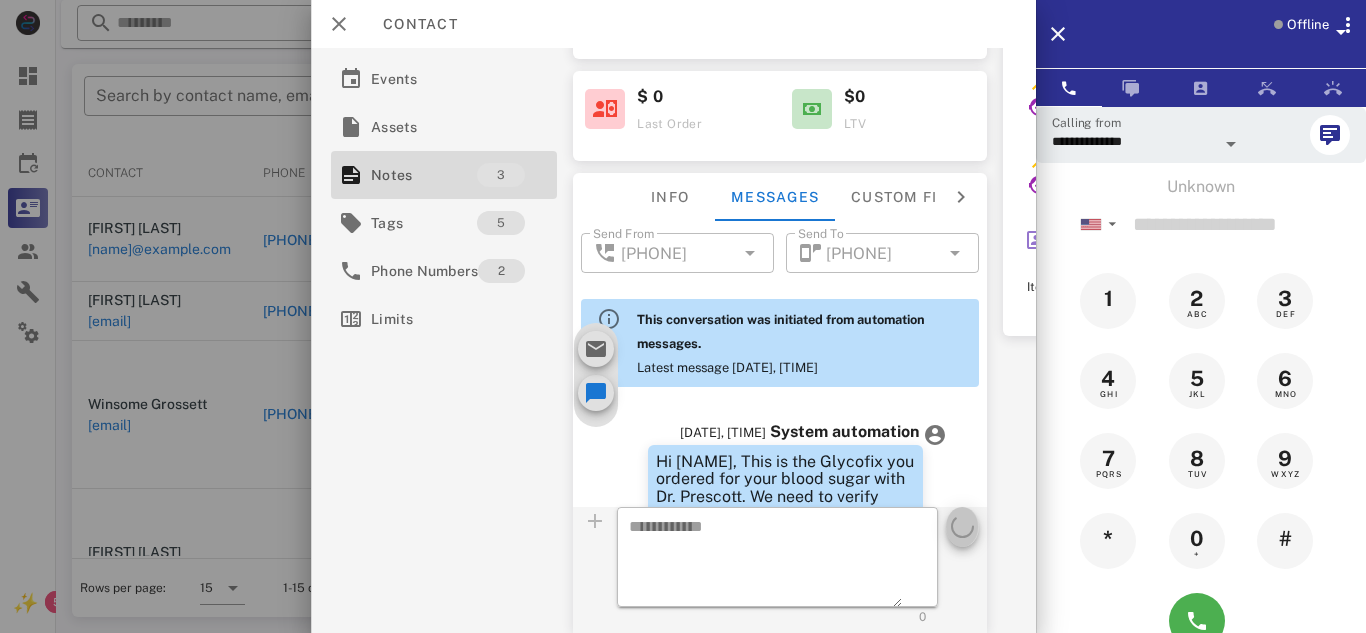scroll, scrollTop: 0, scrollLeft: 0, axis: both 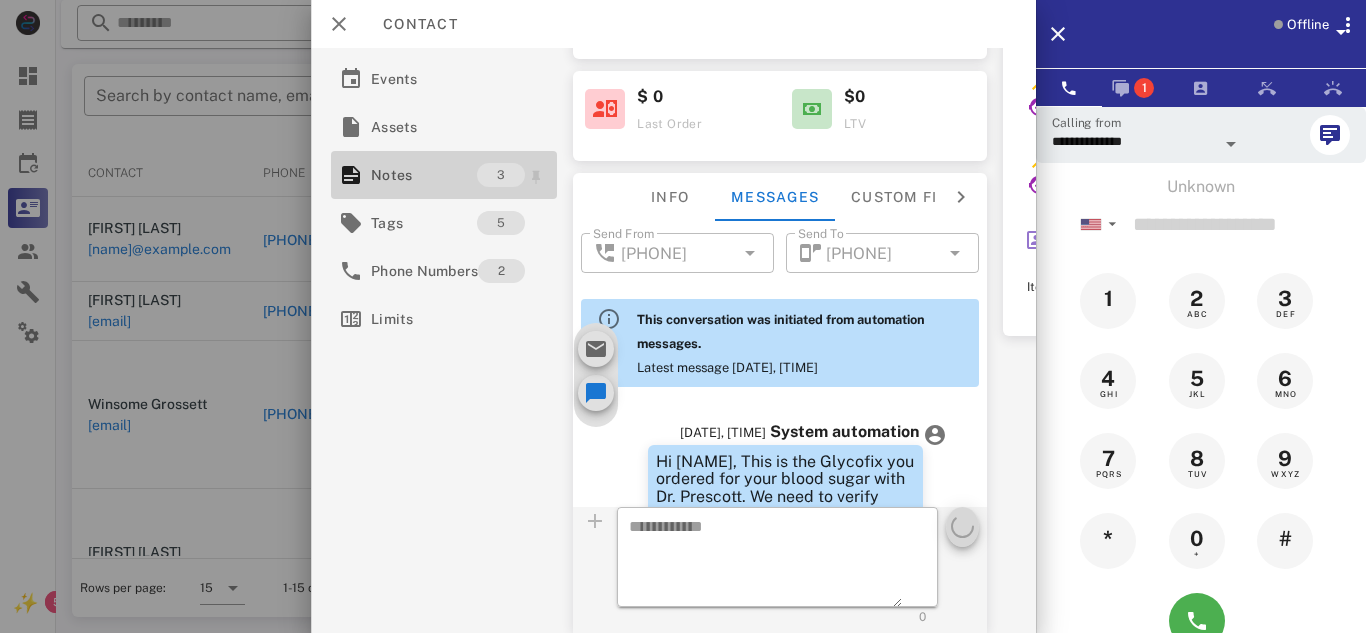 click on "Notes" at bounding box center (424, 175) 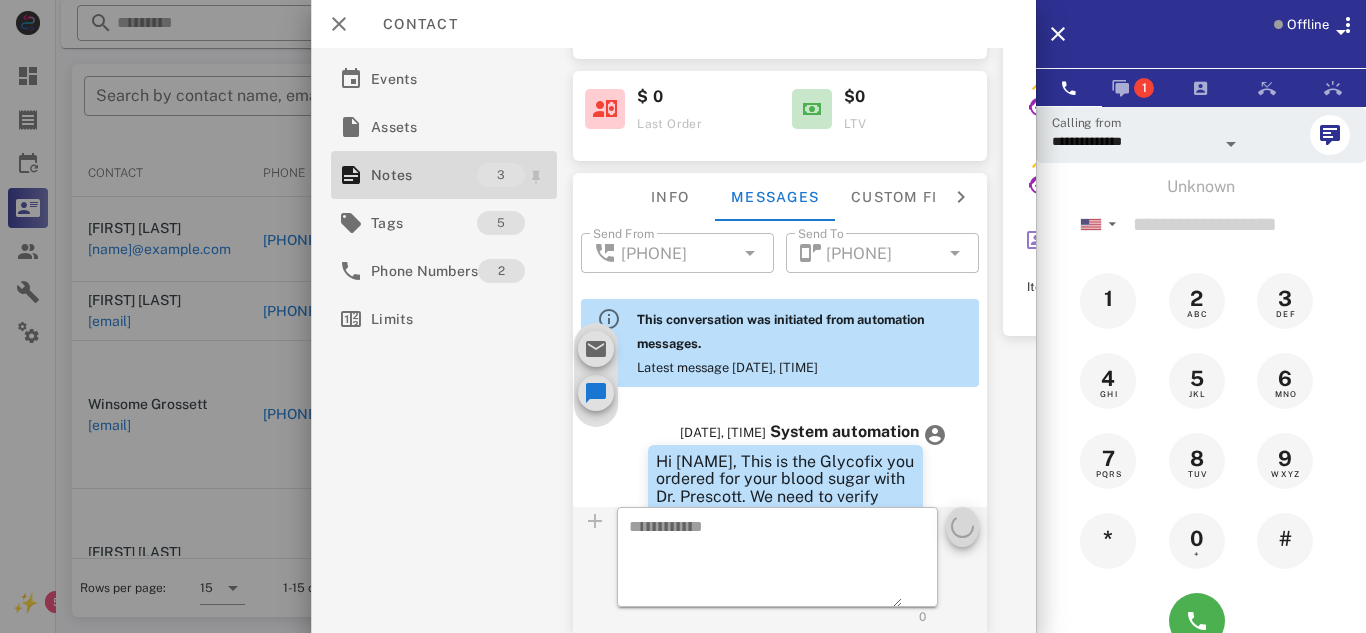scroll, scrollTop: 1349, scrollLeft: 0, axis: vertical 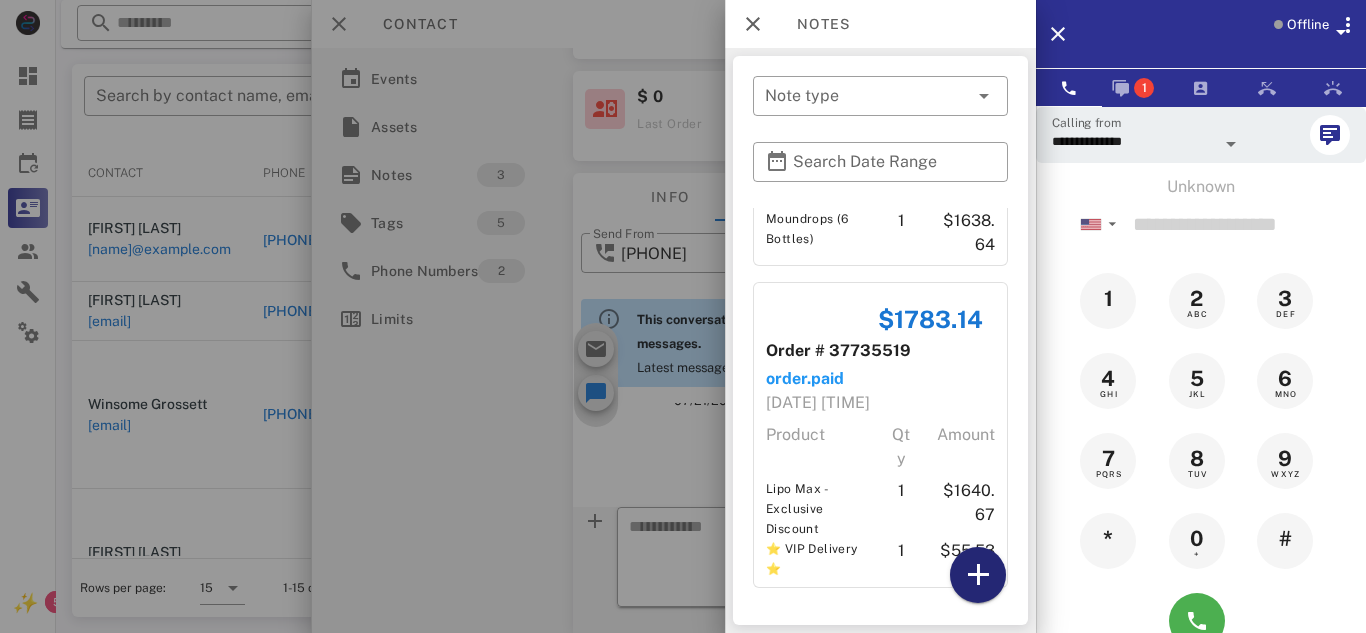 click at bounding box center (978, 575) 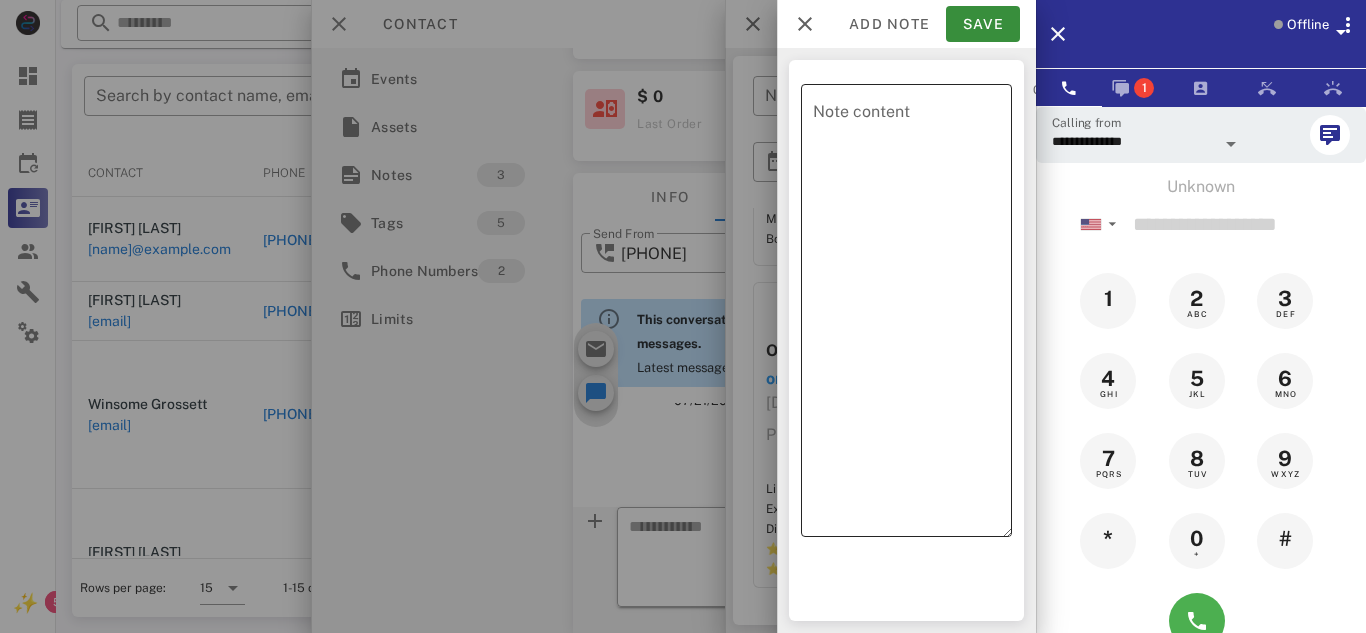 click on "Note content" at bounding box center [912, 315] 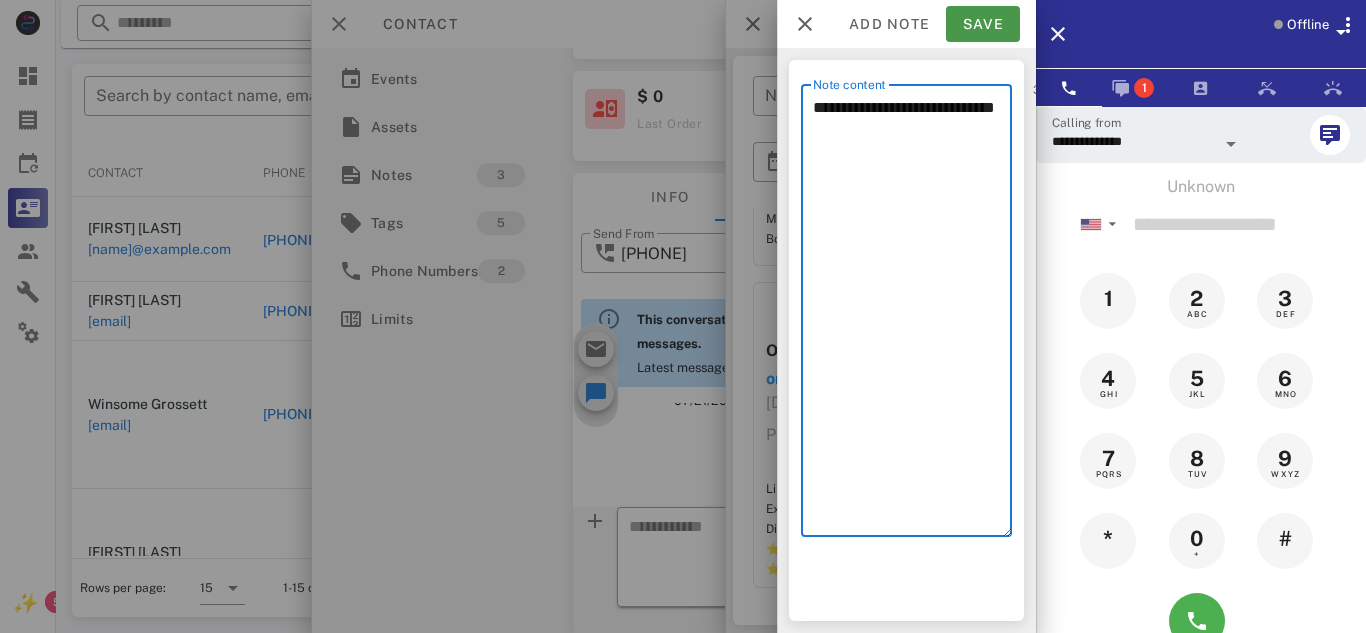 type on "**********" 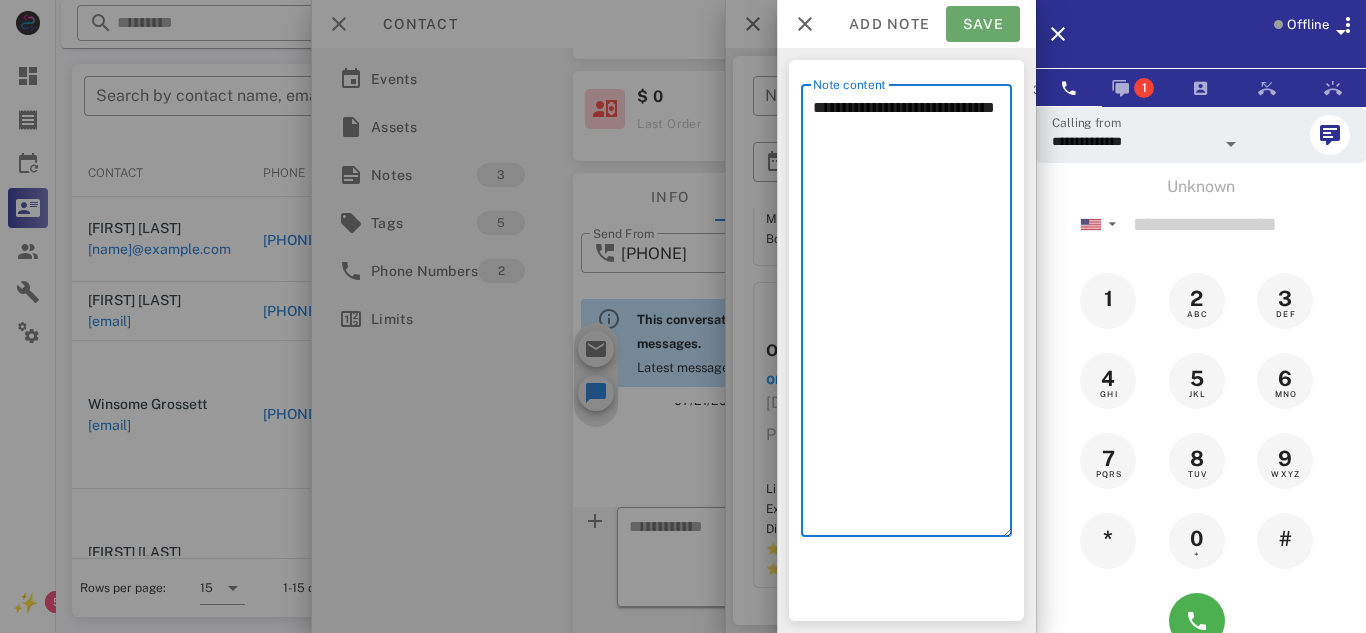 click on "Save" at bounding box center [983, 24] 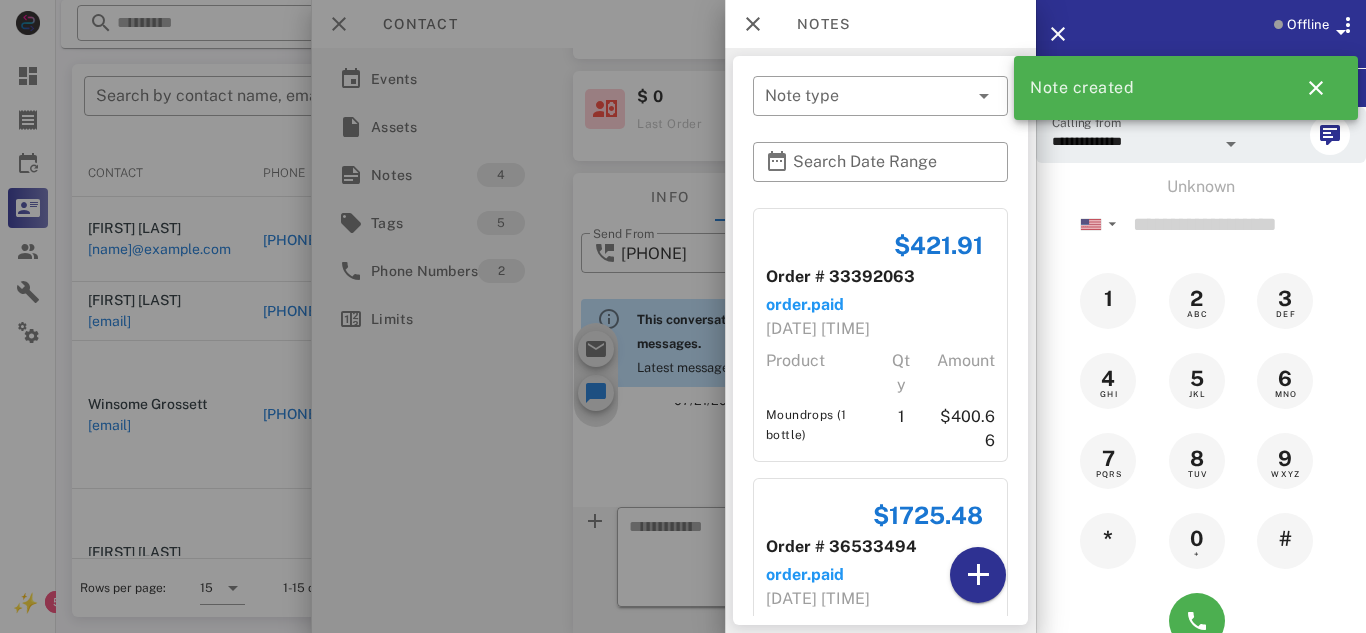 click on "Note created" at bounding box center [1082, 88] 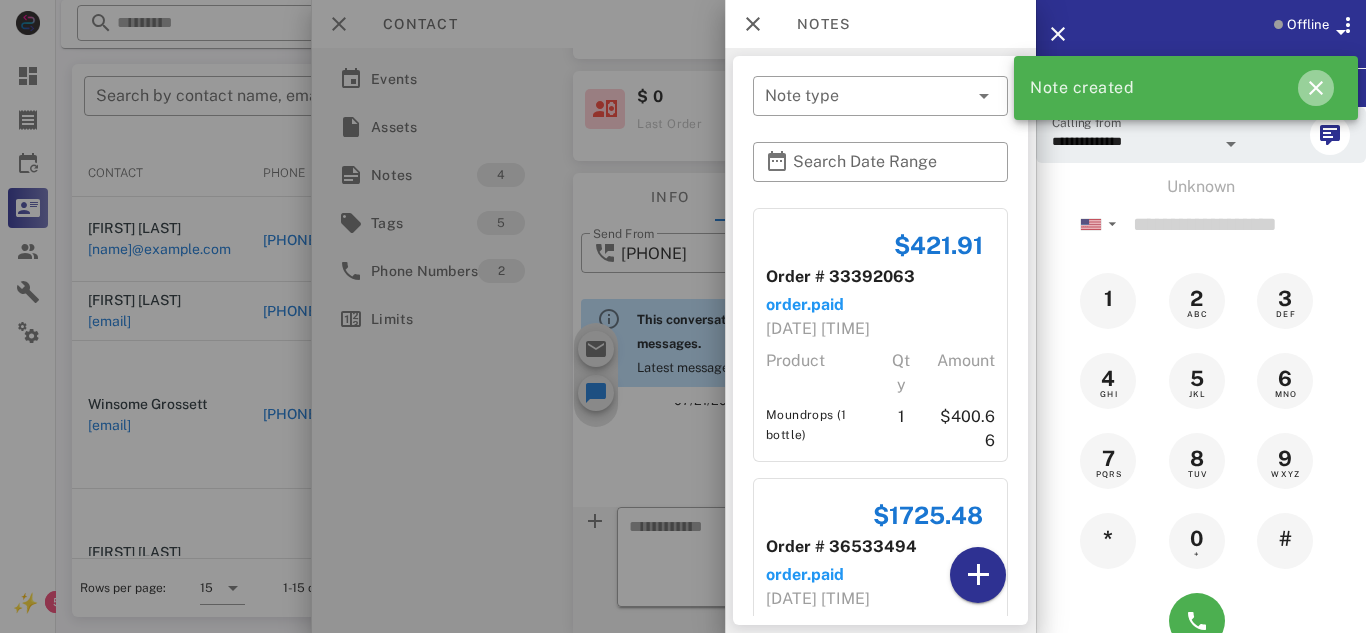 click at bounding box center (1316, 88) 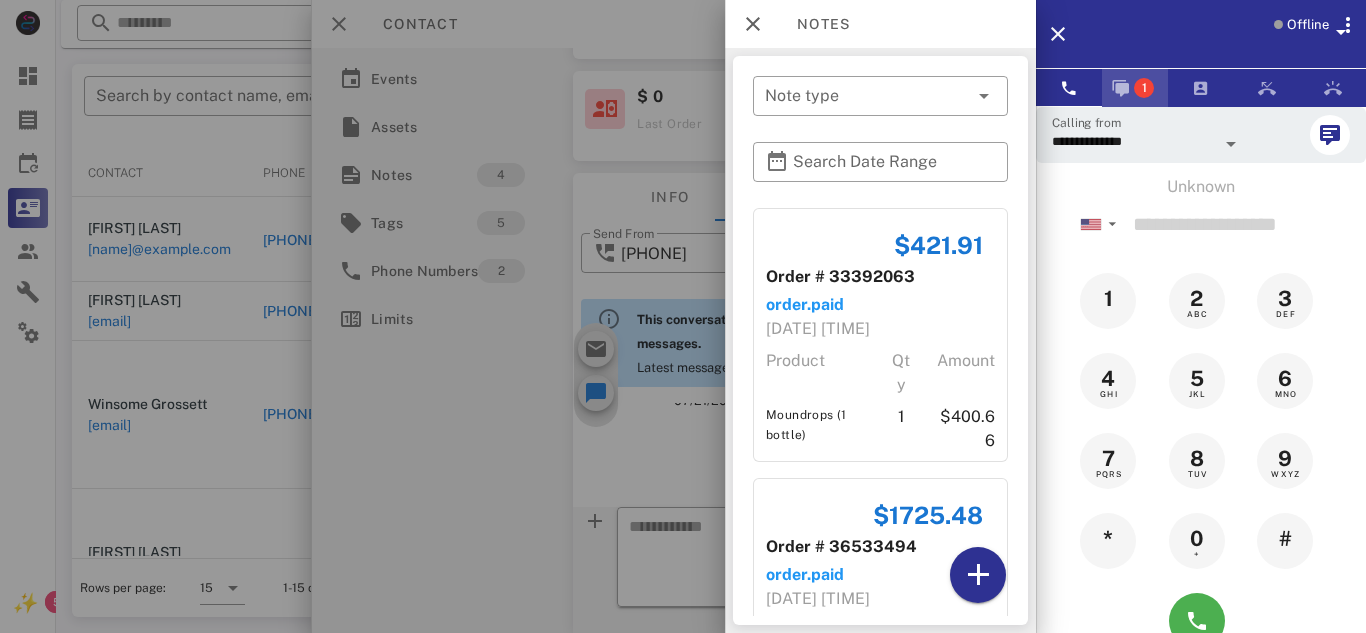 click on "1" at bounding box center [1135, 88] 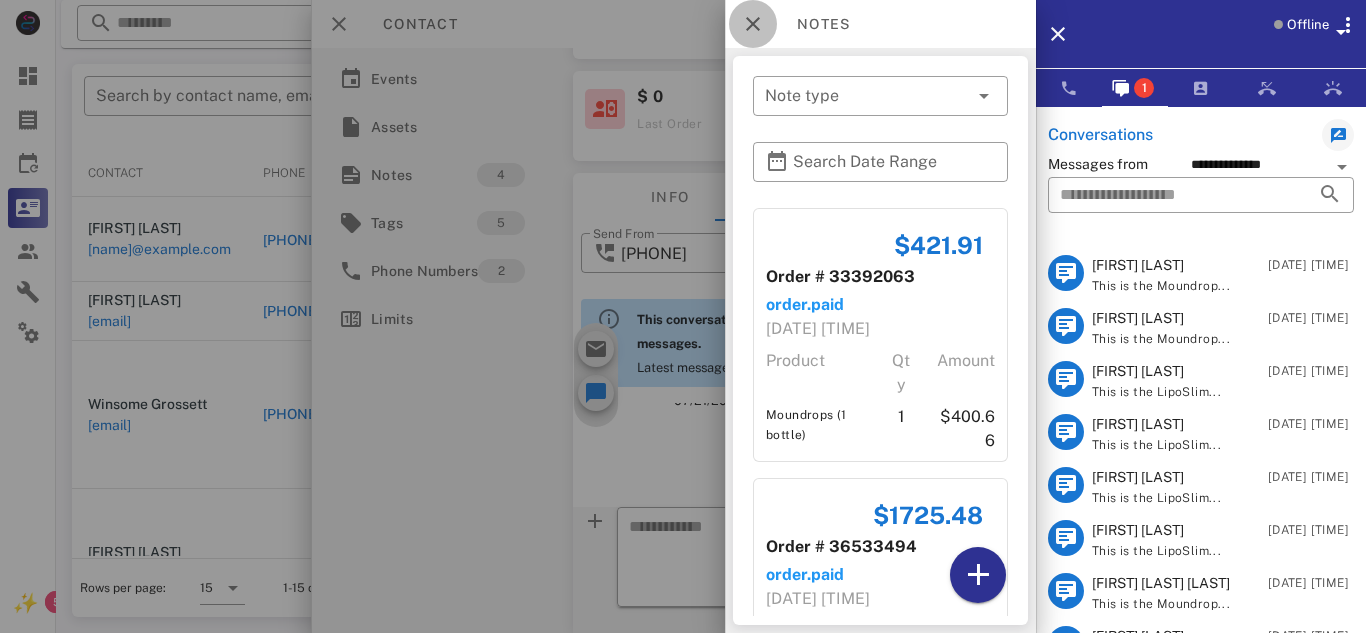click at bounding box center [753, 24] 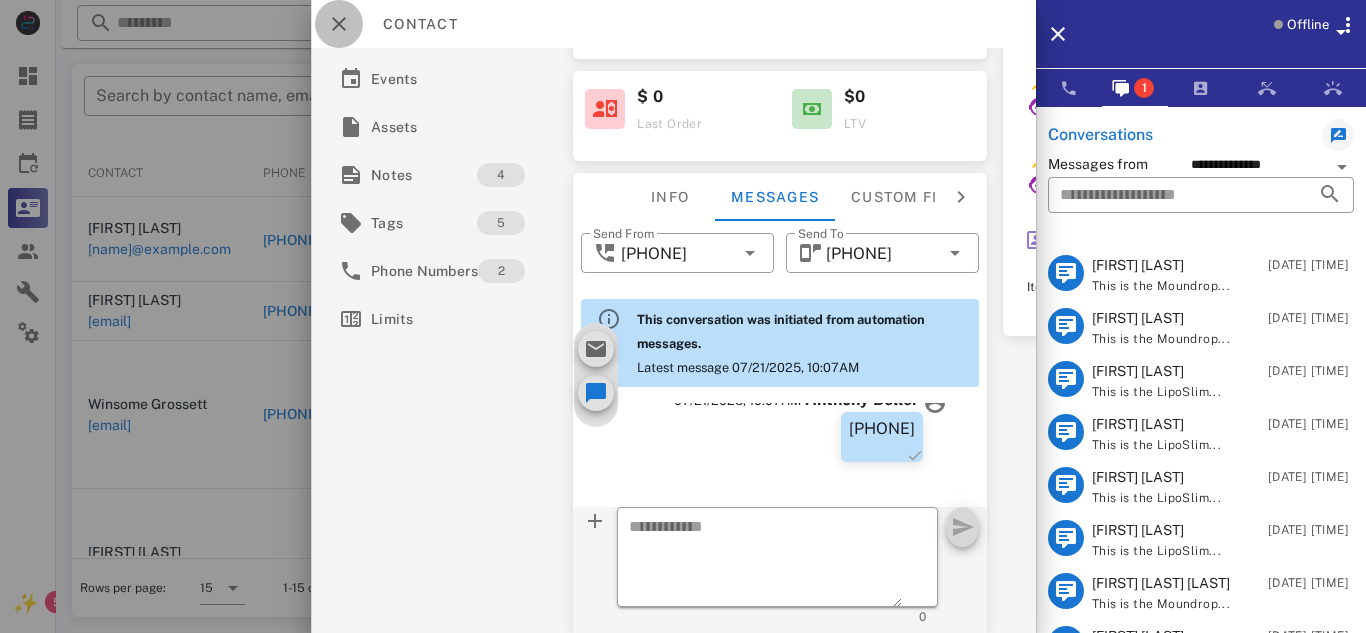 click at bounding box center [339, 24] 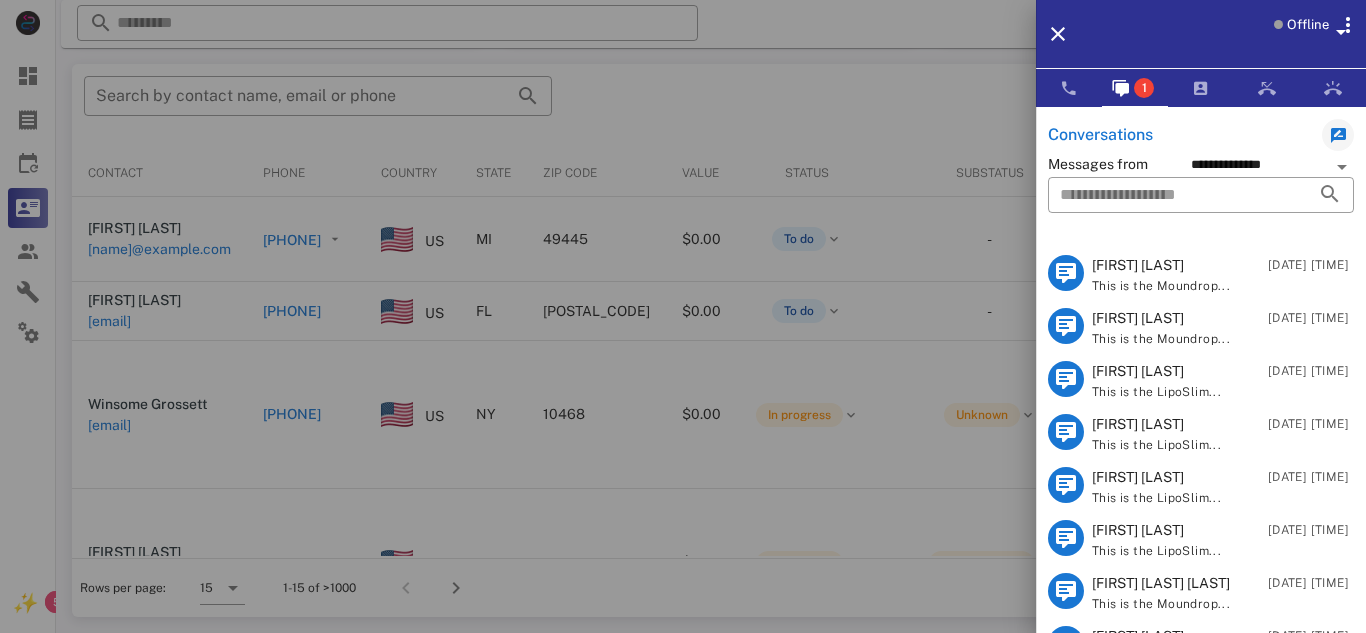 click at bounding box center (683, 316) 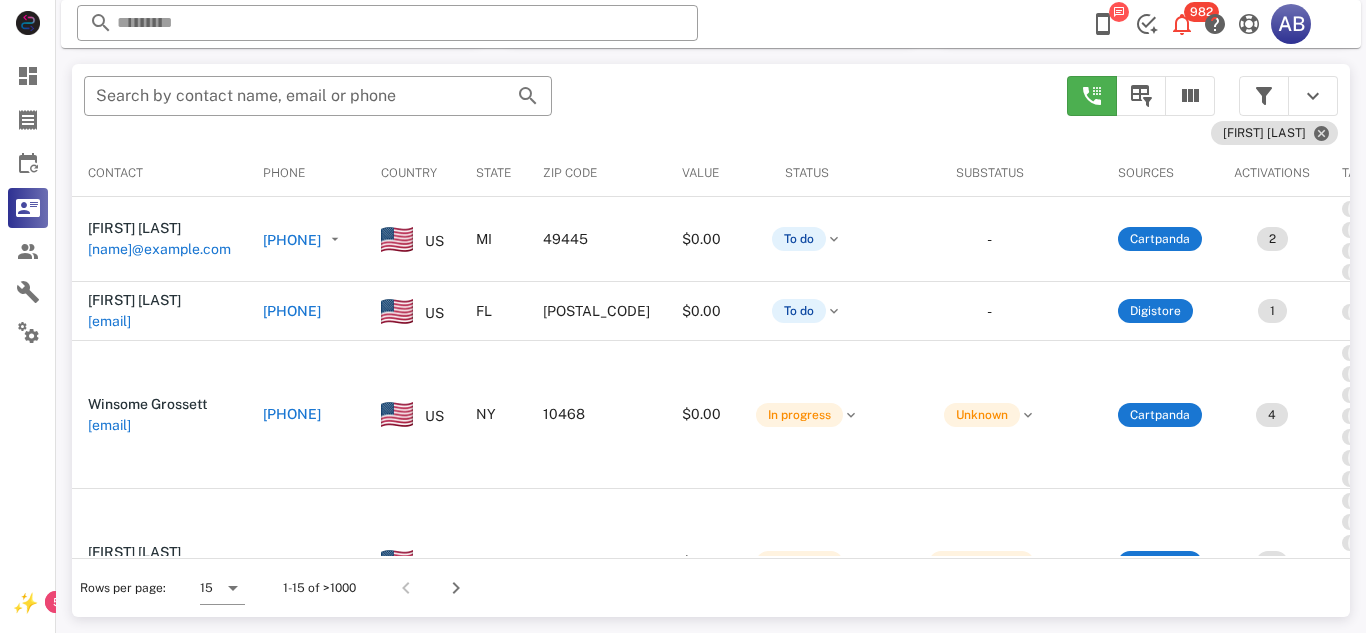 click on "[PHONE]" at bounding box center [292, 240] 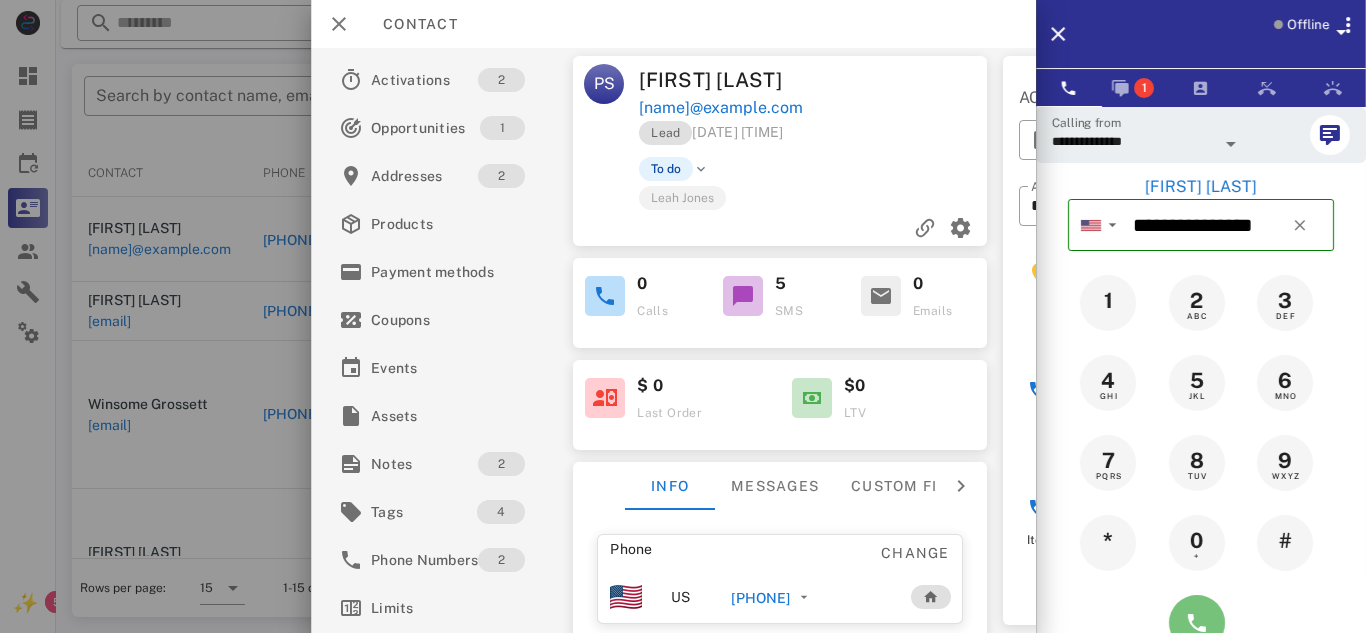 click at bounding box center [1197, 623] 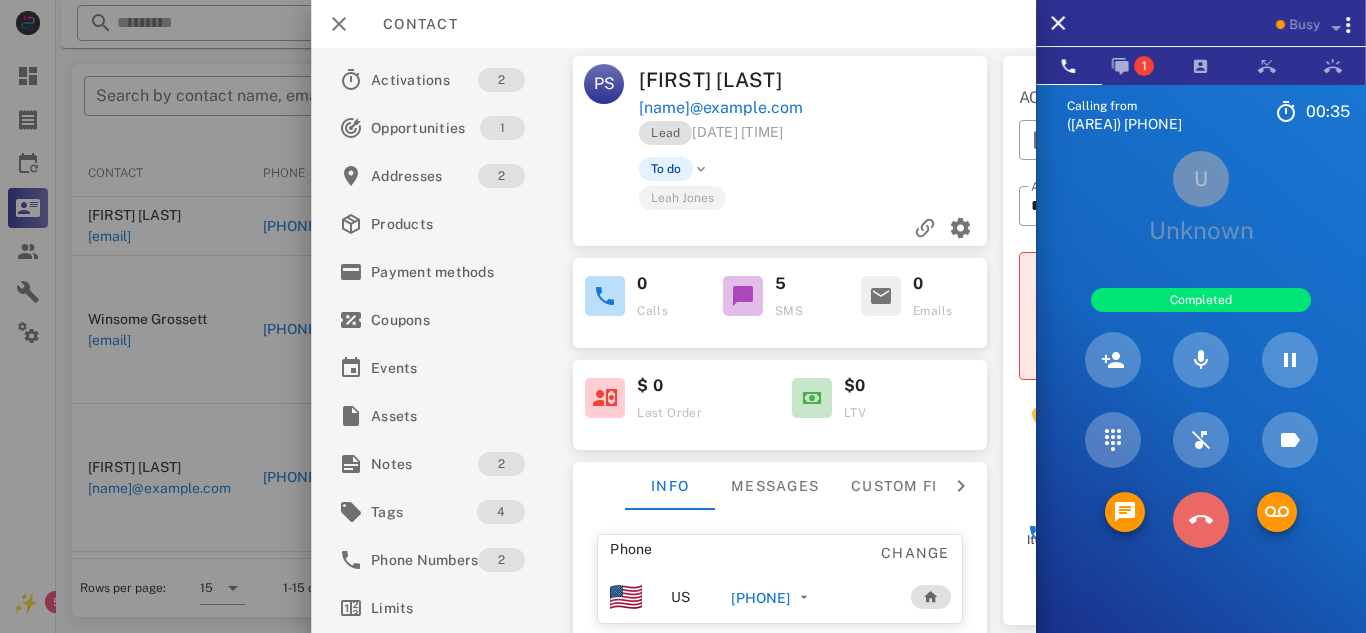 click at bounding box center (1201, 520) 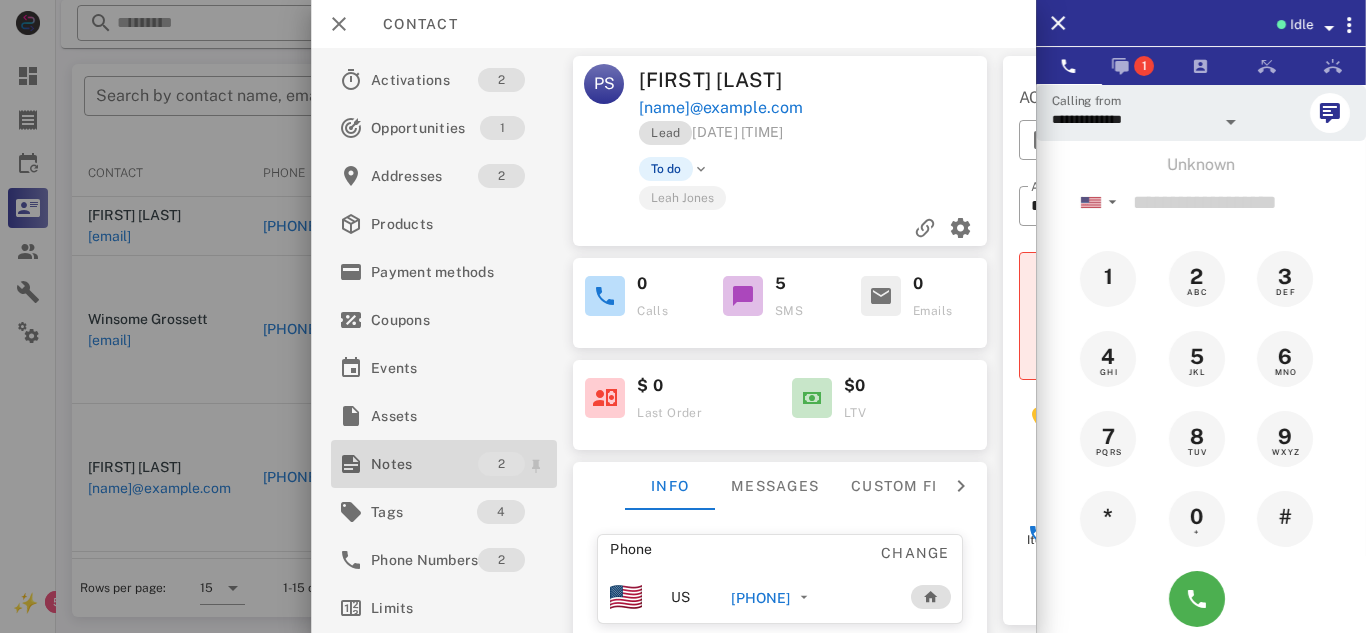 click on "Notes" at bounding box center (424, 464) 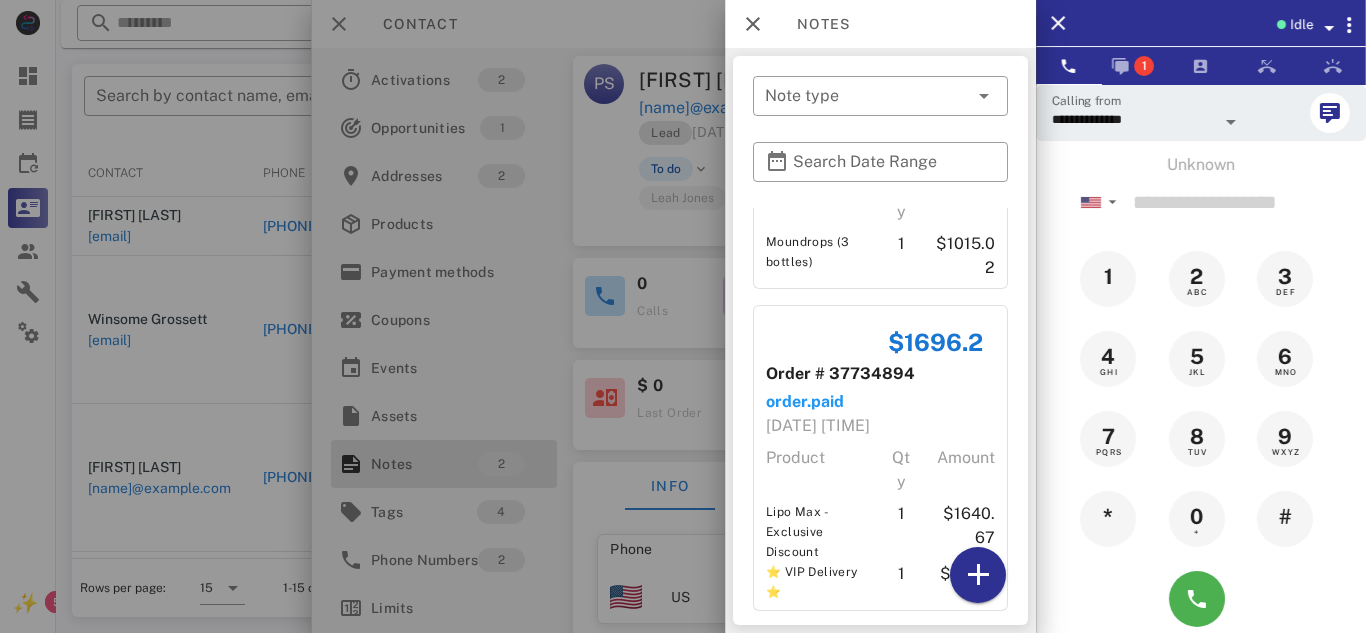 scroll, scrollTop: 196, scrollLeft: 0, axis: vertical 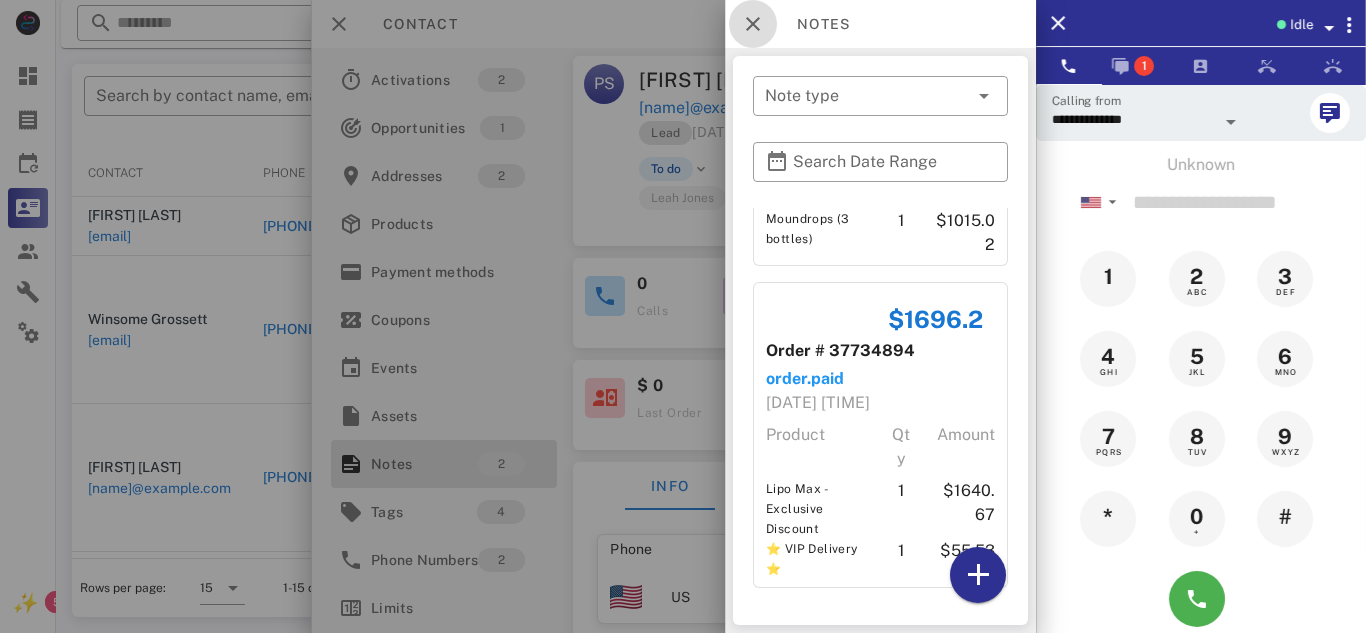 click at bounding box center [753, 24] 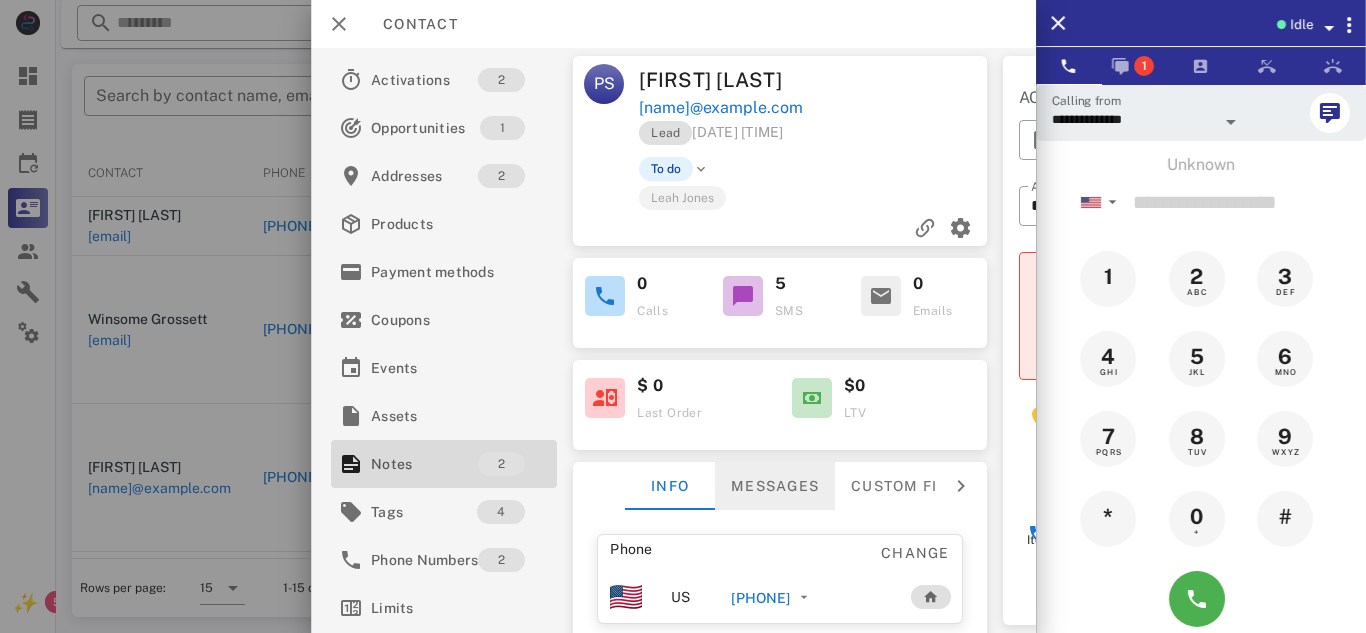 click on "Messages" at bounding box center [775, 486] 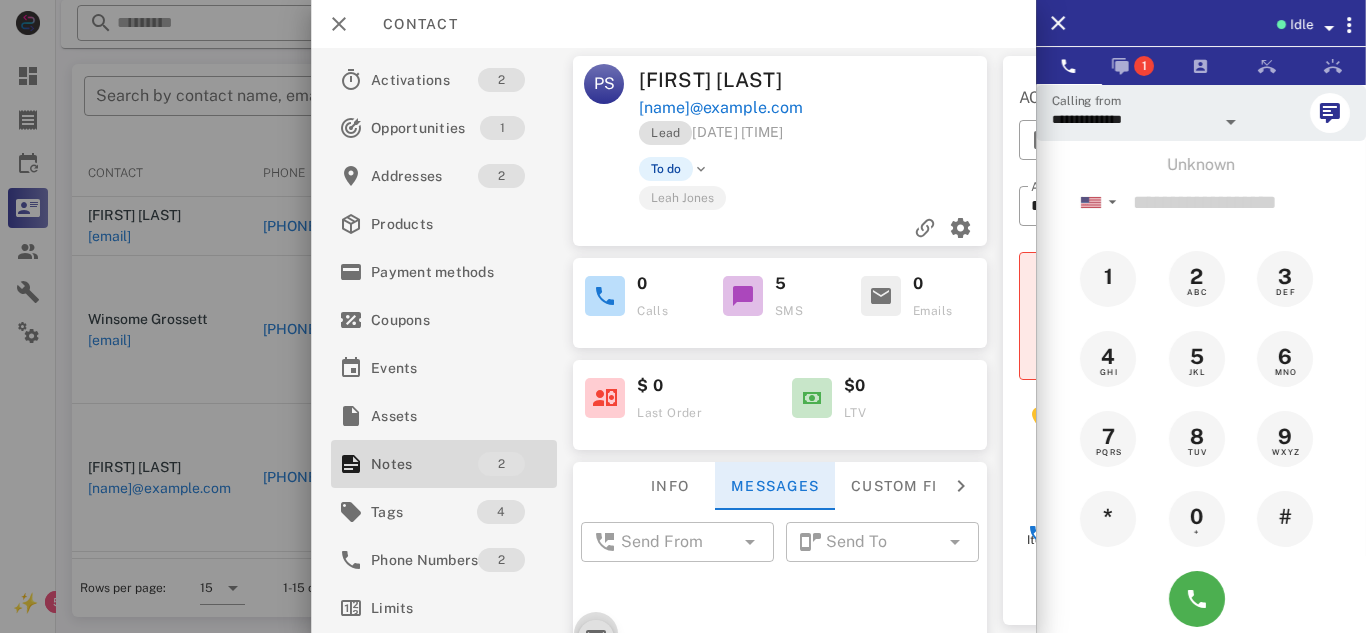 scroll, scrollTop: 712, scrollLeft: 0, axis: vertical 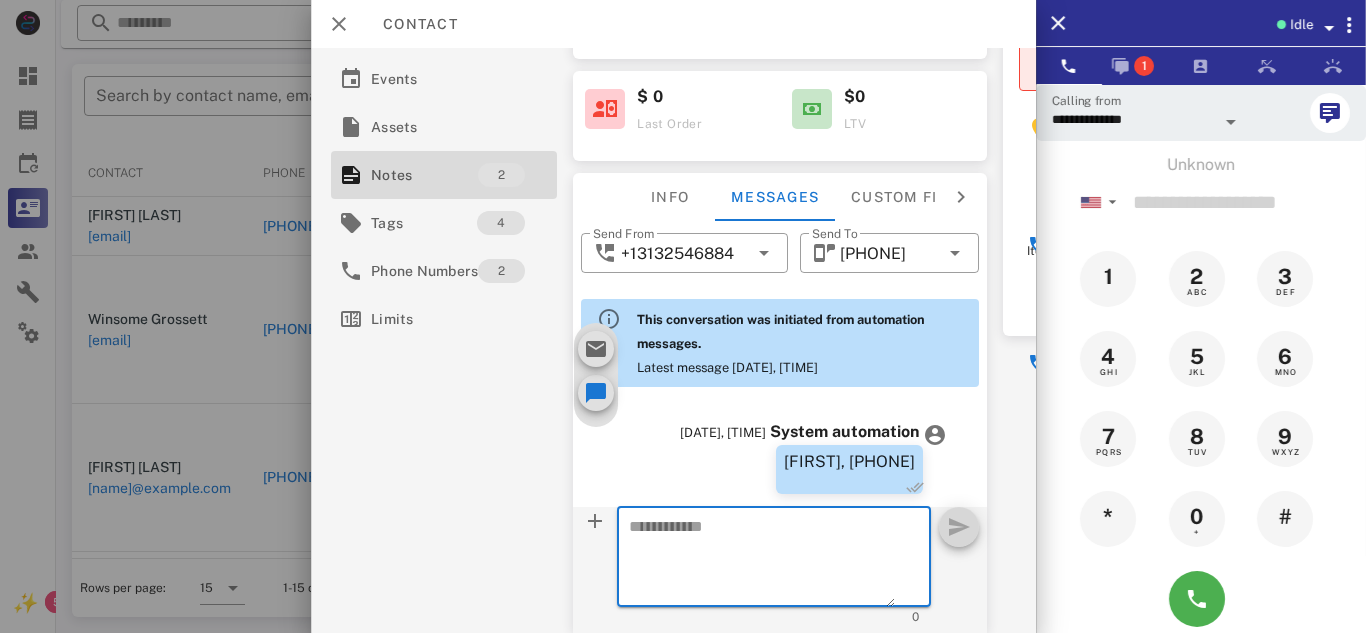 click at bounding box center (762, 560) 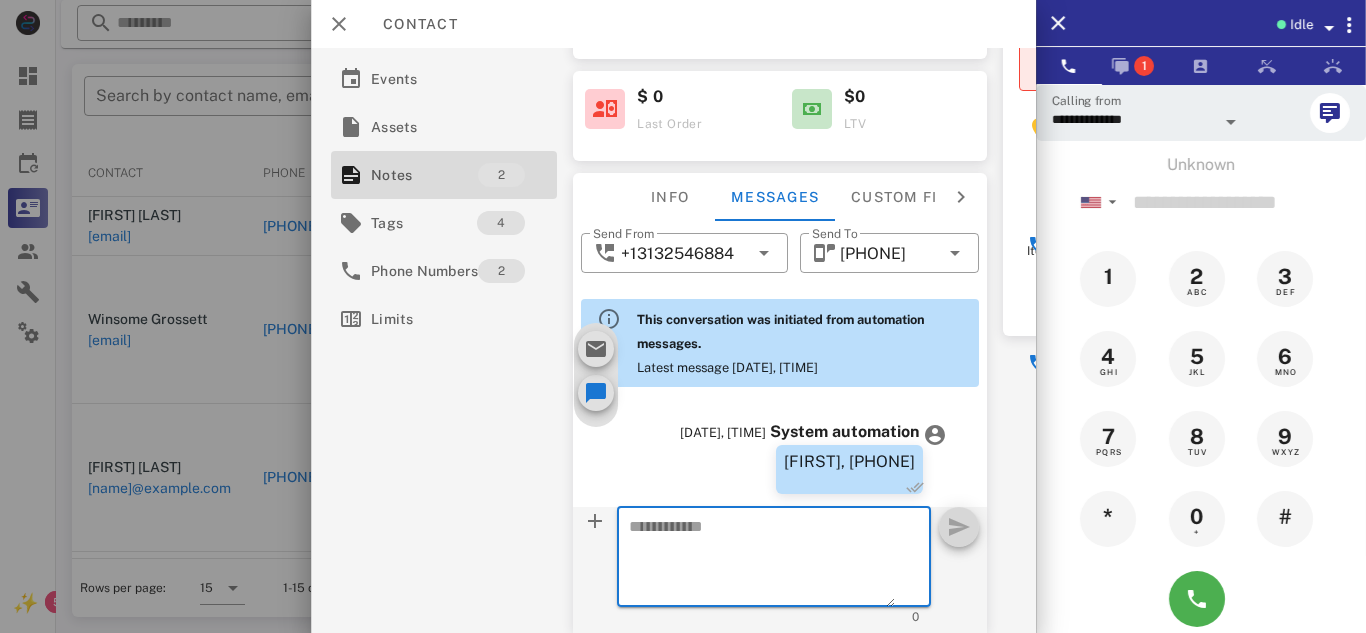 paste on "**********" 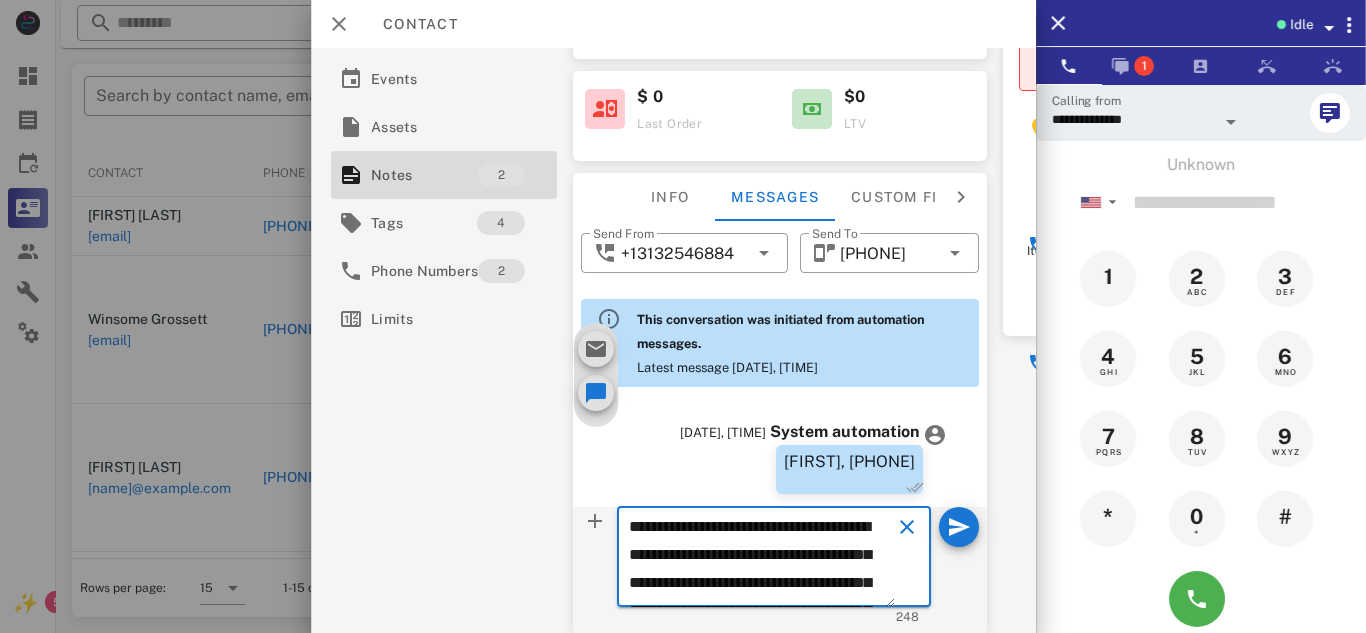 scroll, scrollTop: 153, scrollLeft: 0, axis: vertical 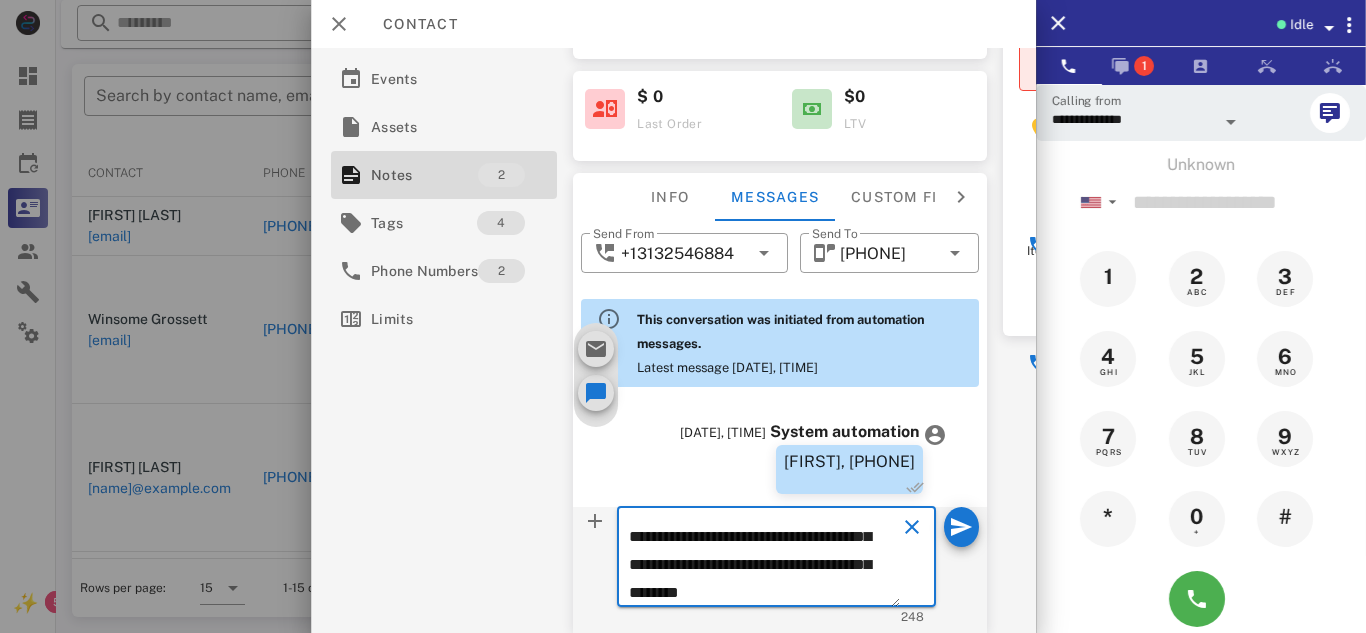 click on "**********" at bounding box center [764, 560] 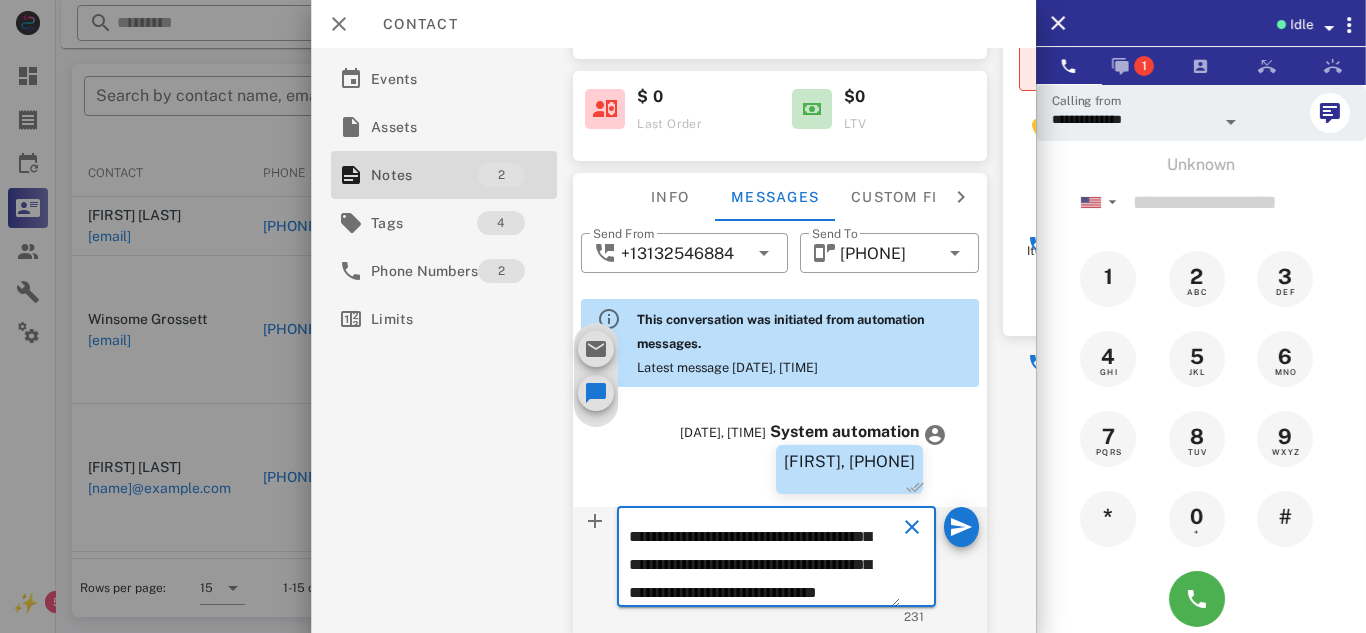 scroll, scrollTop: 153, scrollLeft: 0, axis: vertical 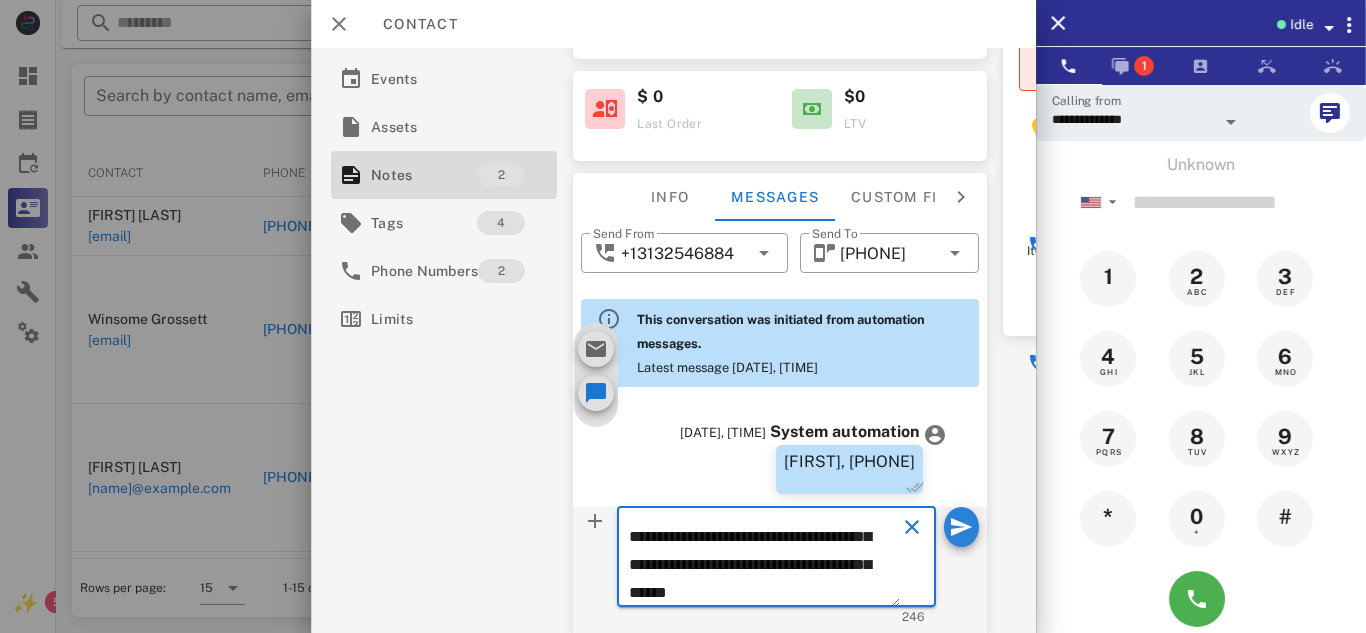 type on "**********" 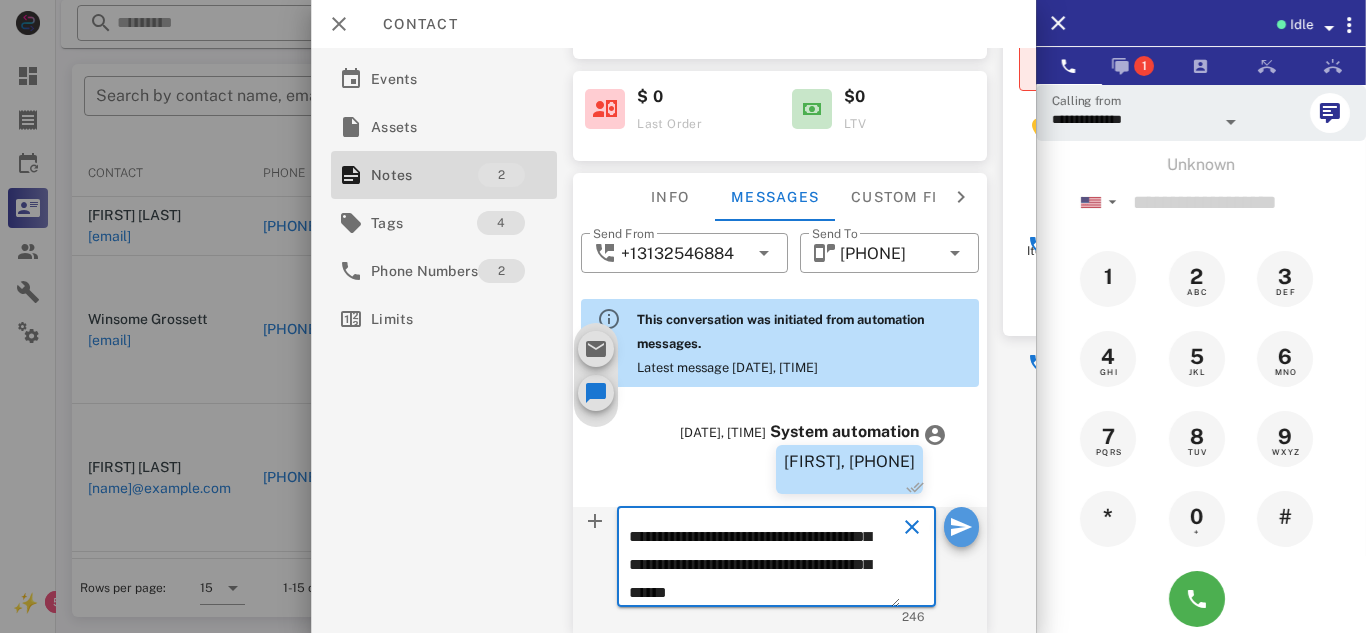 click at bounding box center (961, 527) 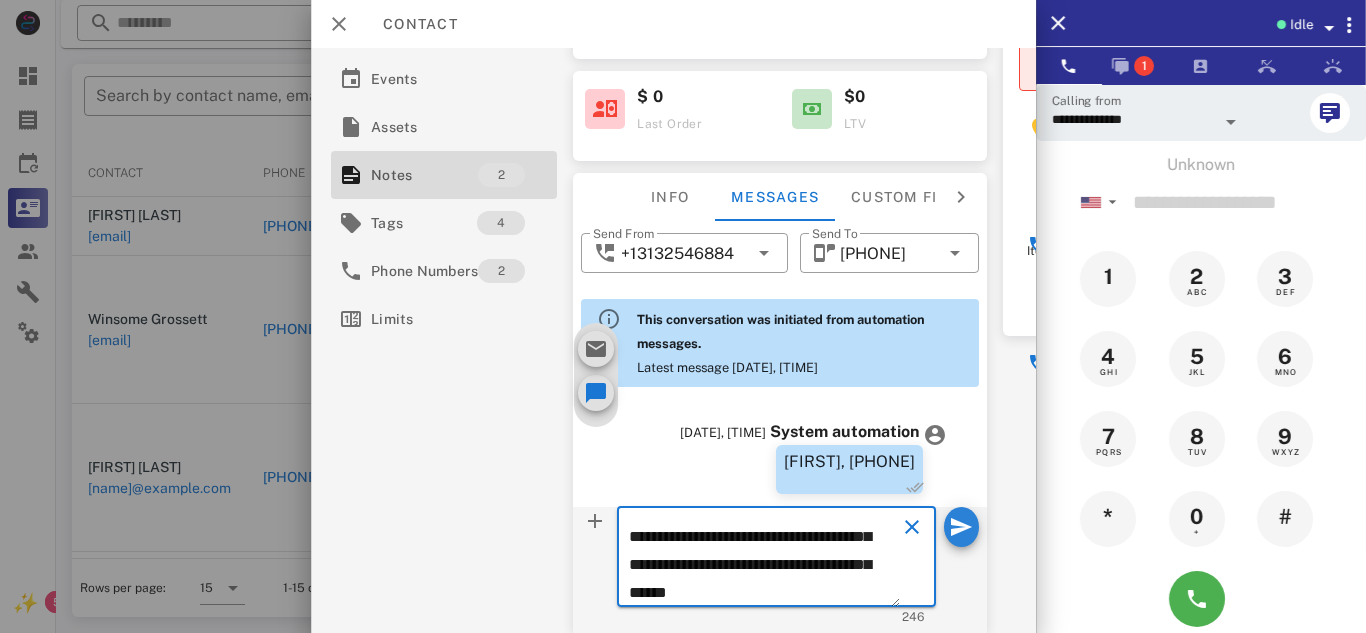 type 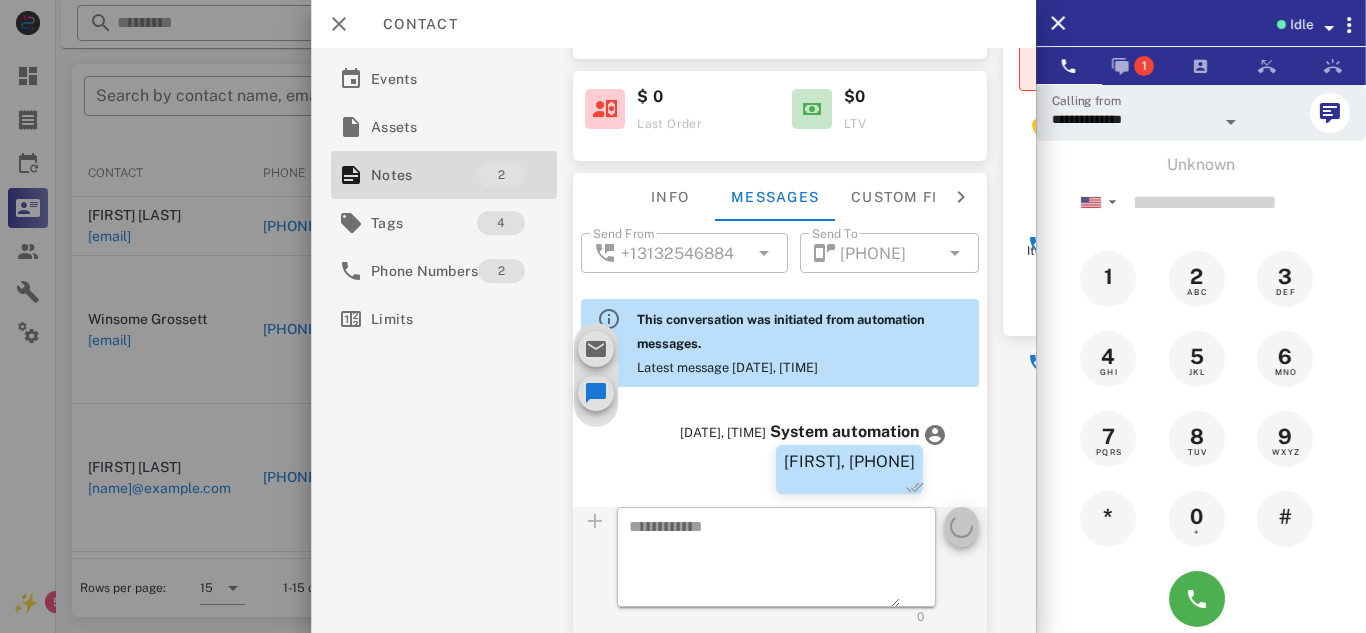 scroll, scrollTop: 0, scrollLeft: 0, axis: both 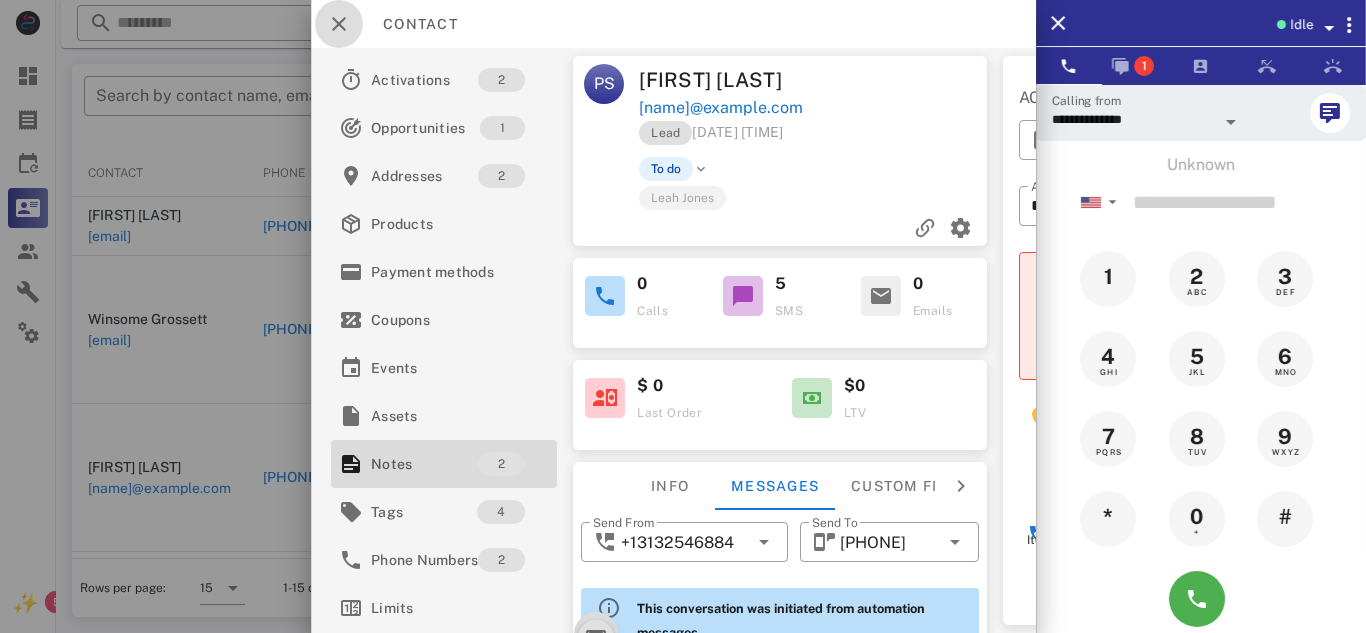 click at bounding box center [339, 24] 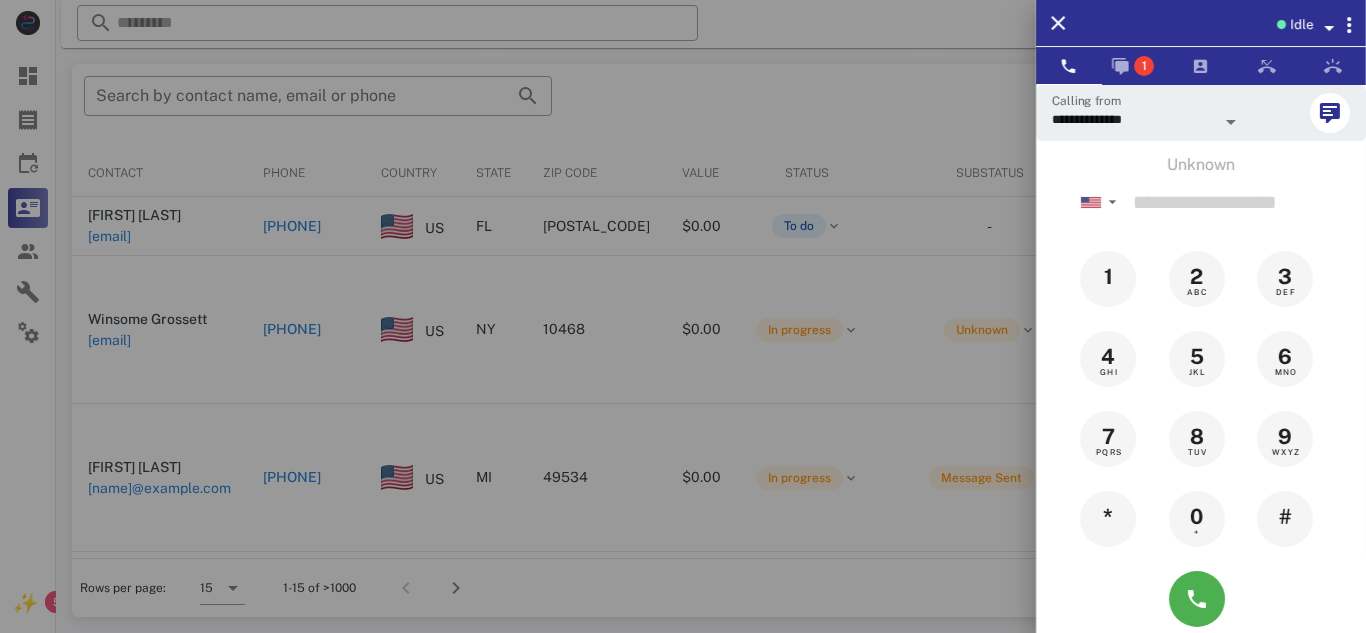 click at bounding box center [683, 316] 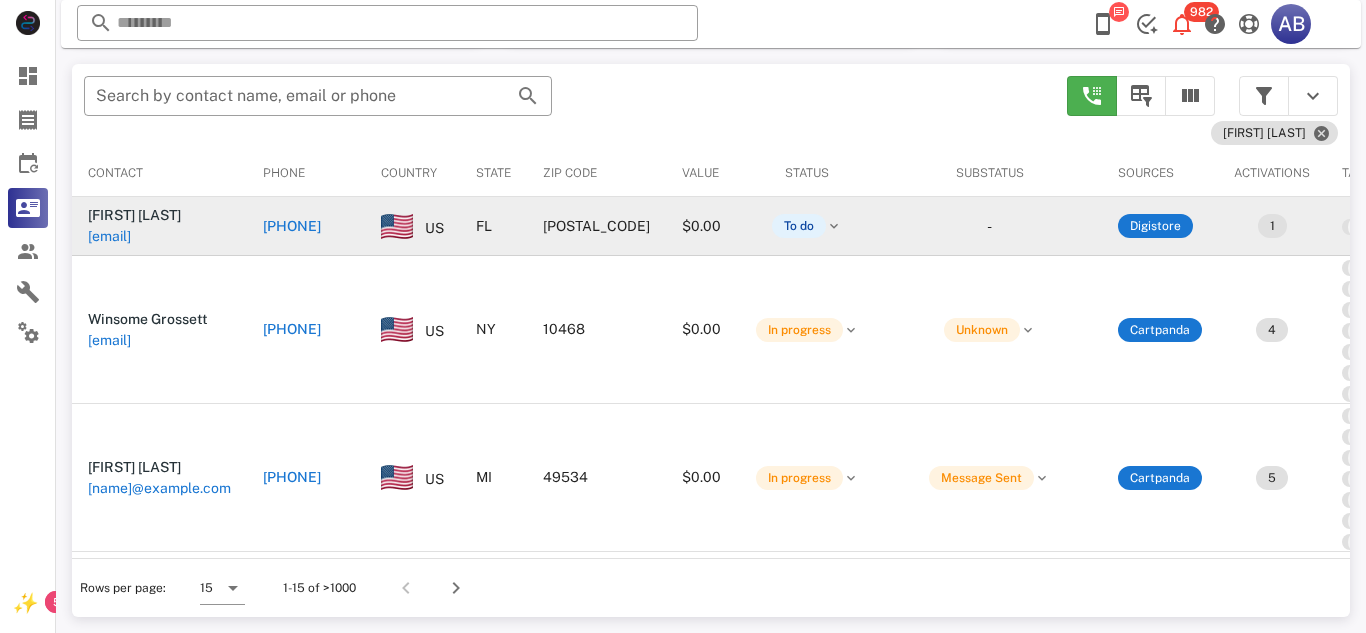 click on "[PHONE]" at bounding box center (292, 226) 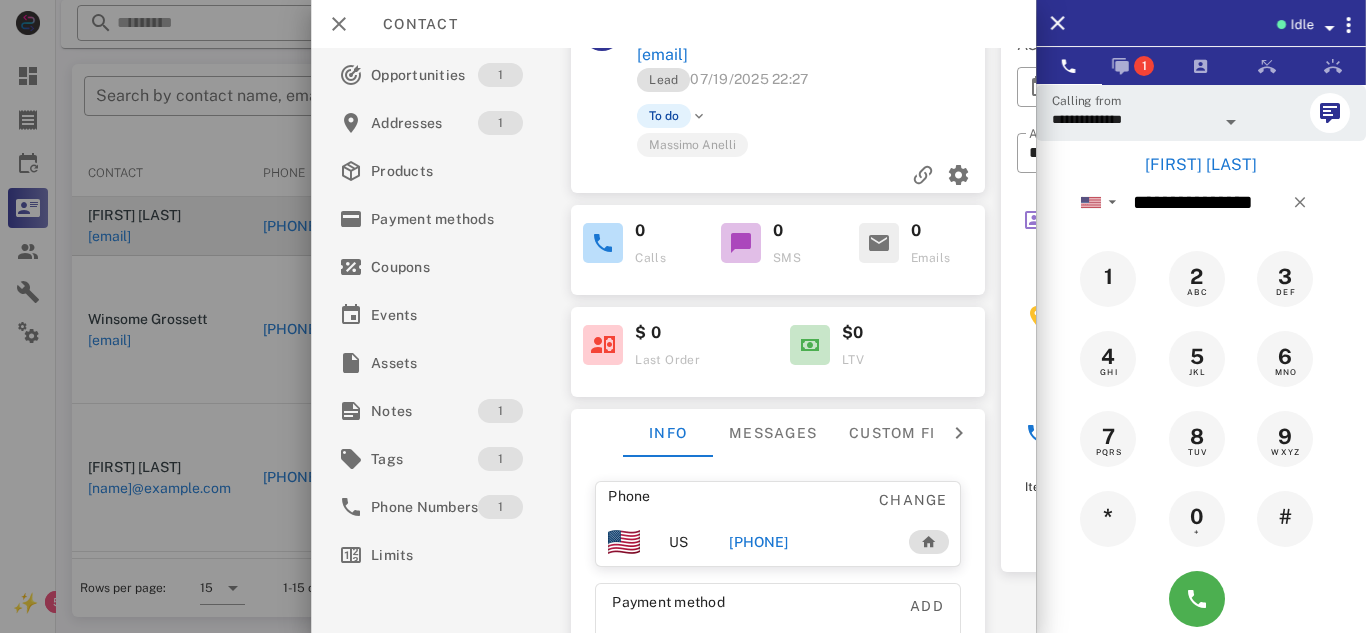 scroll, scrollTop: 69, scrollLeft: 0, axis: vertical 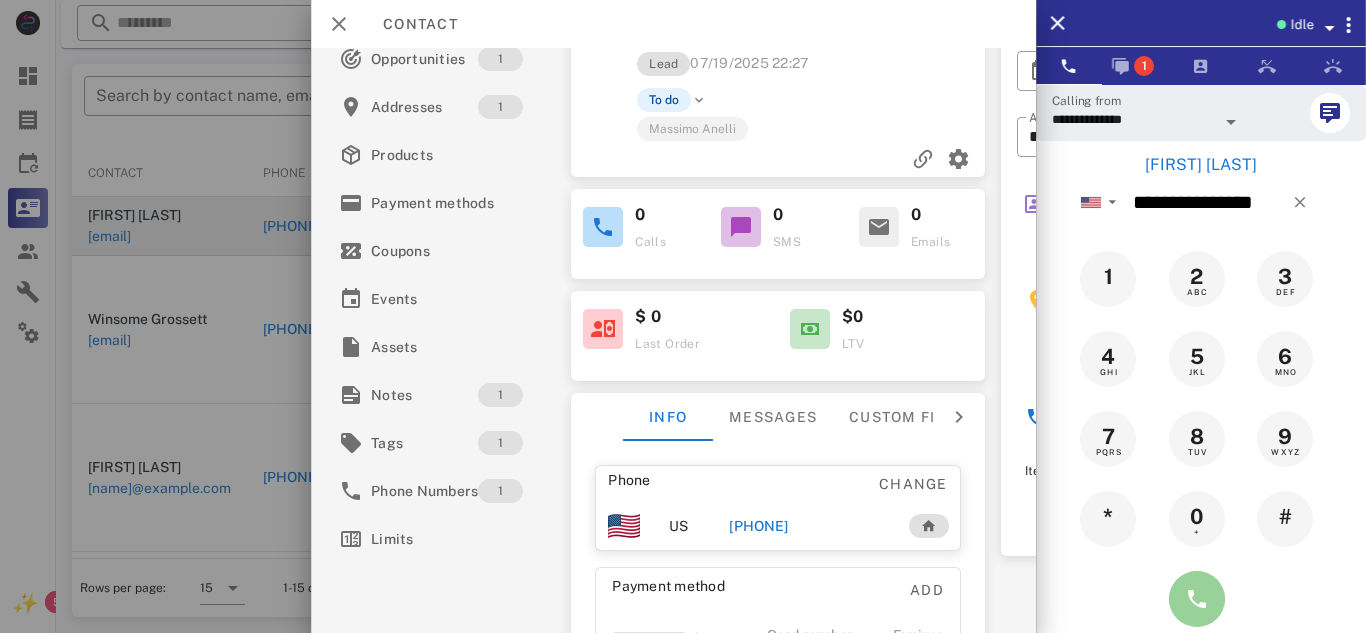 click at bounding box center [1197, 599] 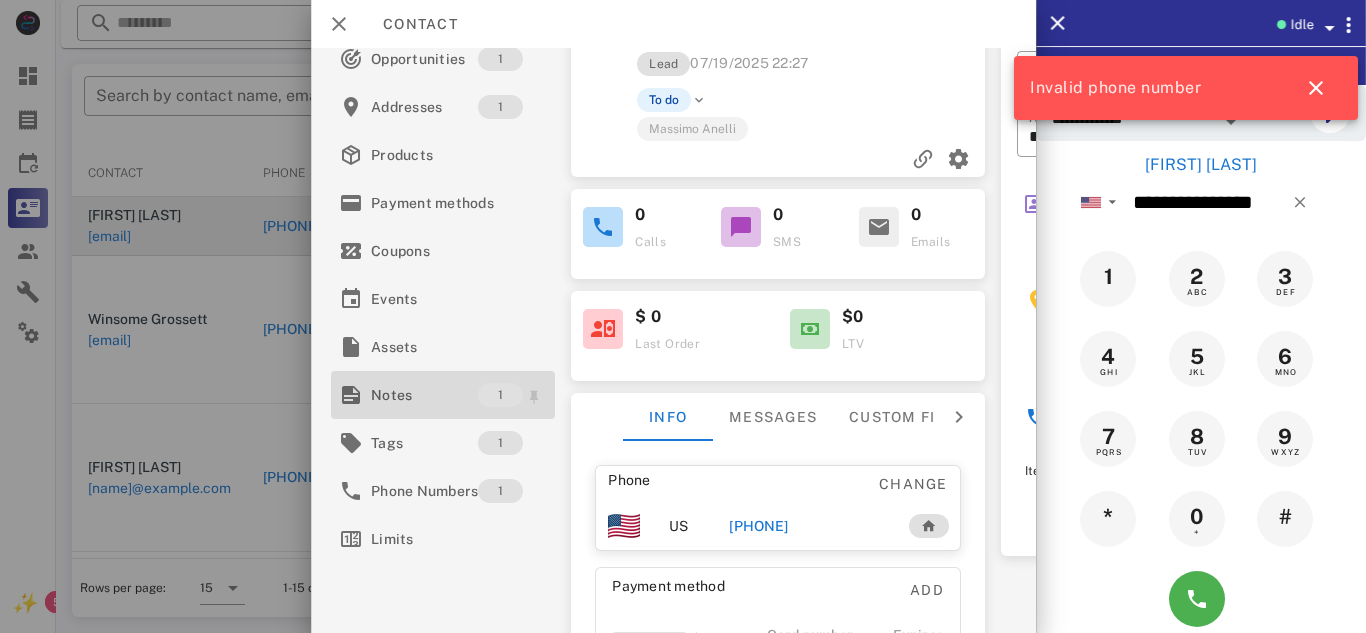 click on "Notes" at bounding box center [424, 395] 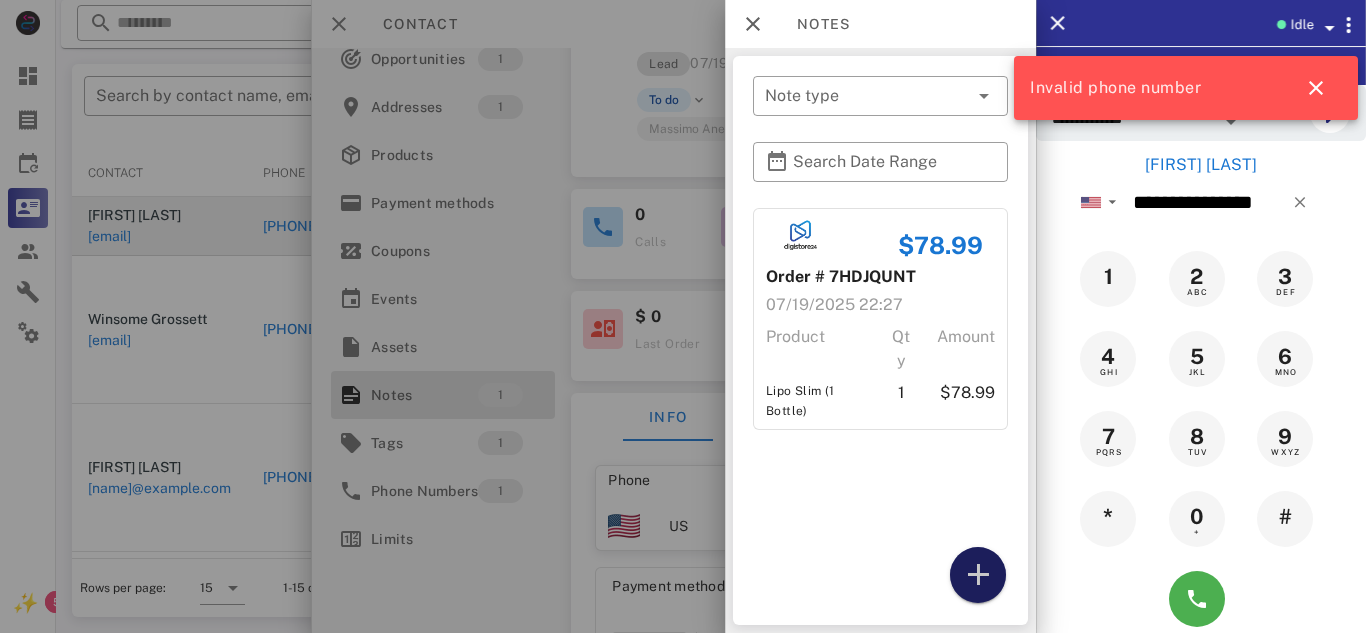 click at bounding box center (978, 575) 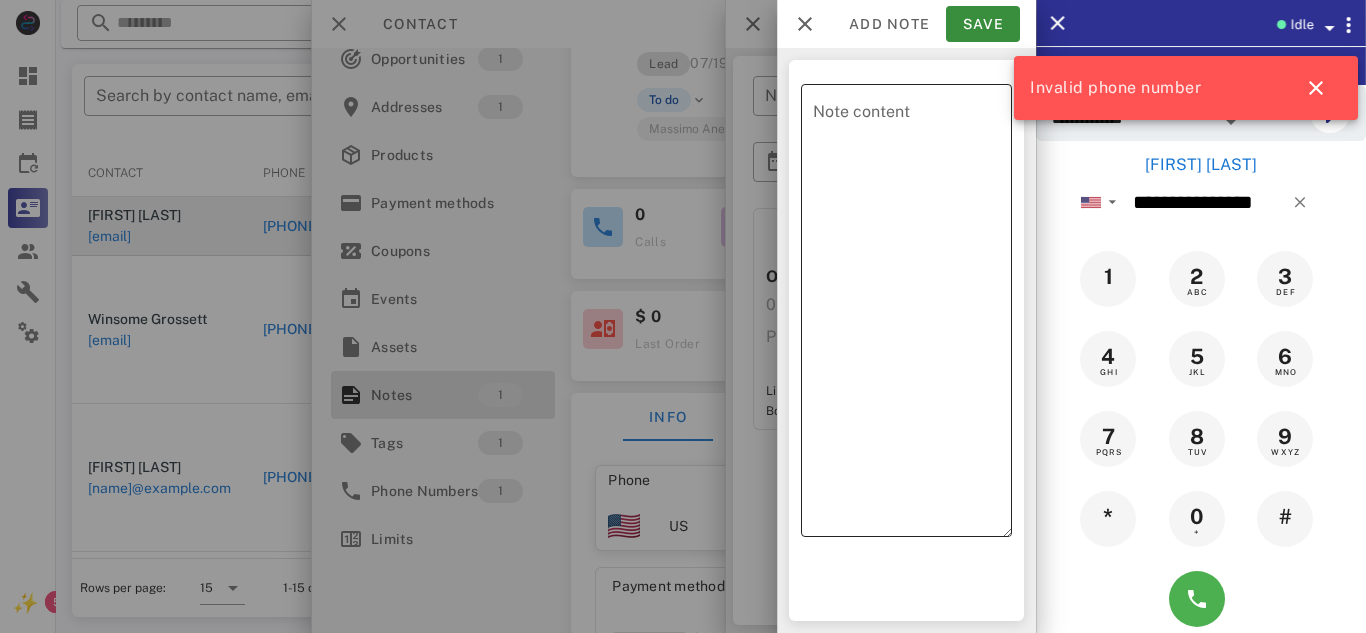 click on "Note content" at bounding box center (912, 315) 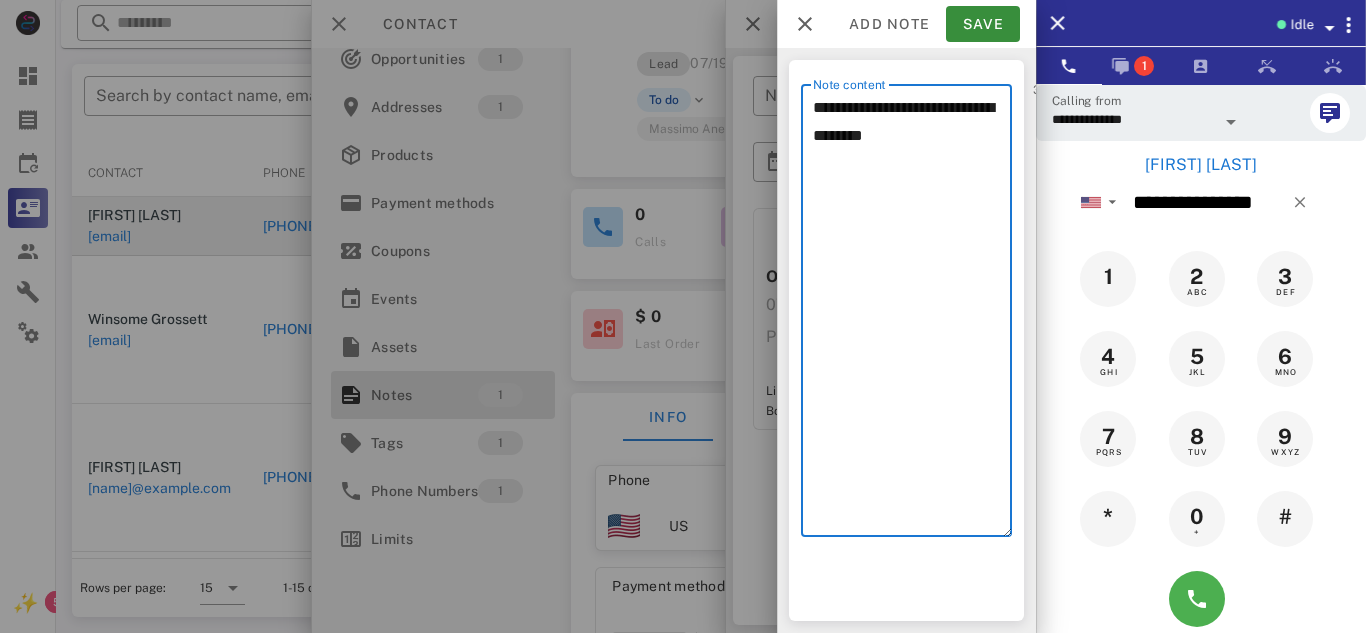 click on "**********" at bounding box center [912, 315] 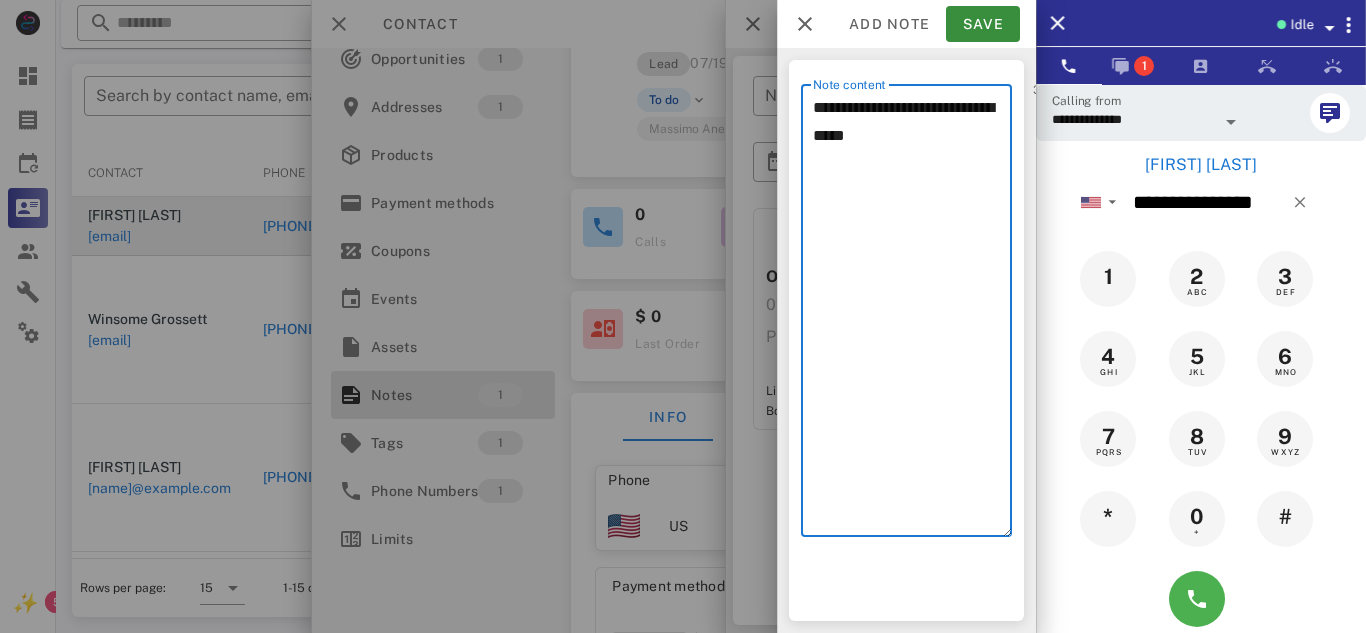 click on "**********" at bounding box center (912, 315) 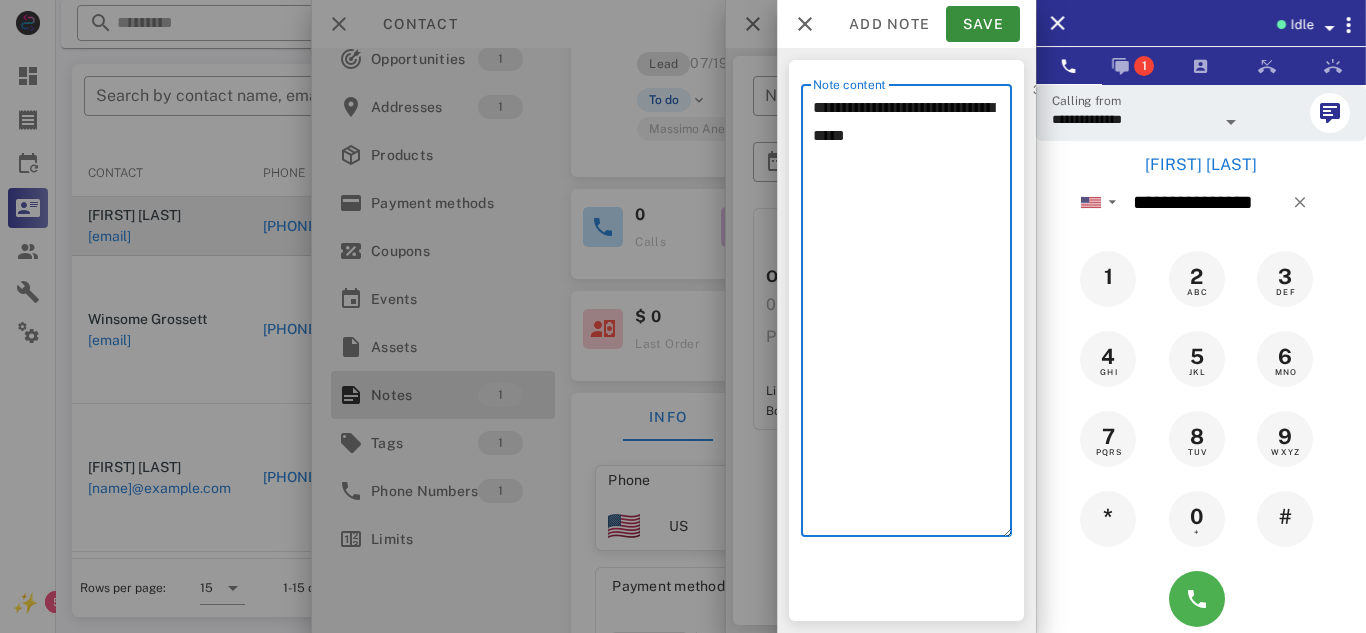 click on "**********" at bounding box center [912, 315] 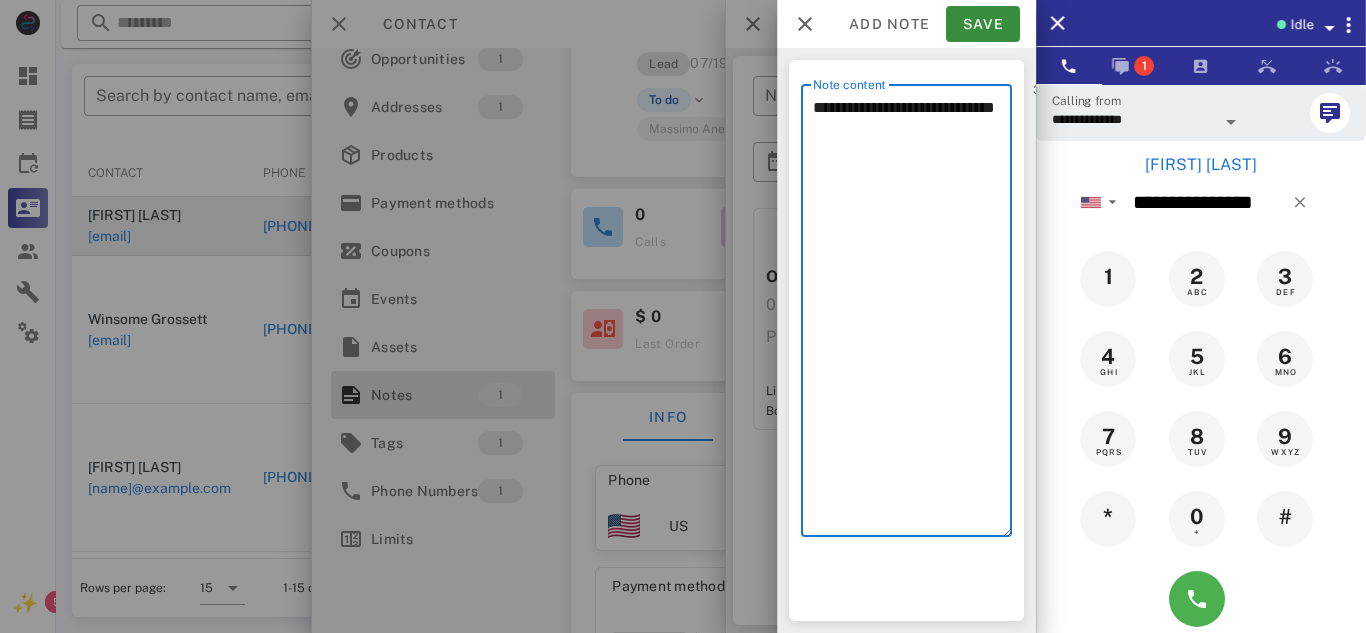 paste on "*******" 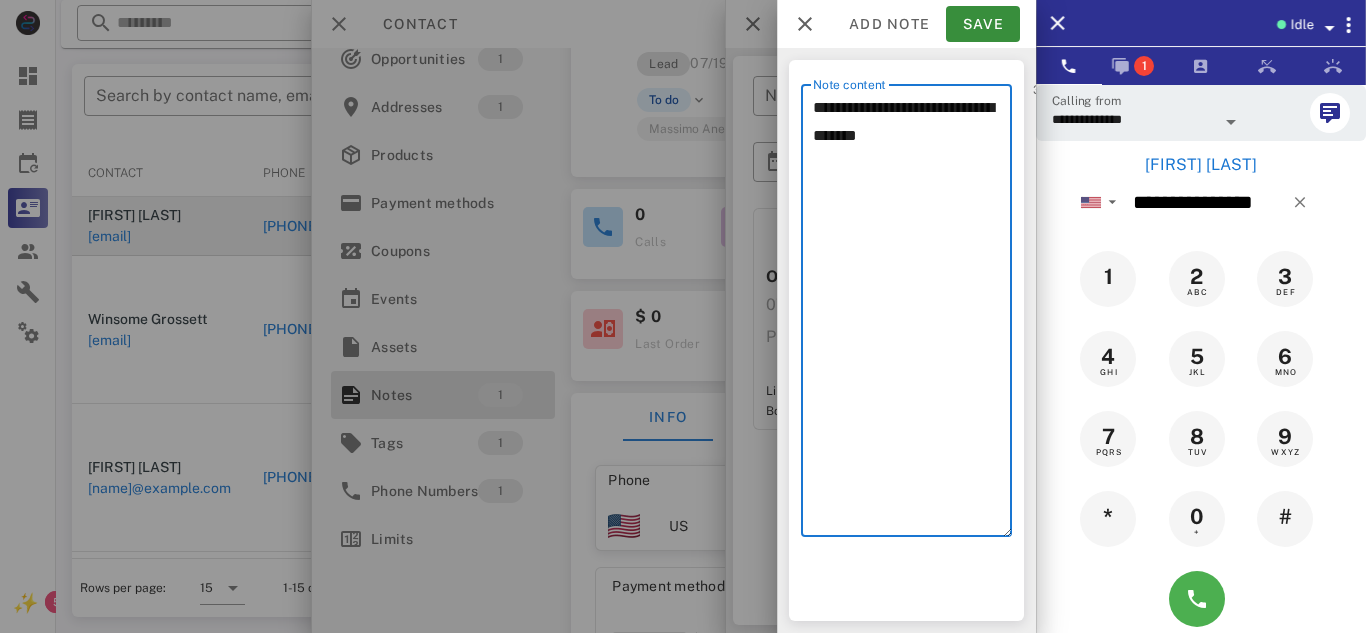 click on "**********" at bounding box center [912, 315] 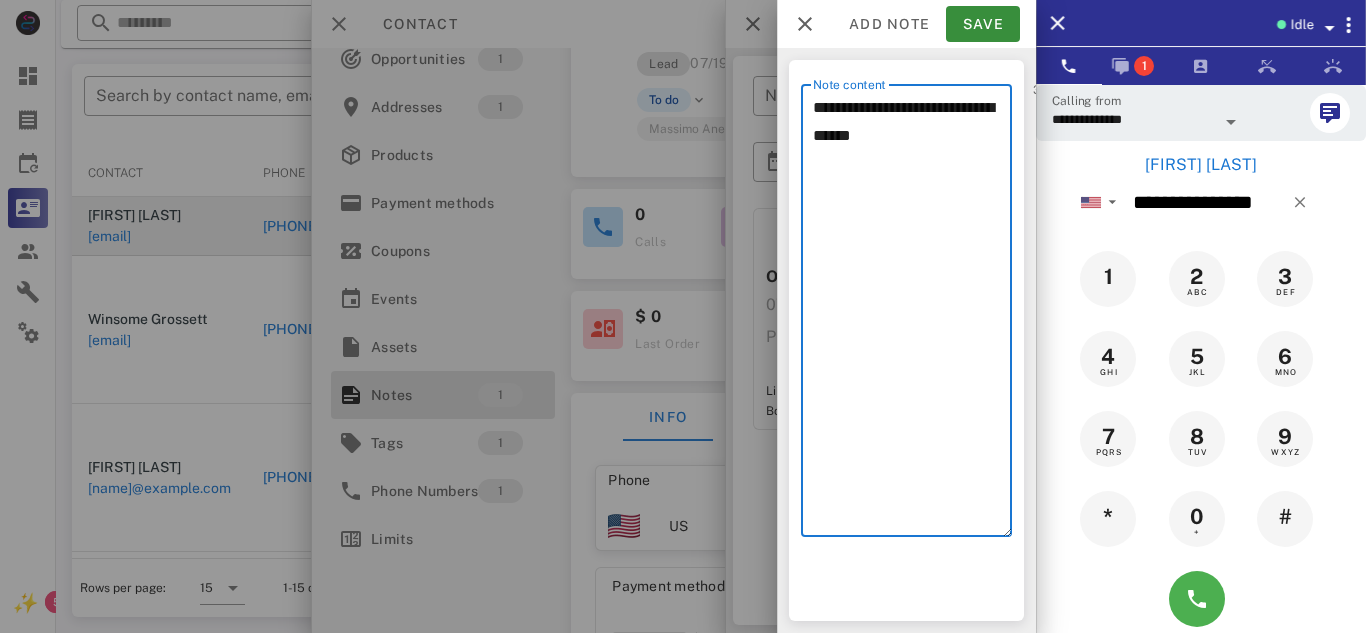 click on "**********" at bounding box center (912, 315) 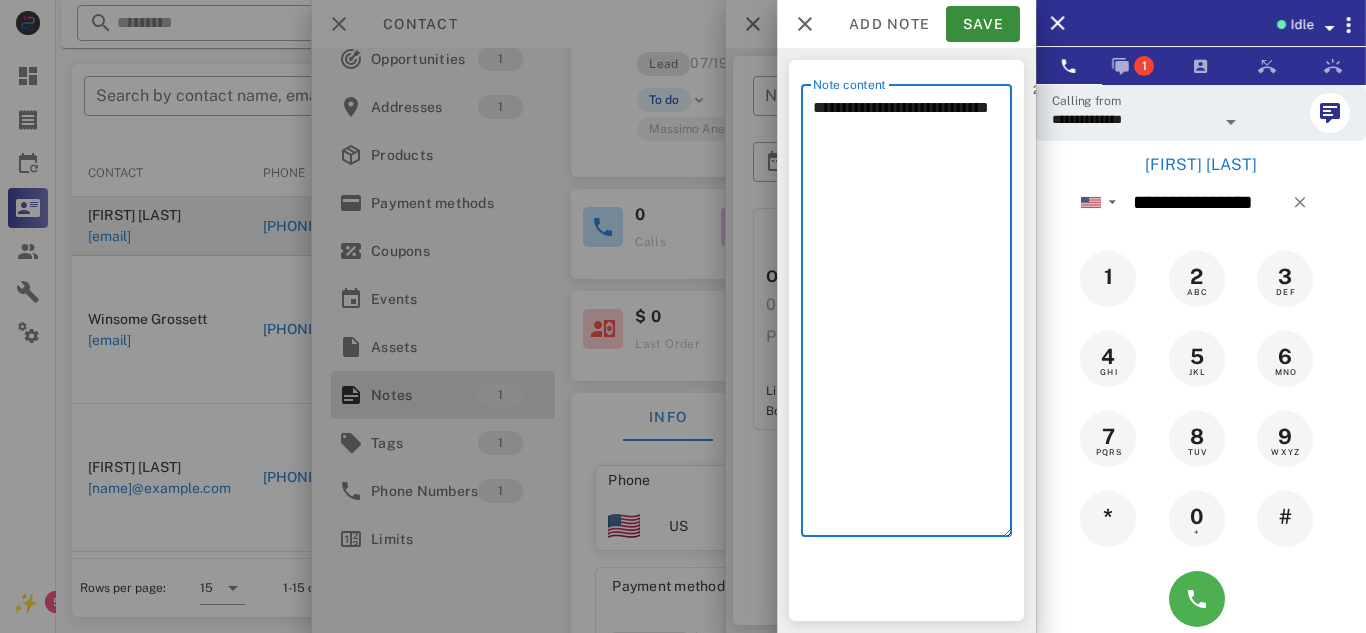 paste on "*******" 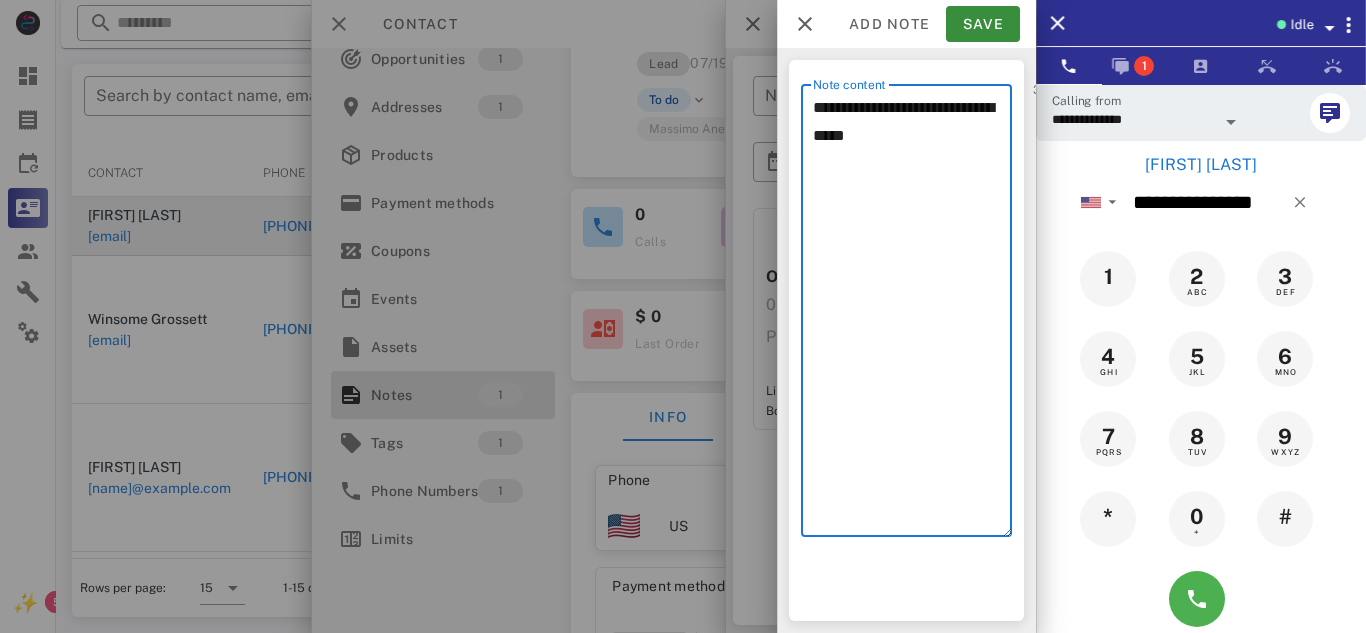 click on "**********" at bounding box center (912, 315) 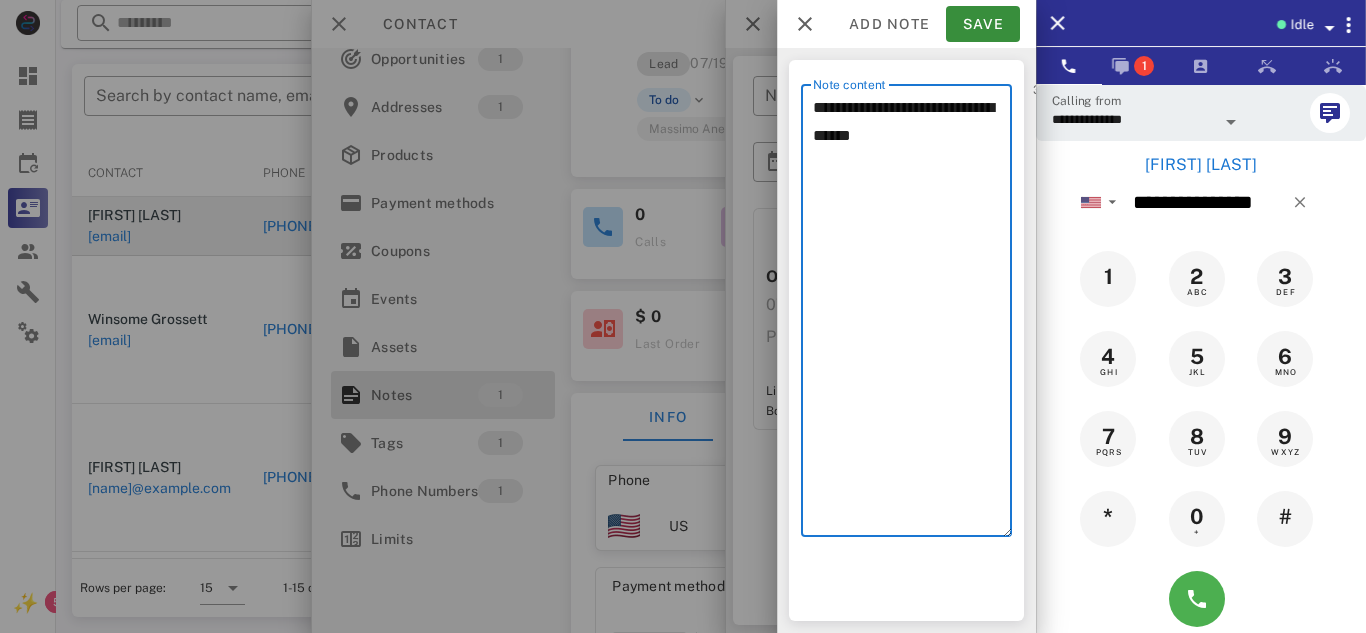 click on "**********" at bounding box center (912, 315) 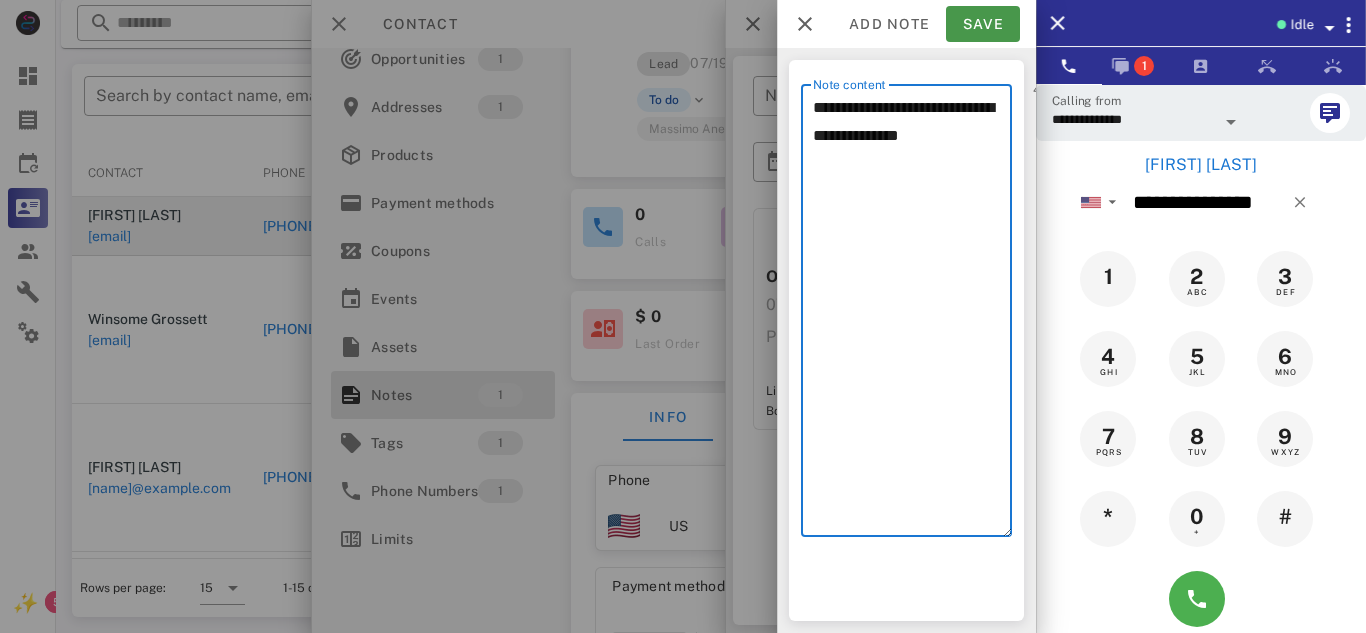 type on "**********" 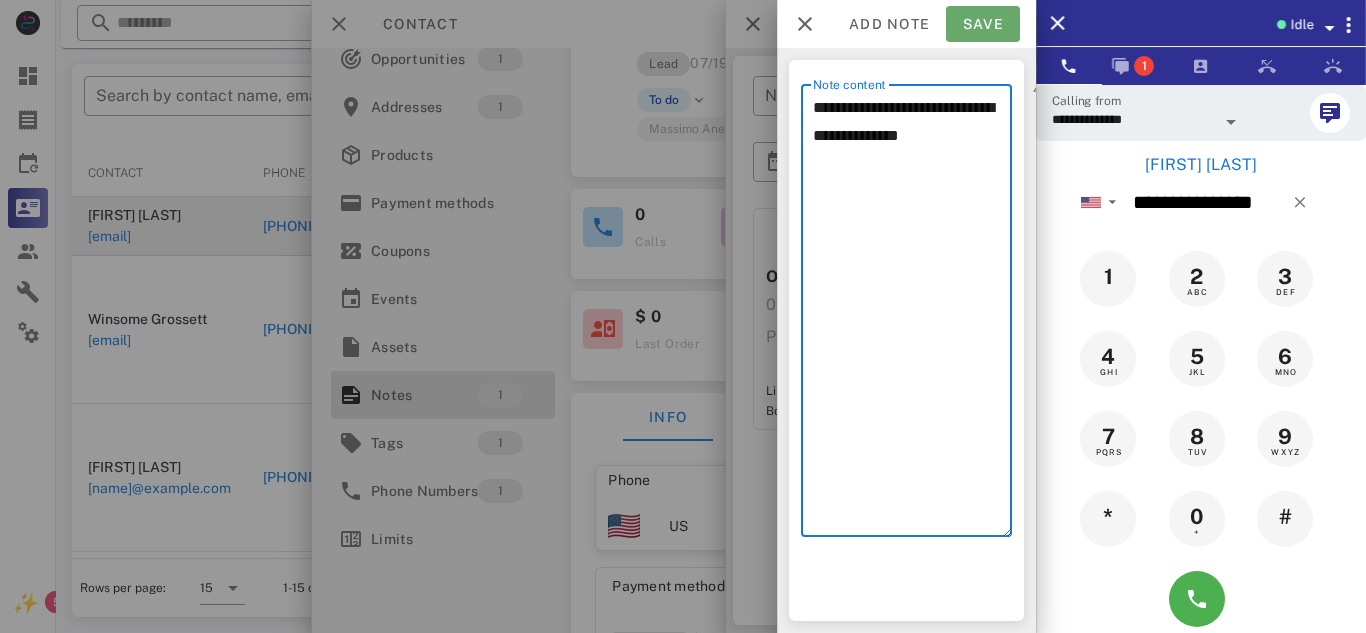 click on "Save" at bounding box center (983, 24) 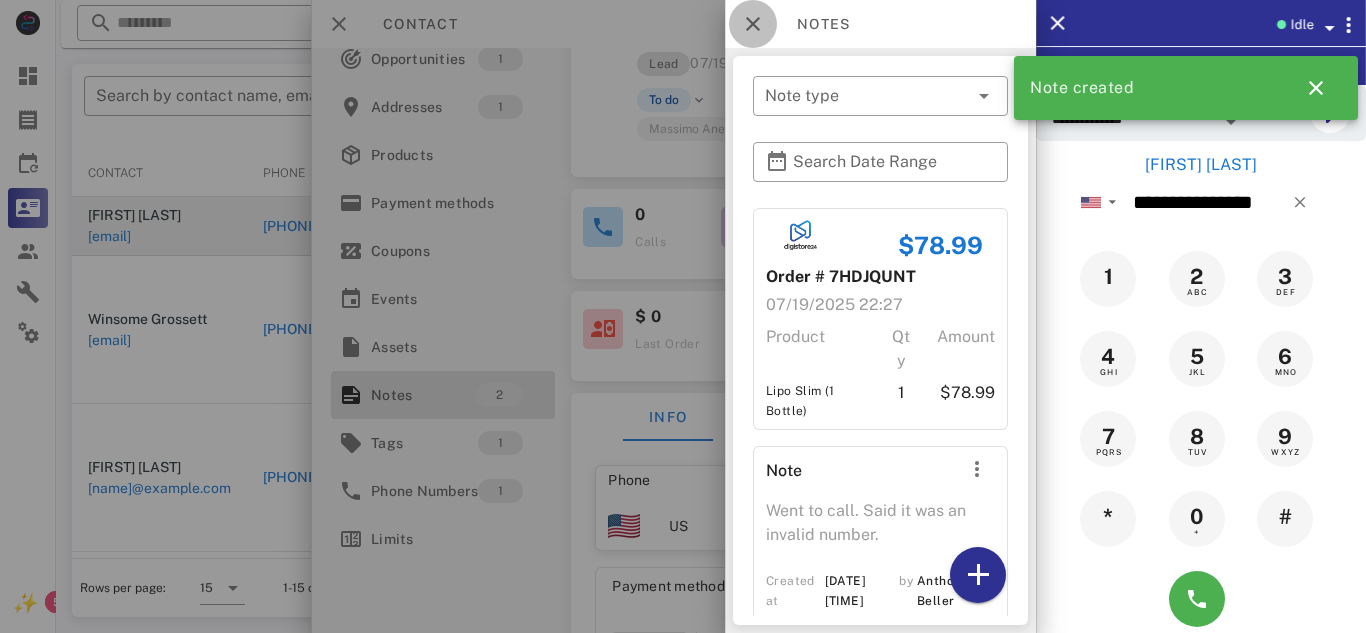 click at bounding box center (753, 24) 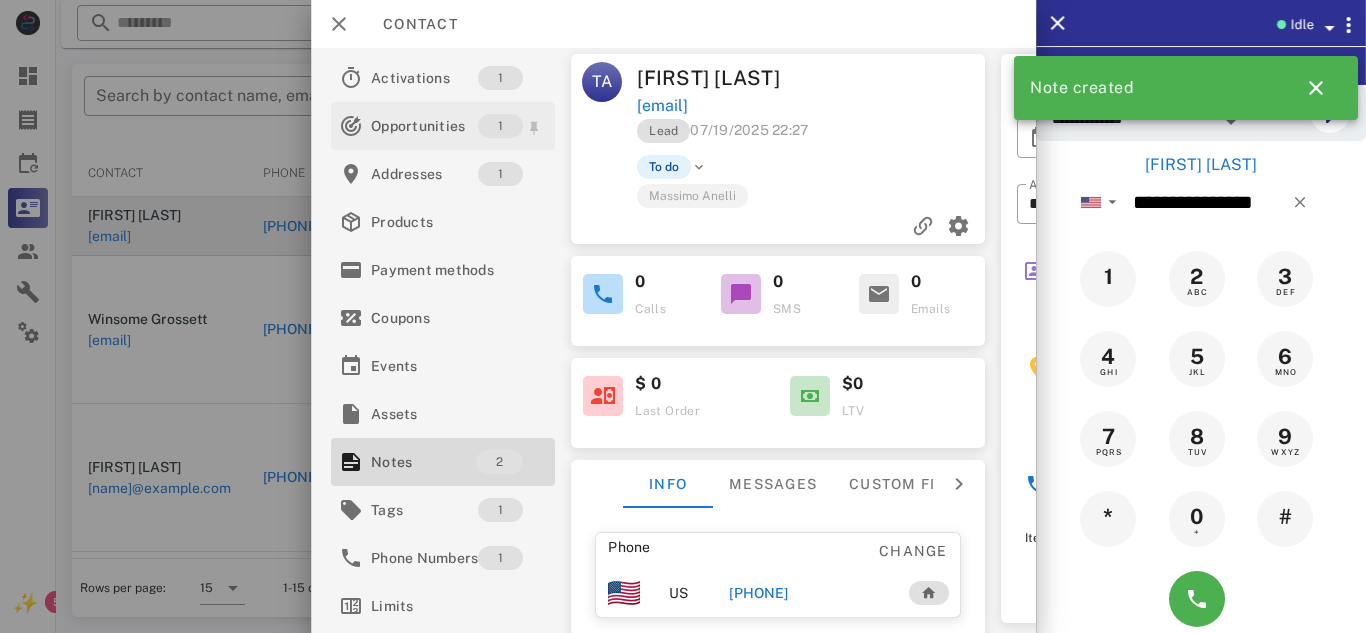 scroll, scrollTop: 0, scrollLeft: 0, axis: both 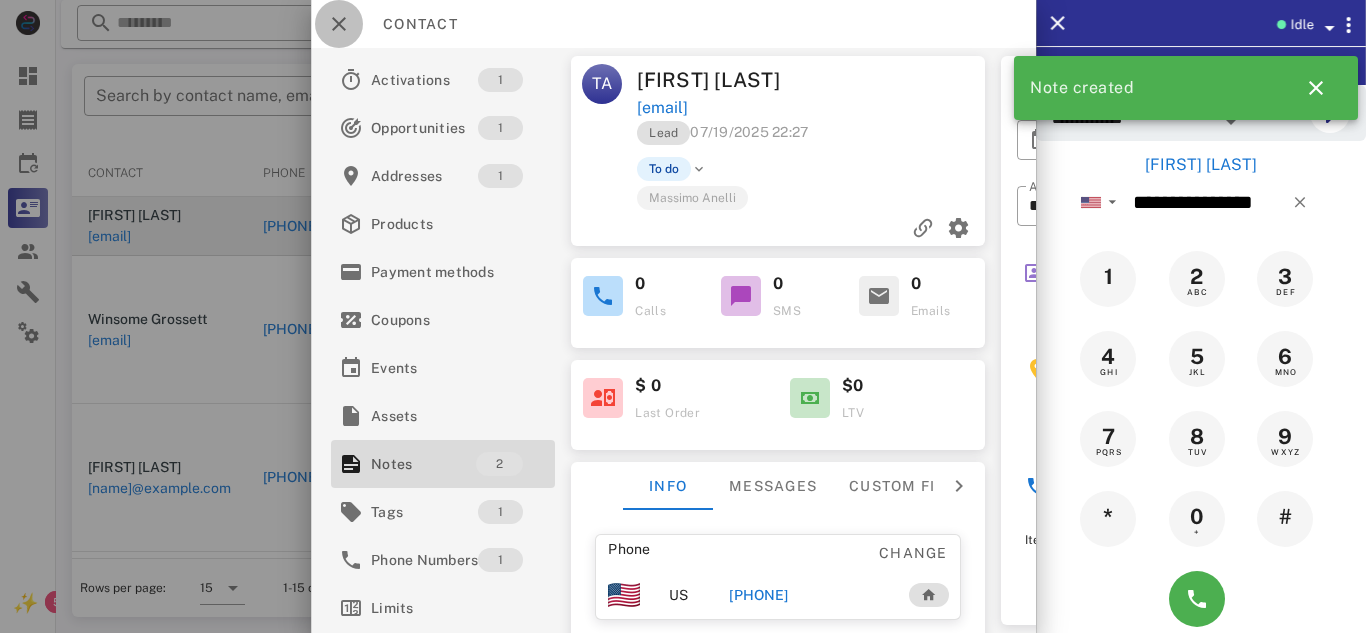 click at bounding box center (339, 24) 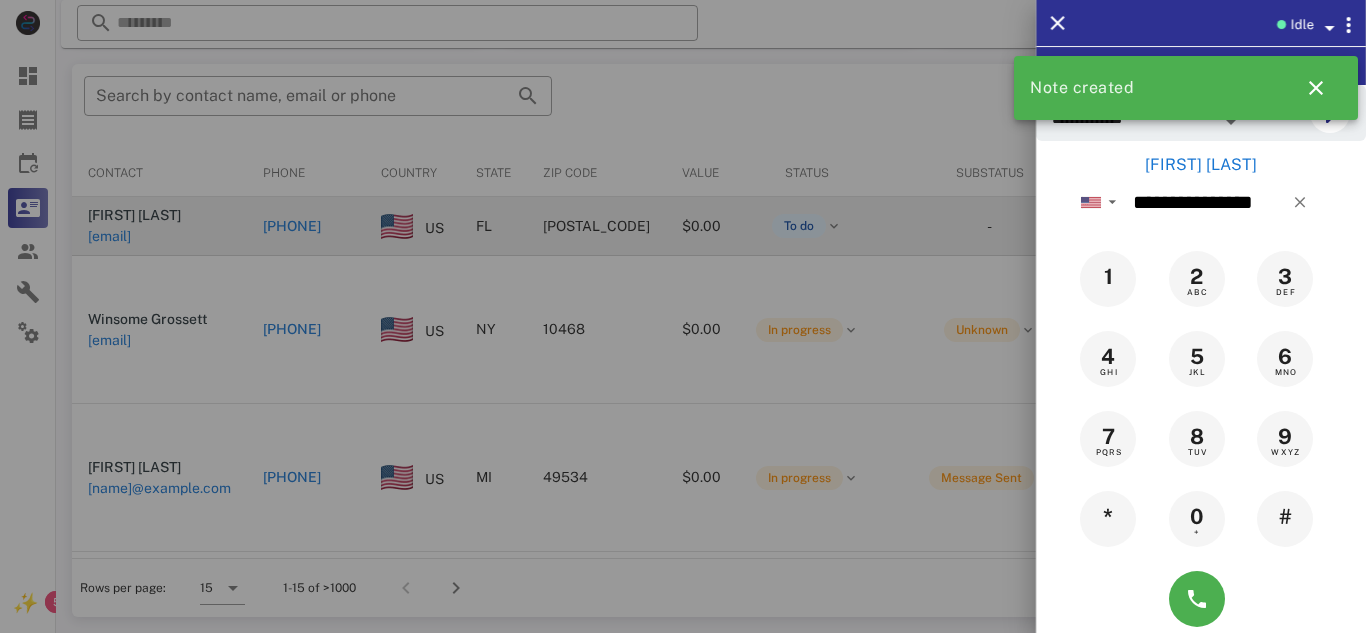 click at bounding box center (683, 316) 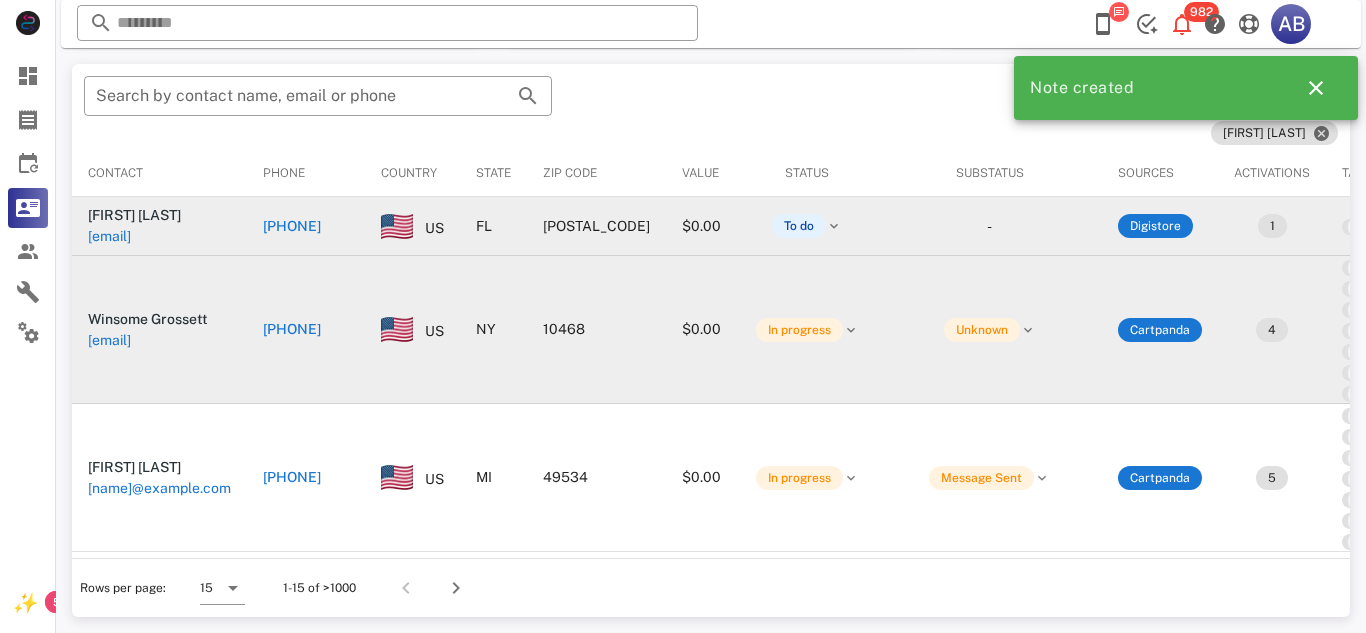 click on "[PHONE]" at bounding box center (292, 329) 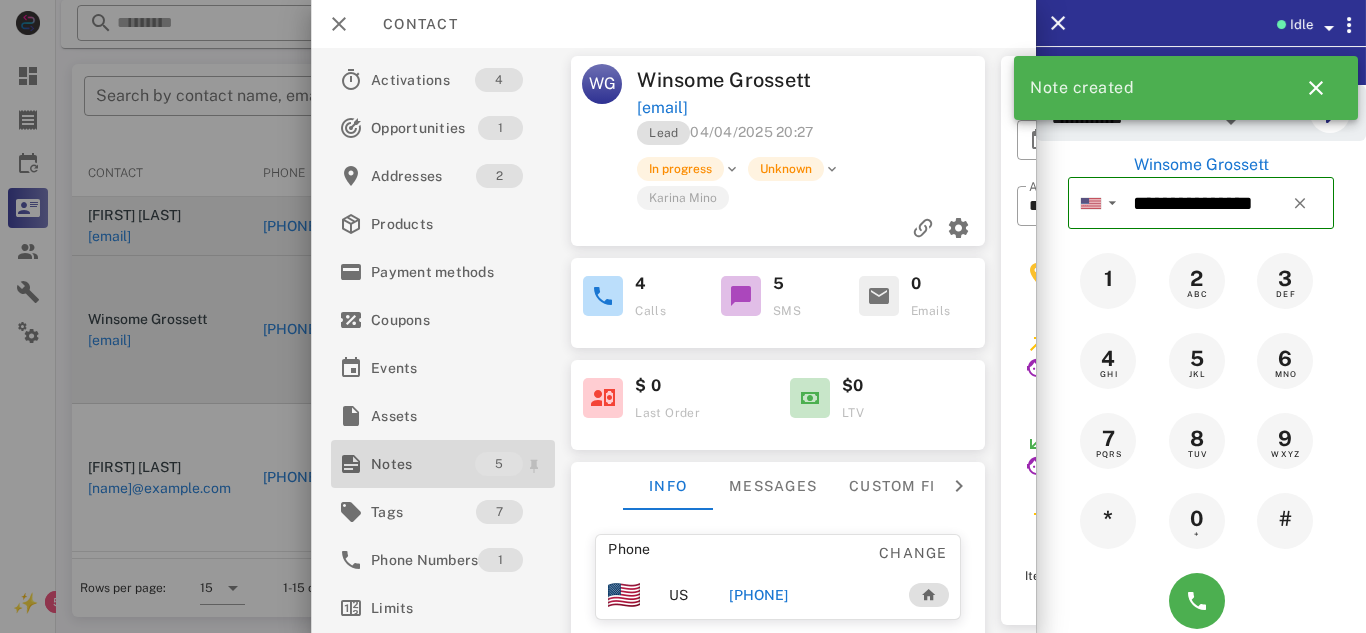 click on "Notes" at bounding box center [423, 464] 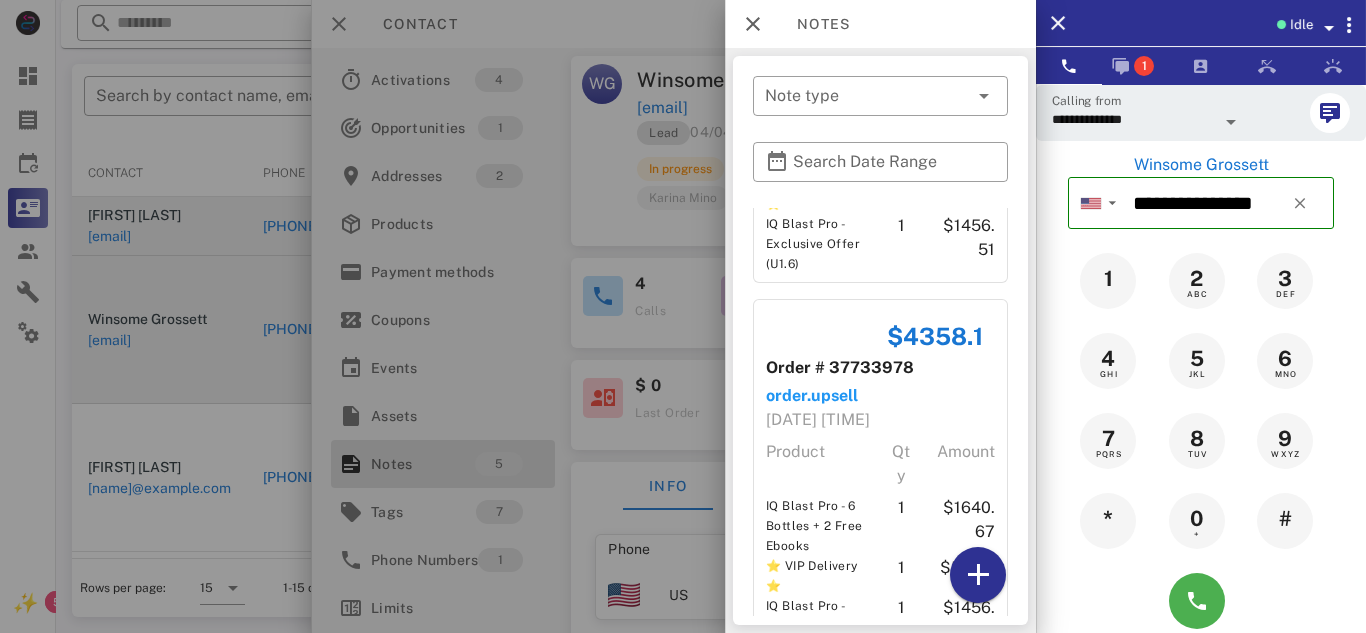 scroll, scrollTop: 1186, scrollLeft: 0, axis: vertical 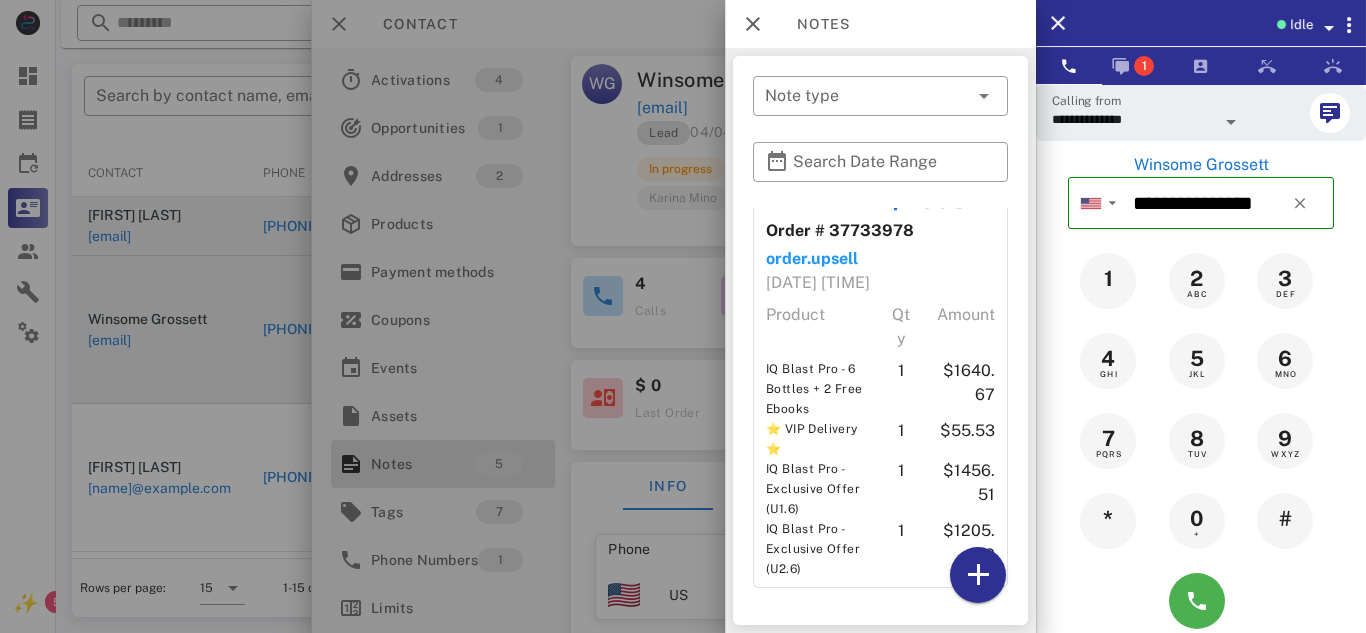 click at bounding box center [683, 316] 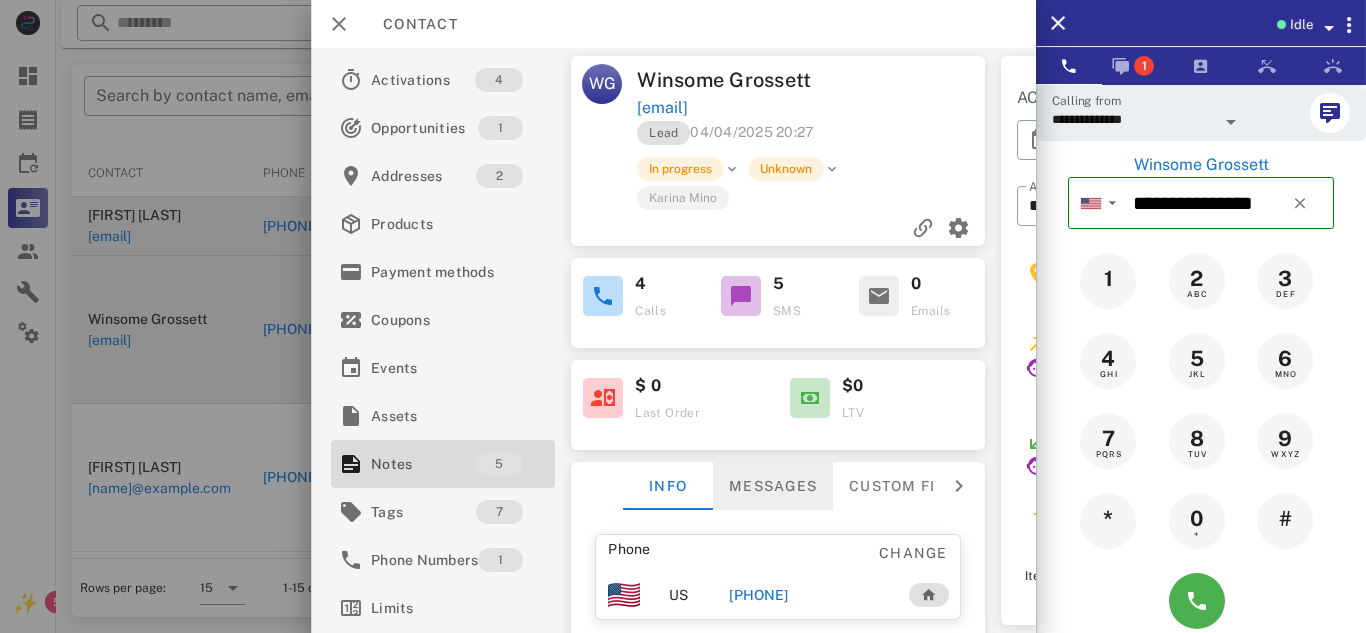 click on "Messages" at bounding box center [773, 486] 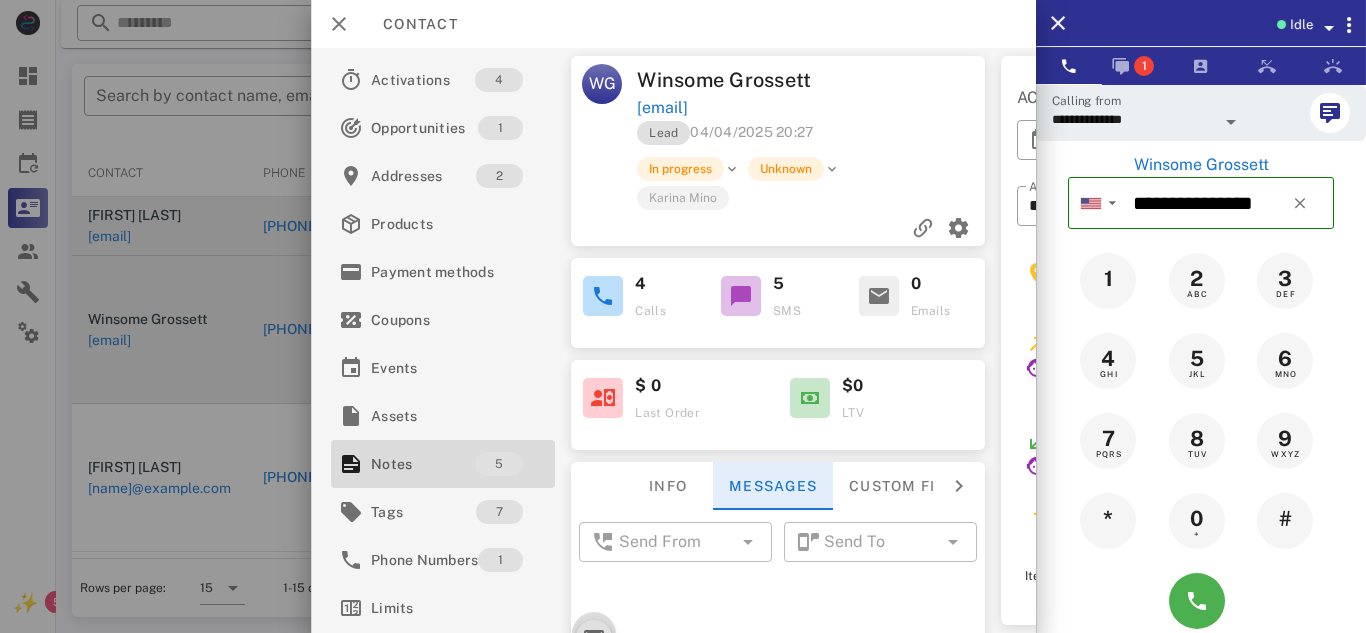 scroll, scrollTop: 1166, scrollLeft: 0, axis: vertical 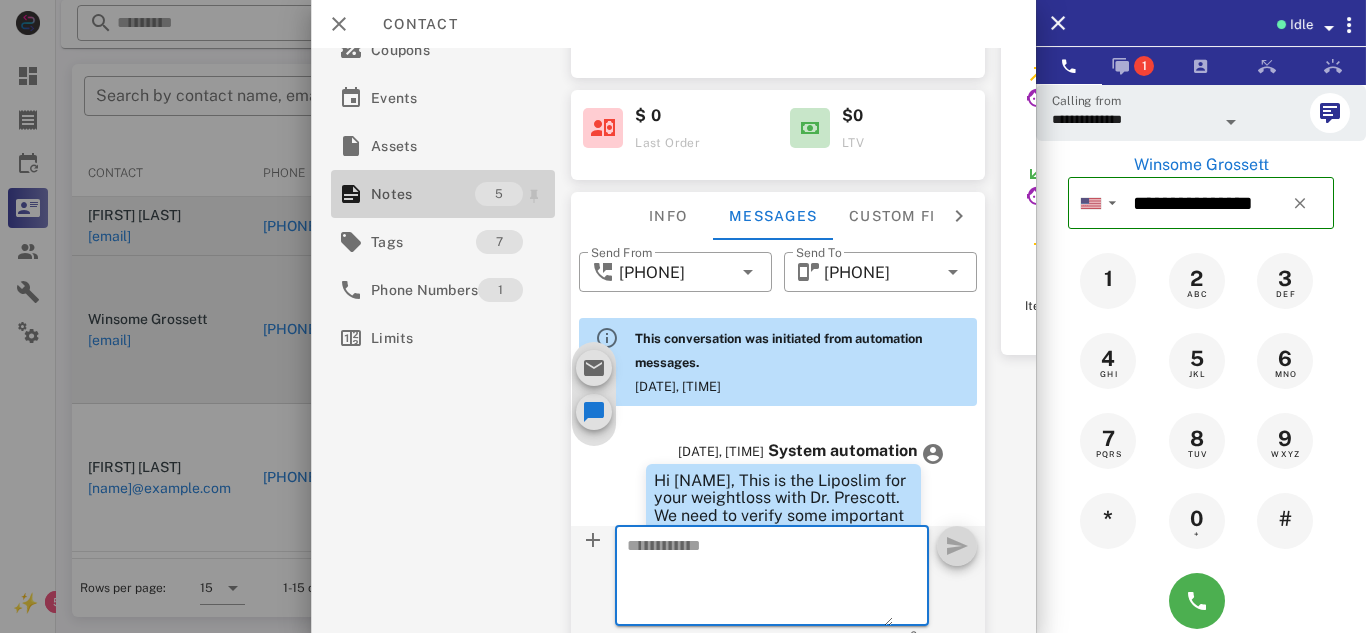 click on "Notes" at bounding box center (423, 194) 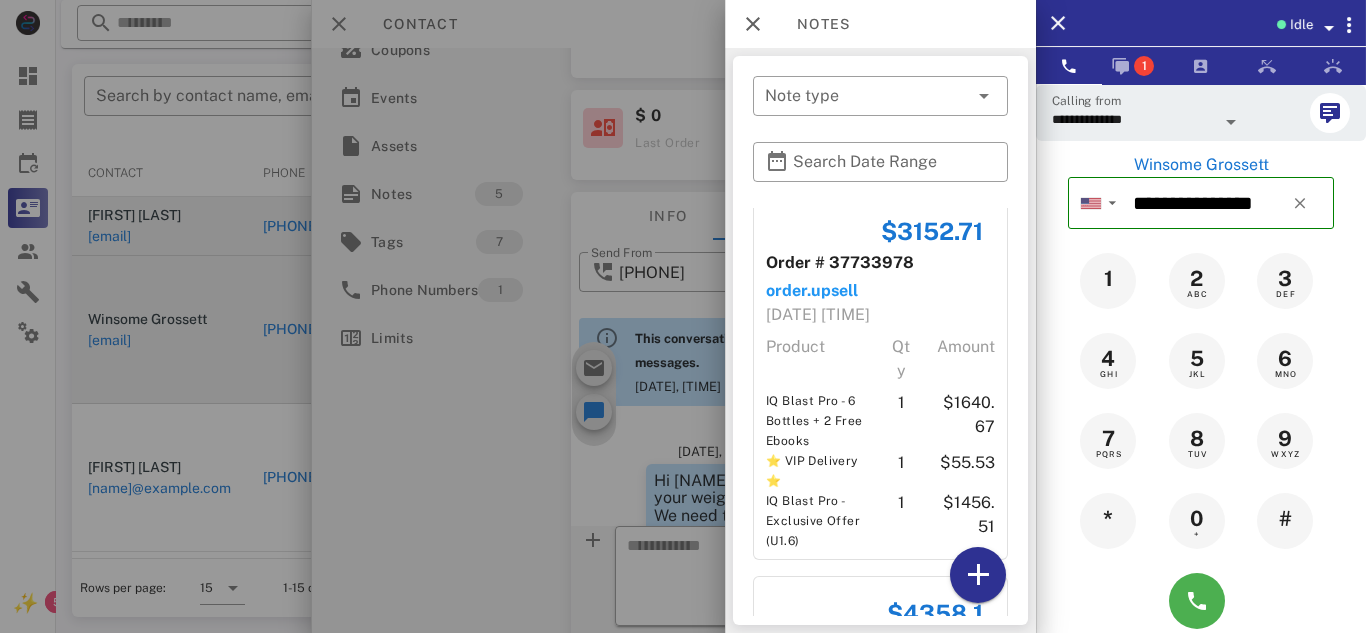 scroll, scrollTop: 775, scrollLeft: 0, axis: vertical 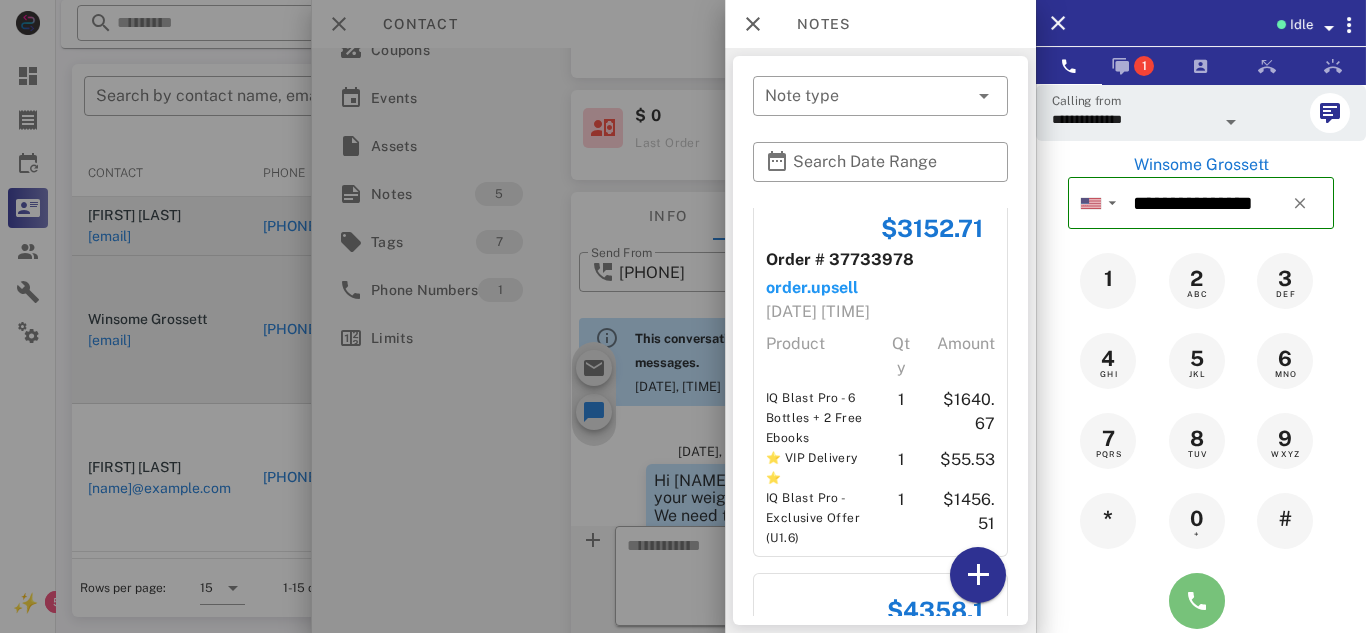 click at bounding box center (1197, 601) 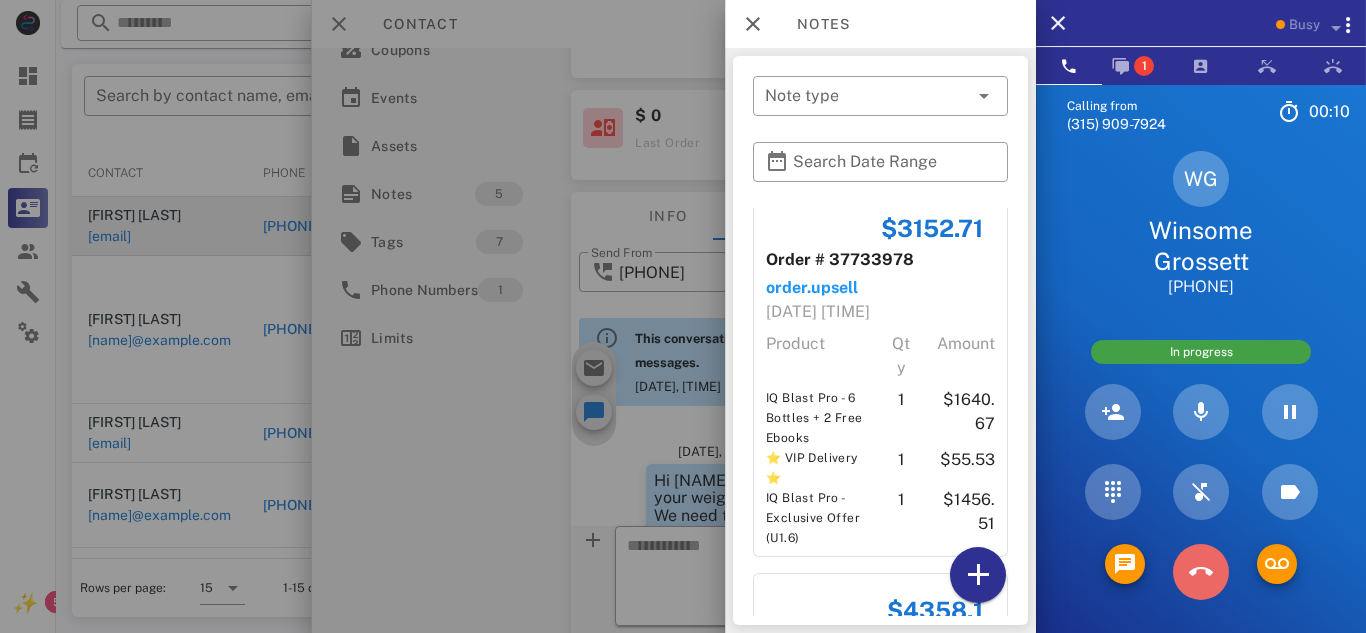 click at bounding box center [1201, 572] 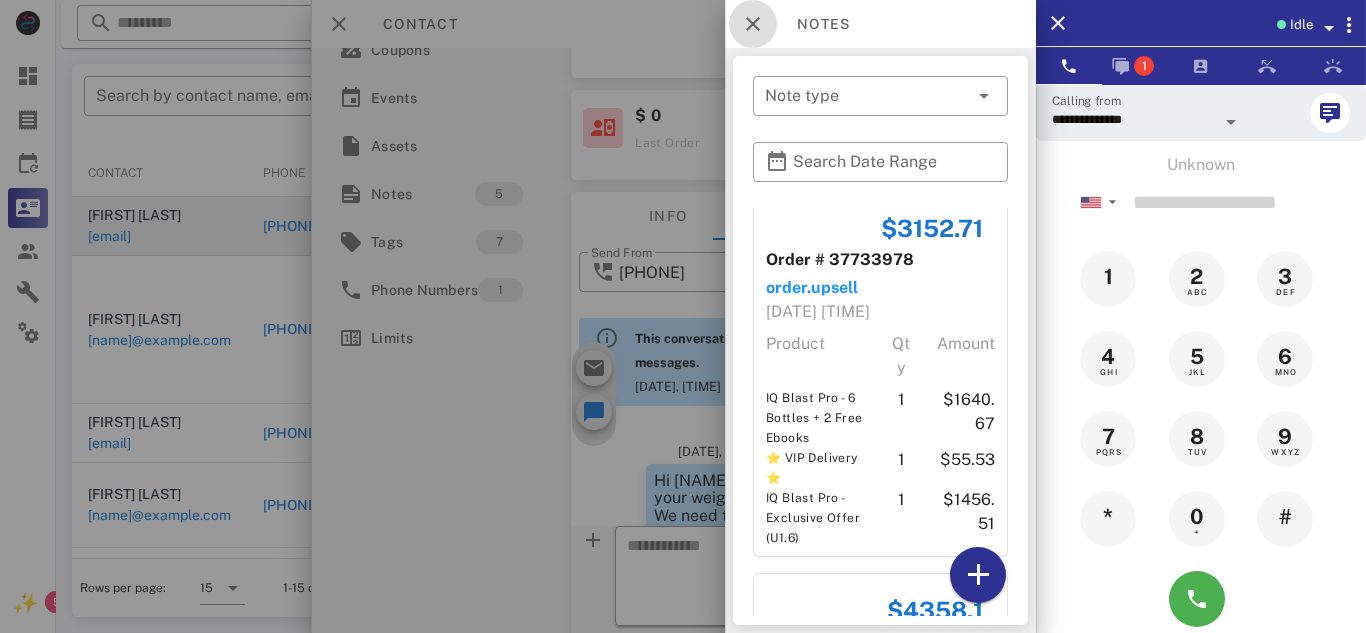 click at bounding box center [753, 24] 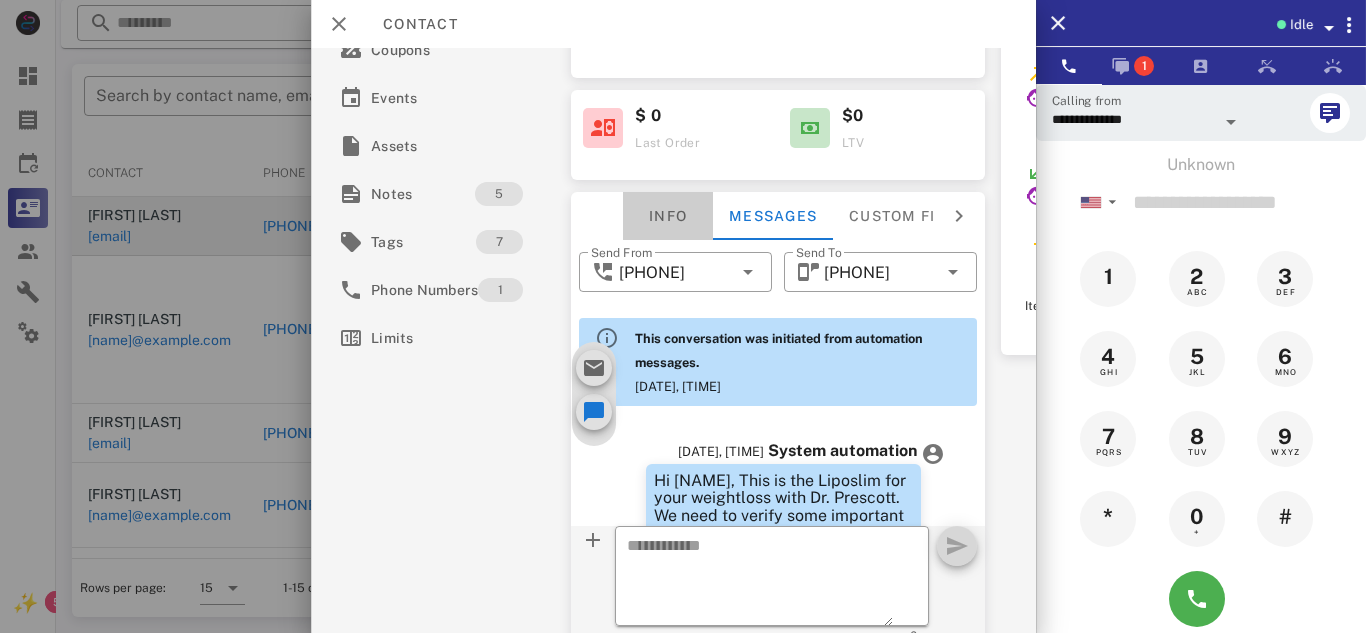 click on "Info" at bounding box center (668, 216) 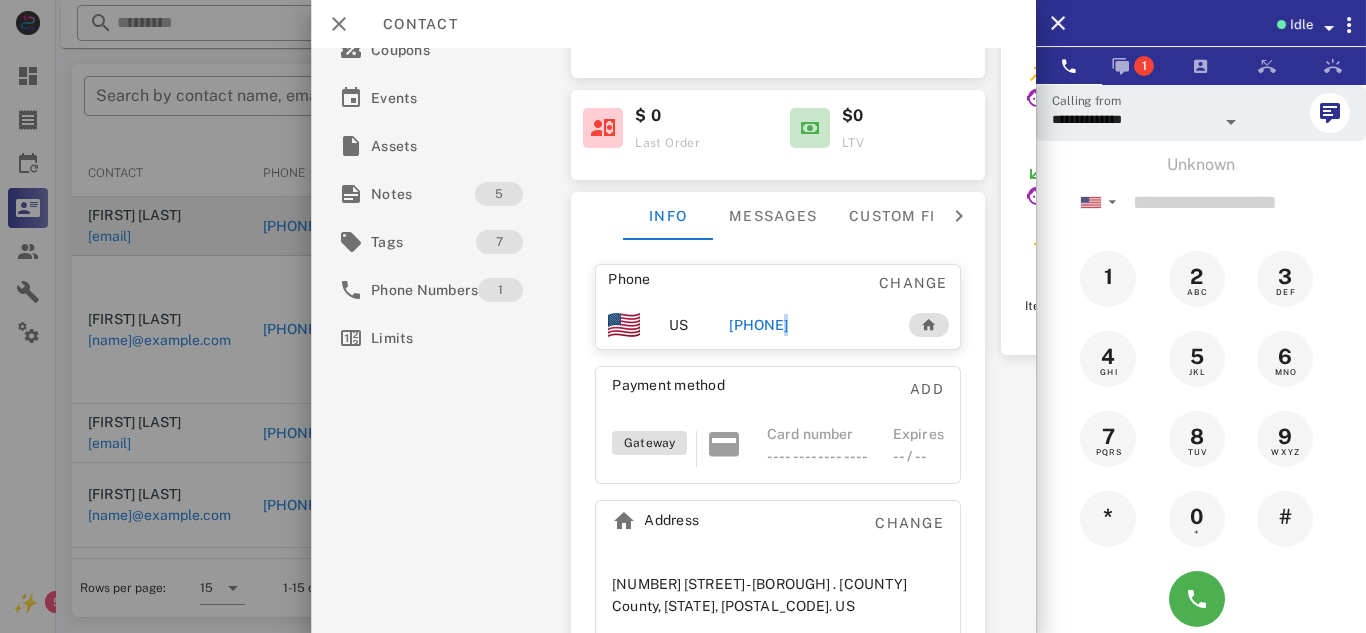 click on "[PHONE]" at bounding box center [758, 325] 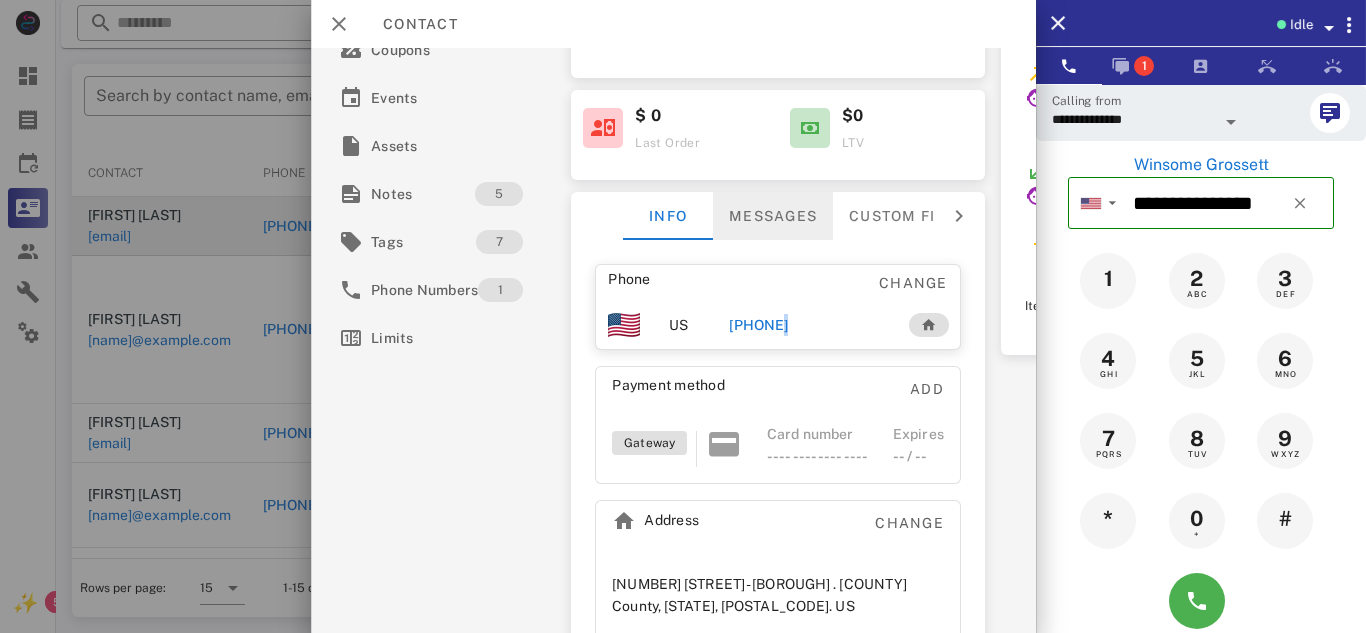 click on "Messages" at bounding box center (773, 216) 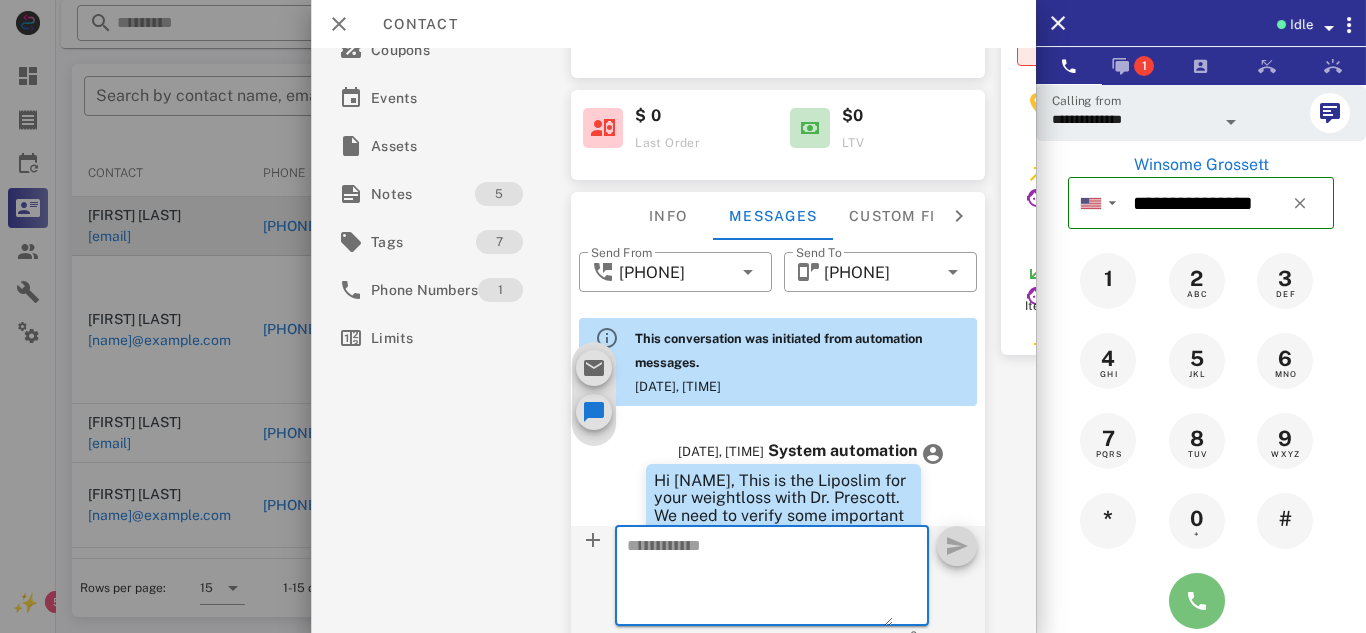 click at bounding box center (1197, 601) 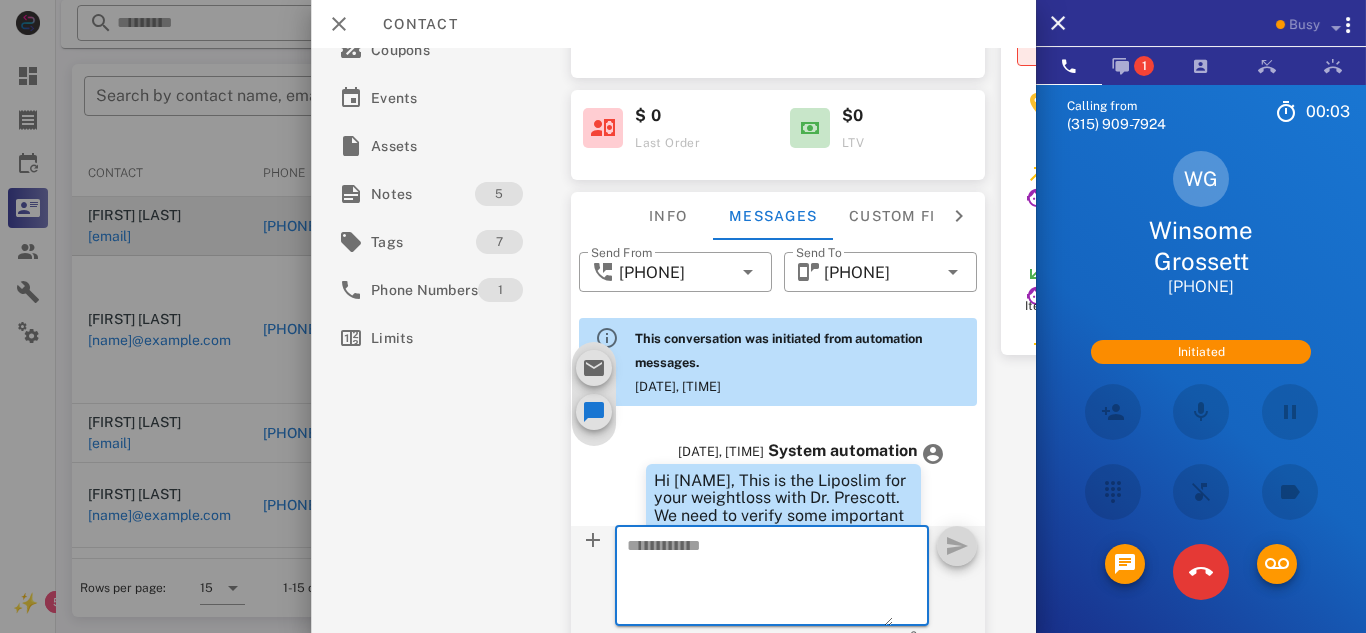 paste on "**********" 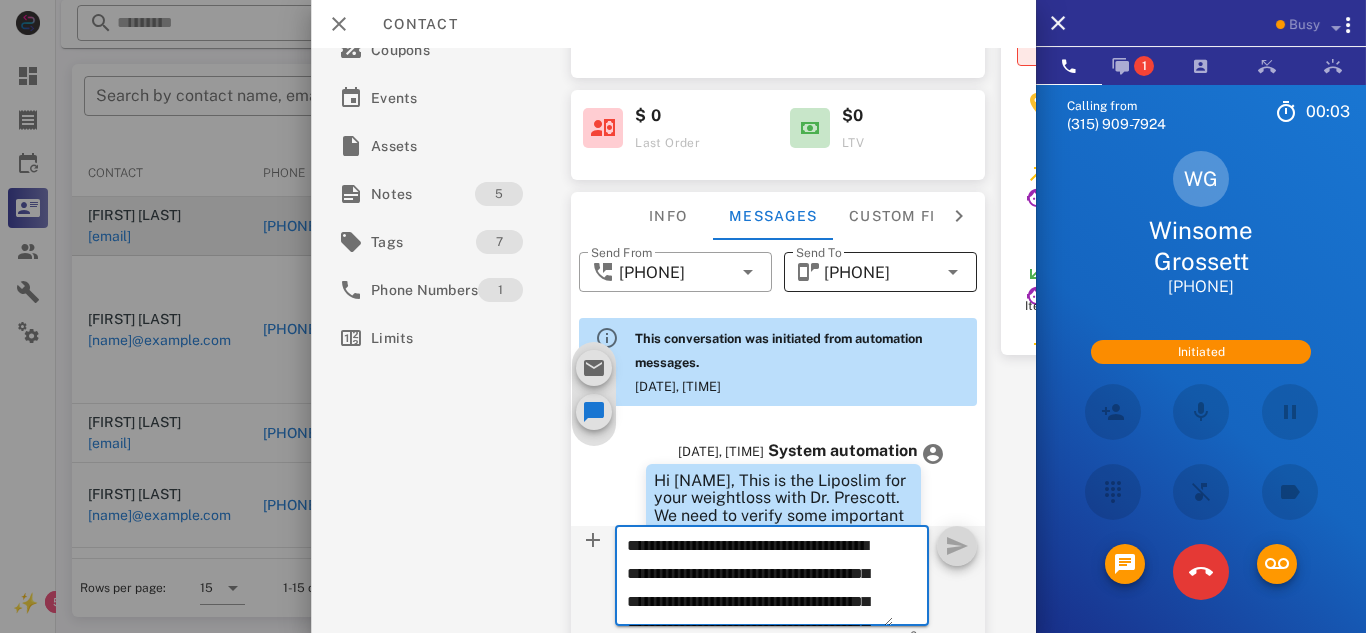 scroll, scrollTop: 153, scrollLeft: 0, axis: vertical 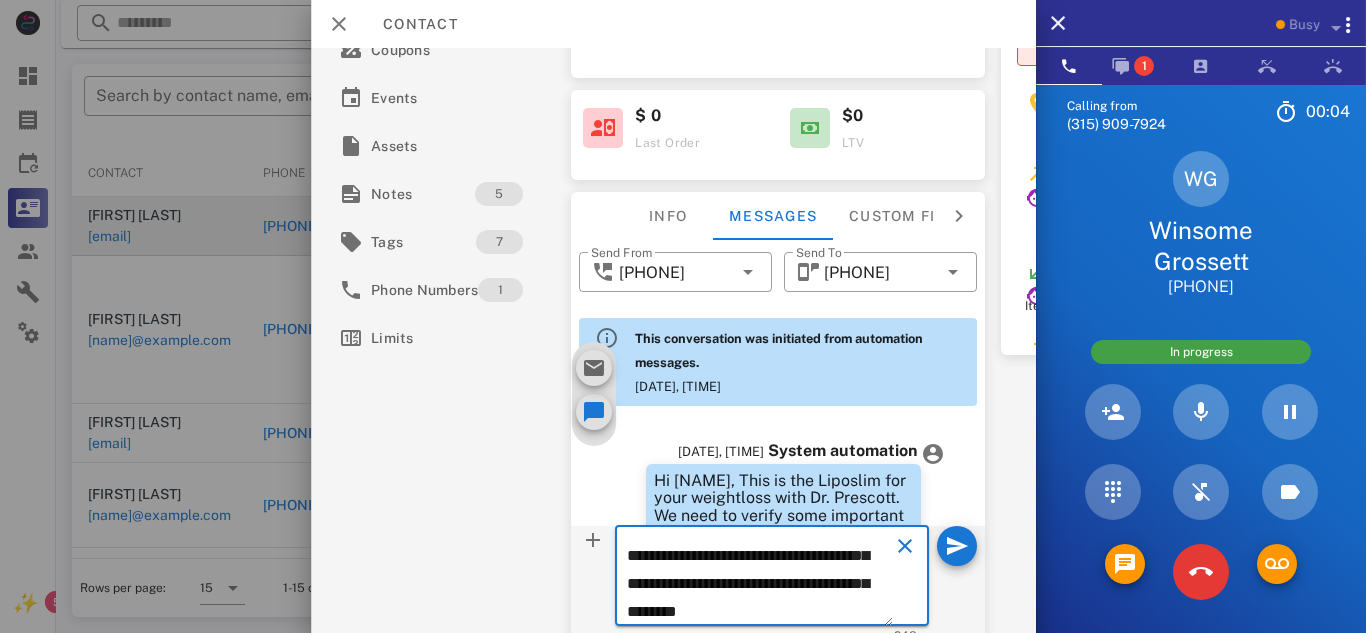 click on "**********" at bounding box center (760, 579) 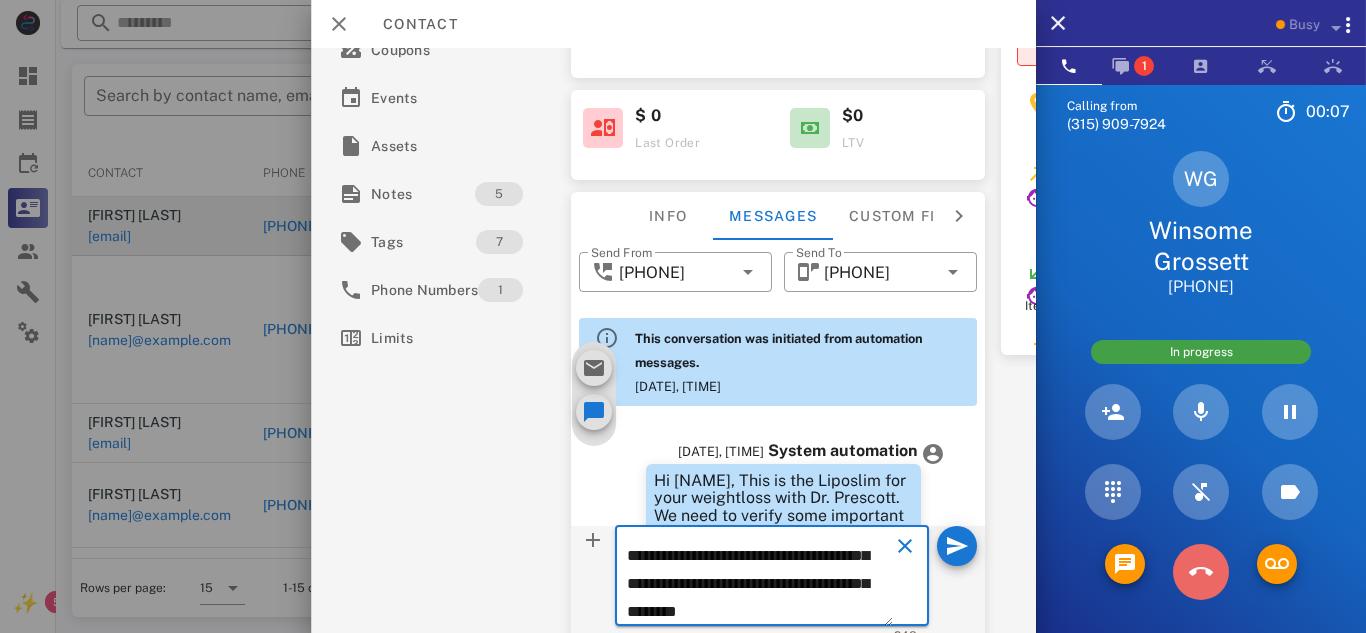 click at bounding box center (1201, 572) 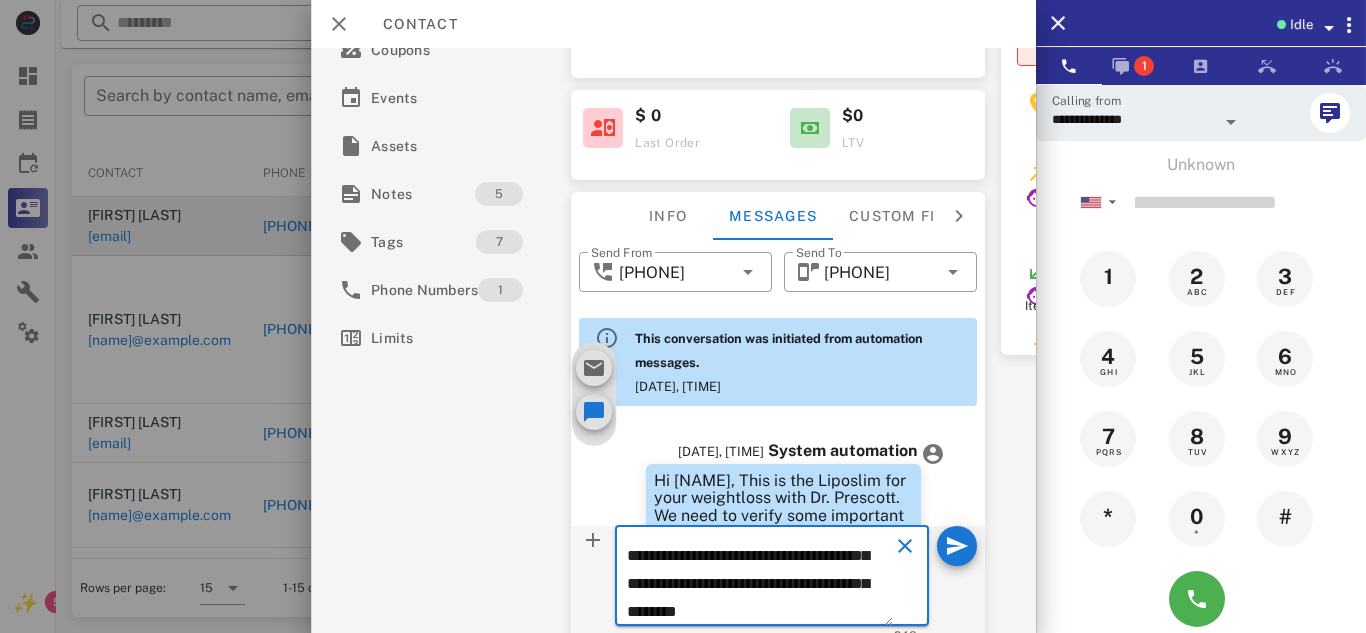 click on "**********" at bounding box center (760, 579) 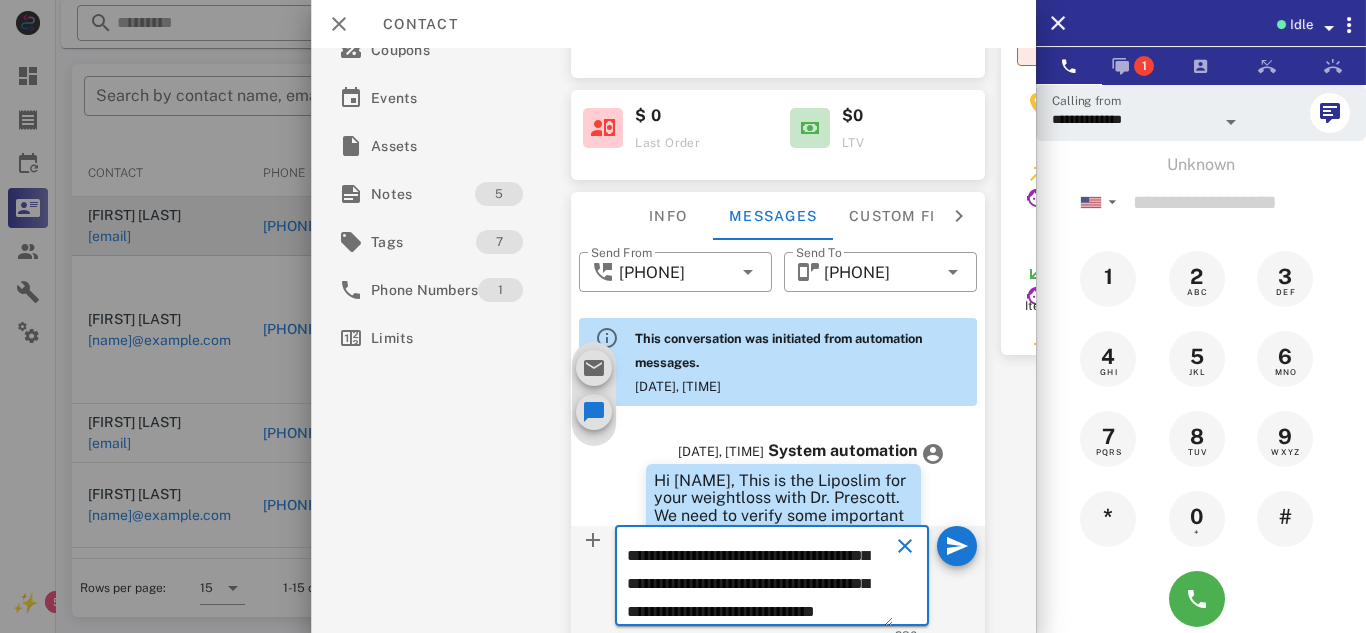 scroll, scrollTop: 153, scrollLeft: 0, axis: vertical 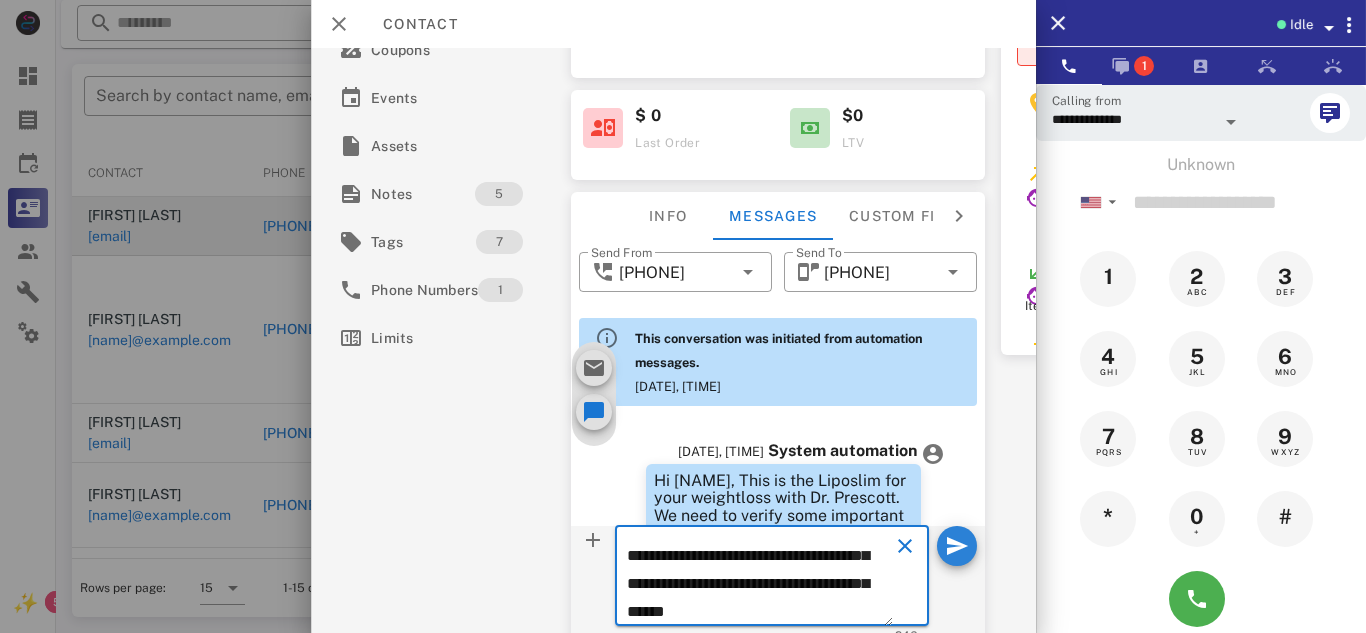 type on "**********" 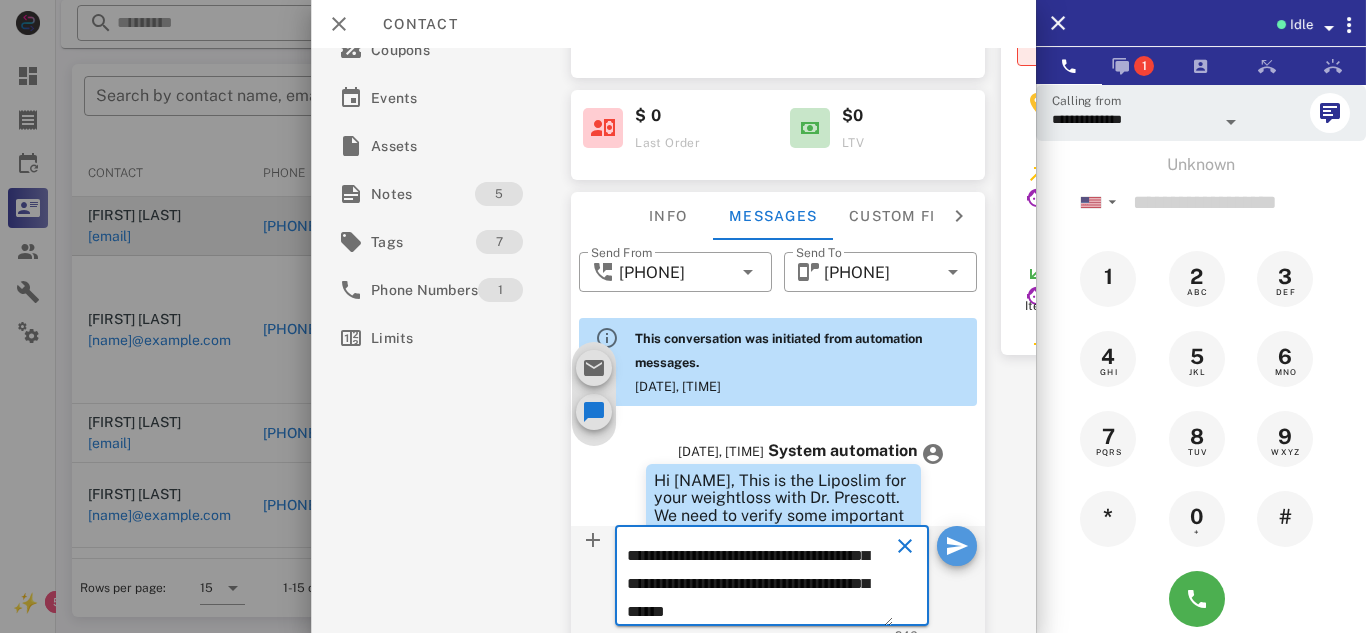 click at bounding box center [957, 546] 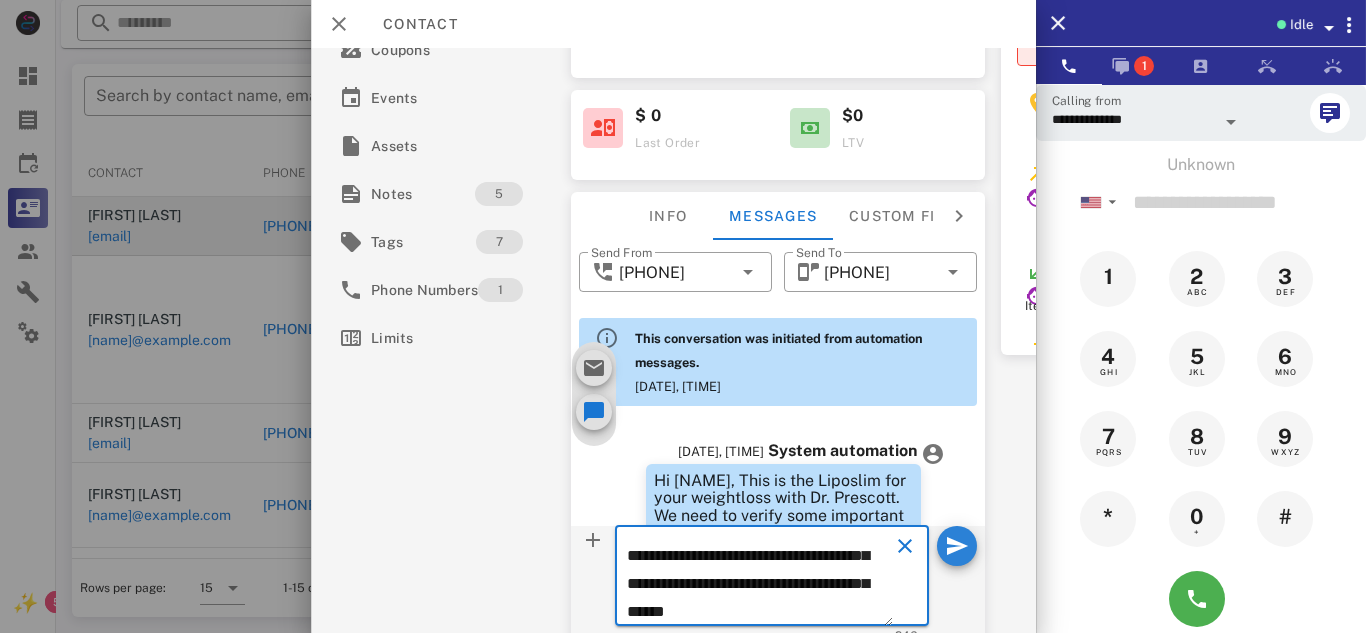 type 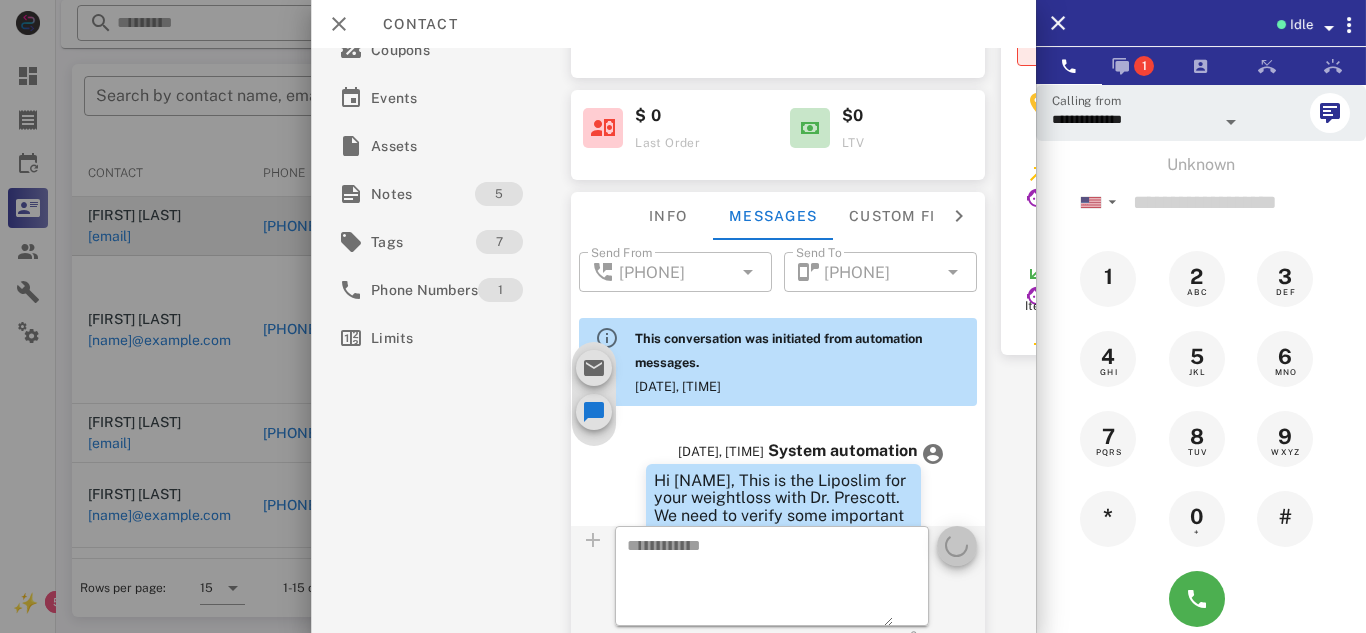 scroll, scrollTop: 0, scrollLeft: 0, axis: both 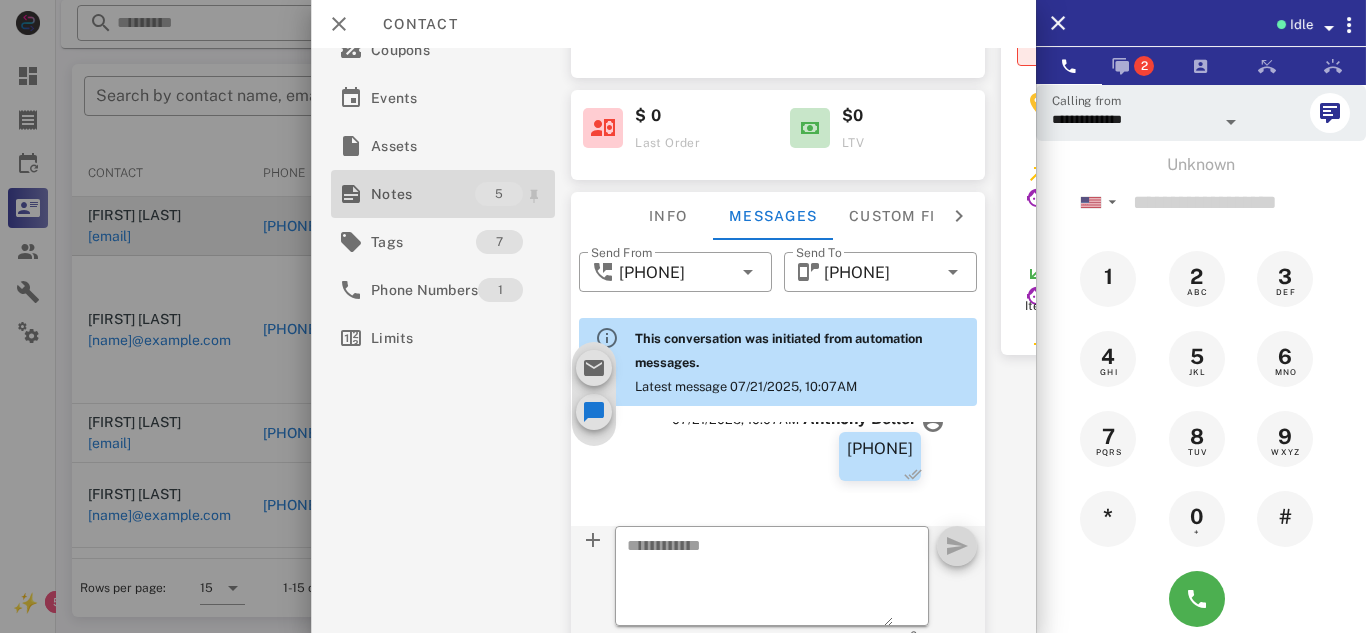click on "Notes" at bounding box center (423, 194) 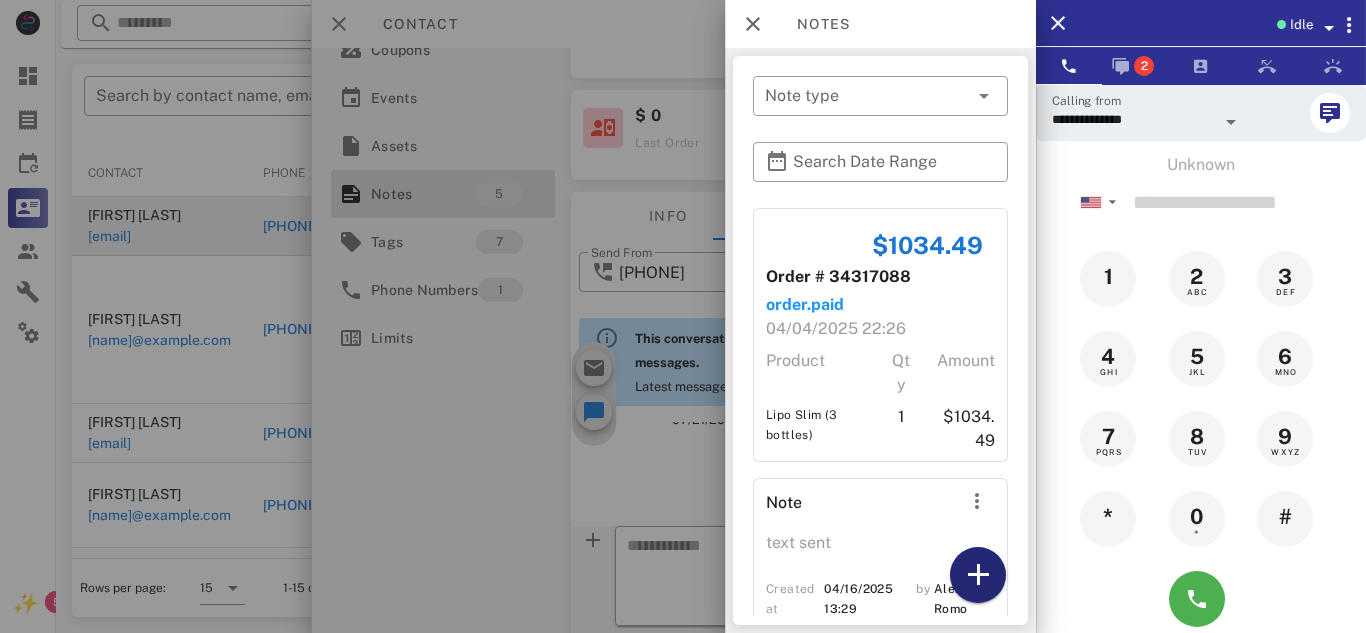 click at bounding box center (978, 575) 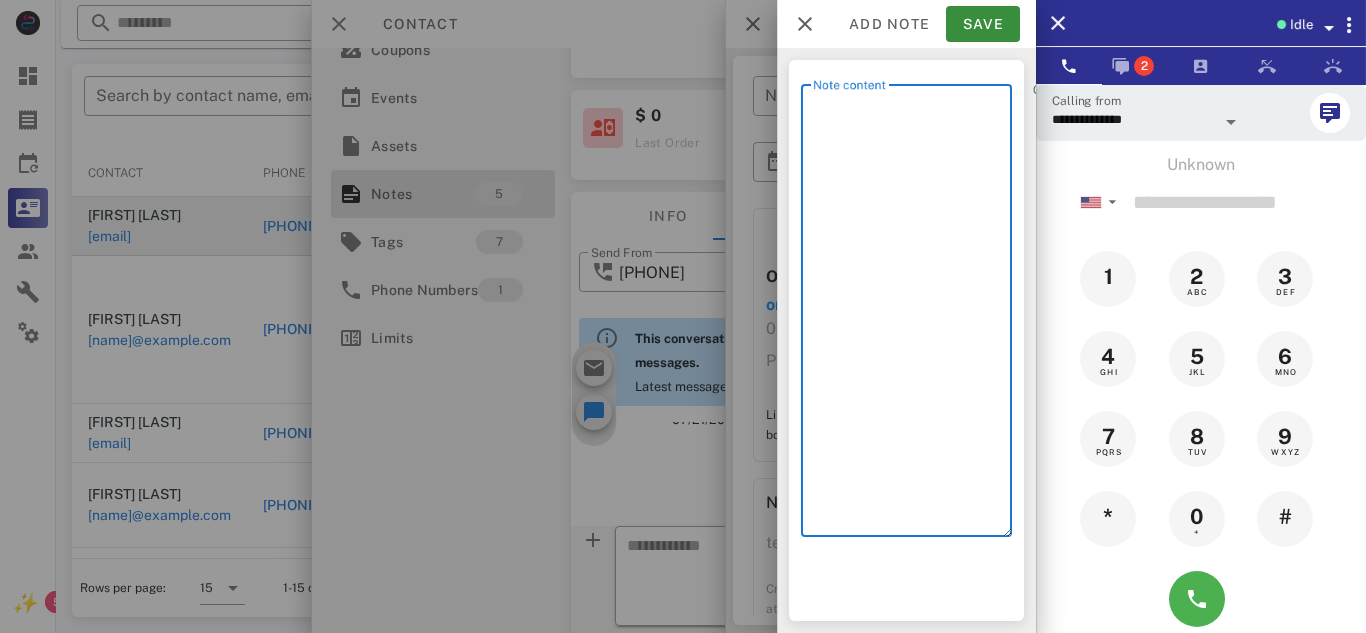click on "Note content" at bounding box center (912, 315) 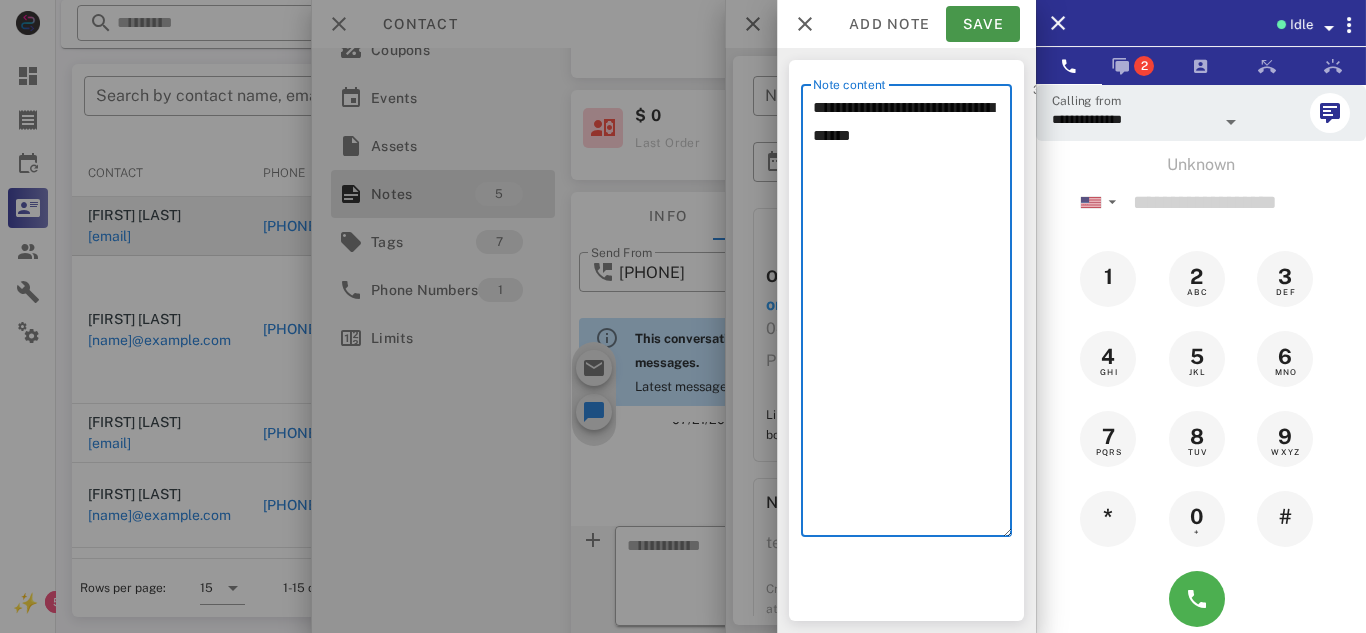 type on "**********" 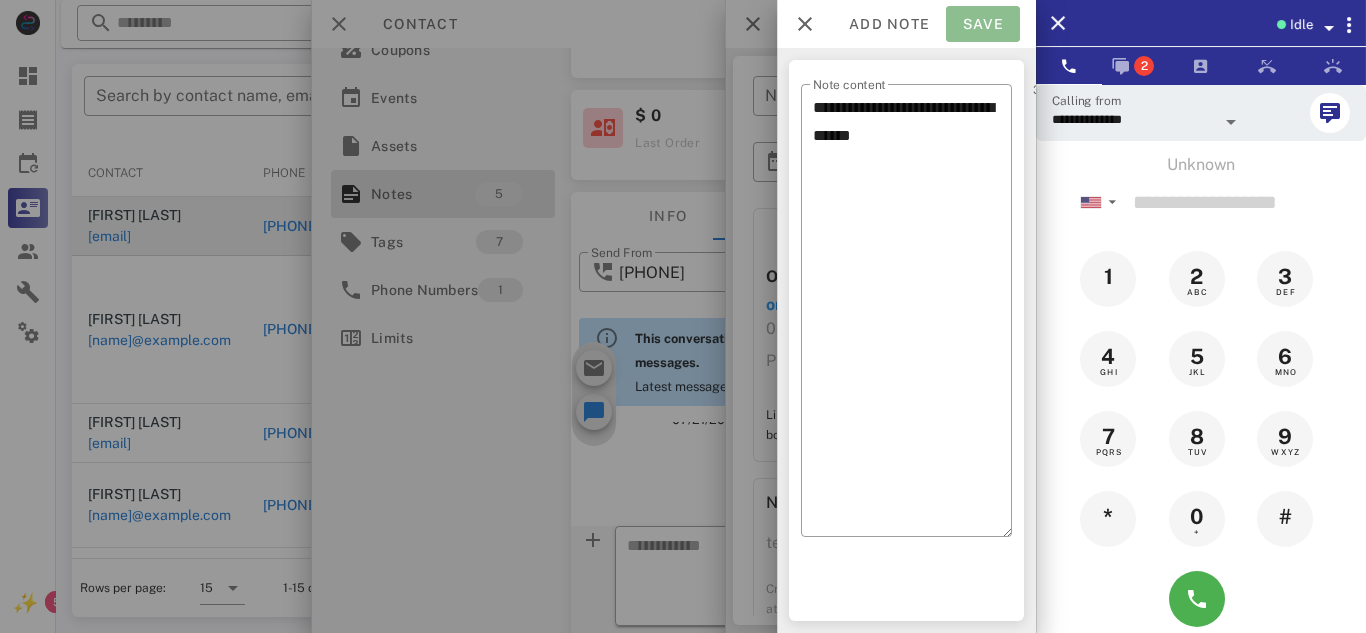 click on "Save" at bounding box center (983, 24) 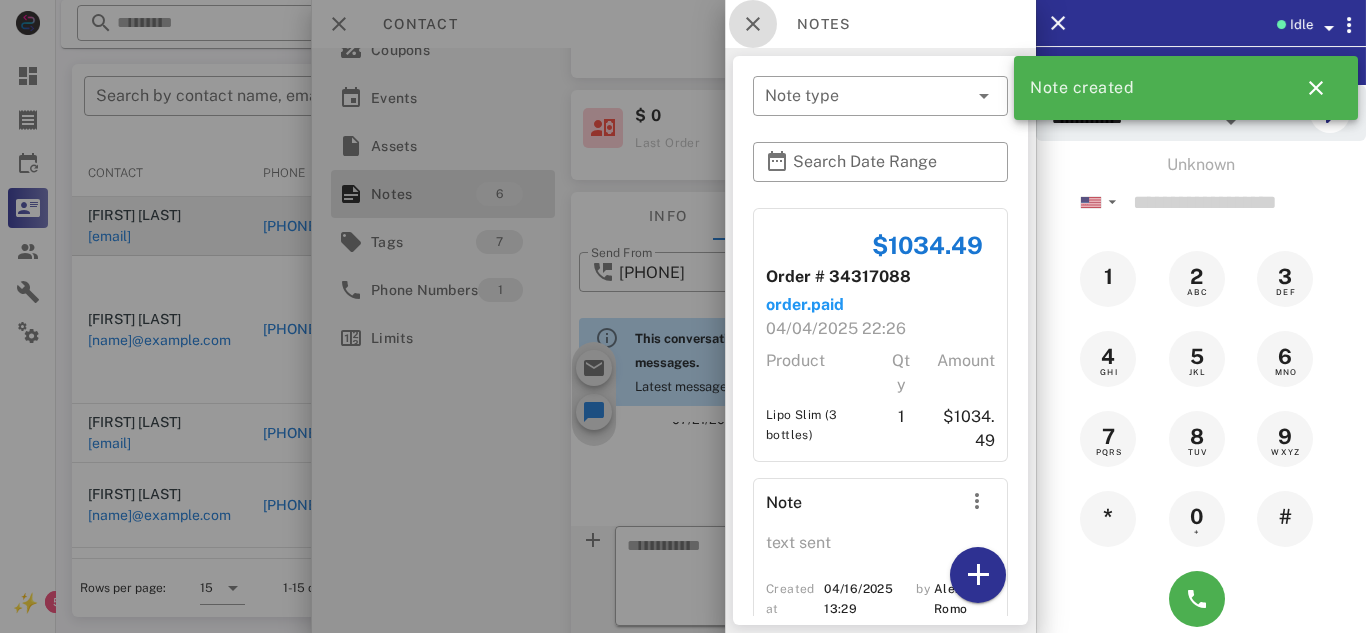 click at bounding box center (753, 24) 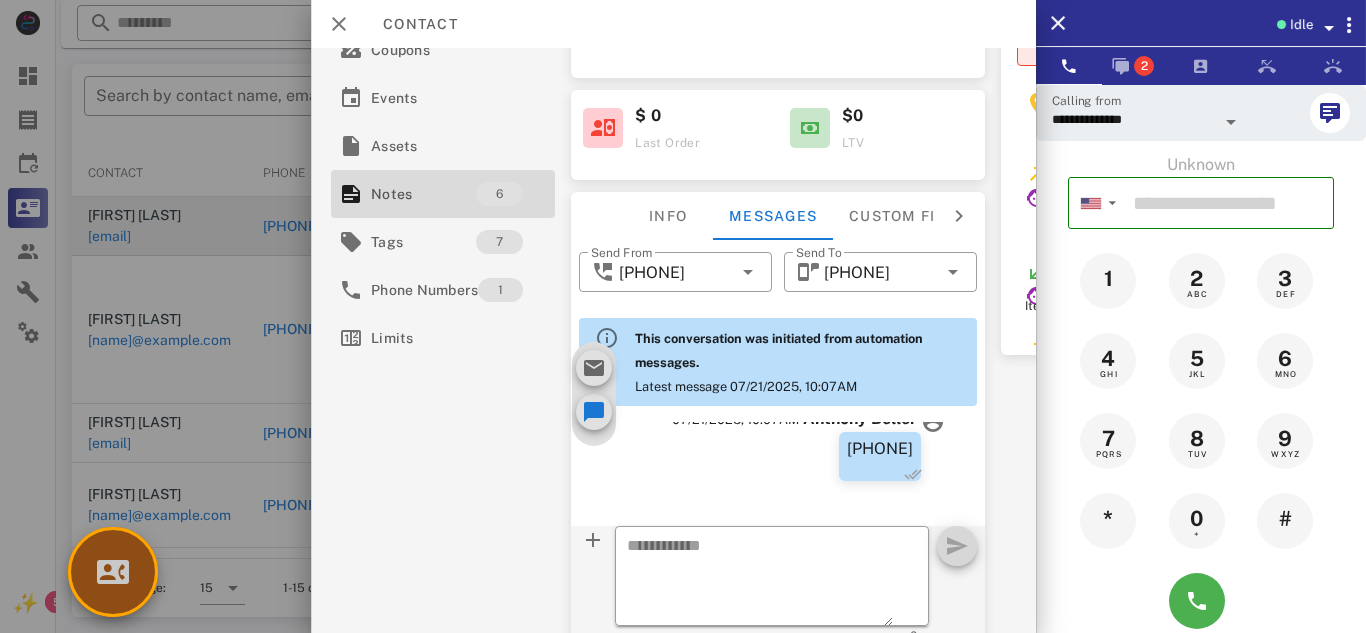 click at bounding box center (113, 572) 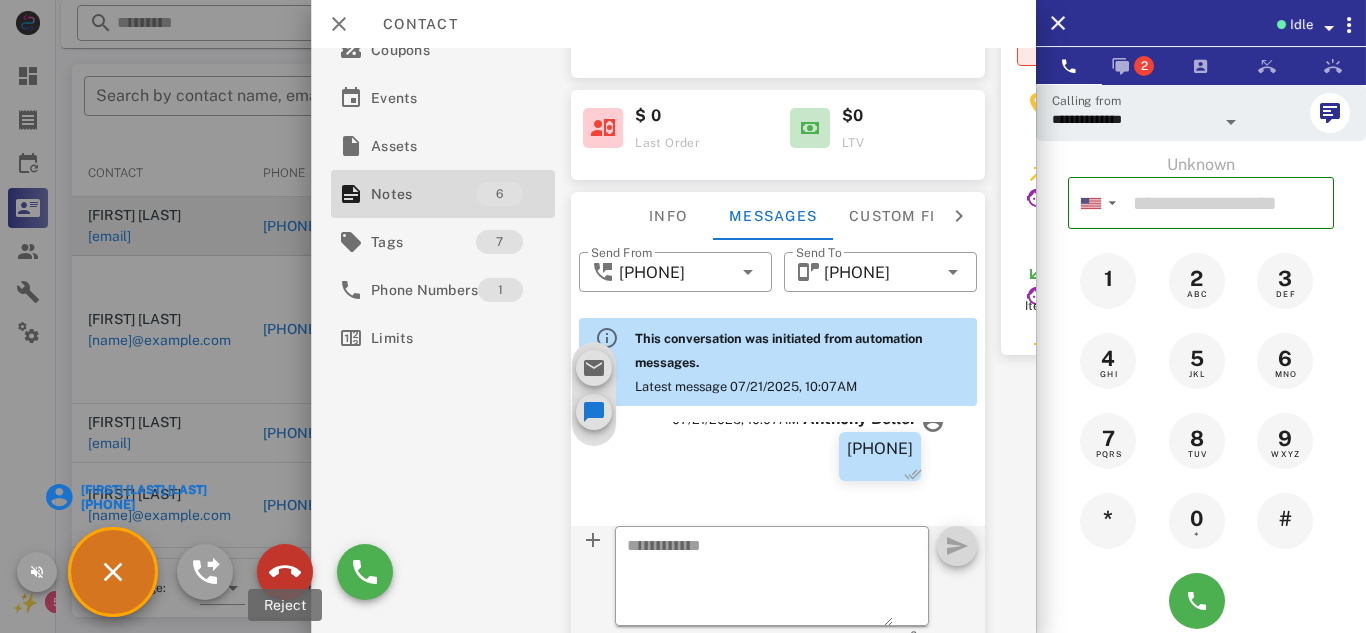 click at bounding box center (285, 572) 